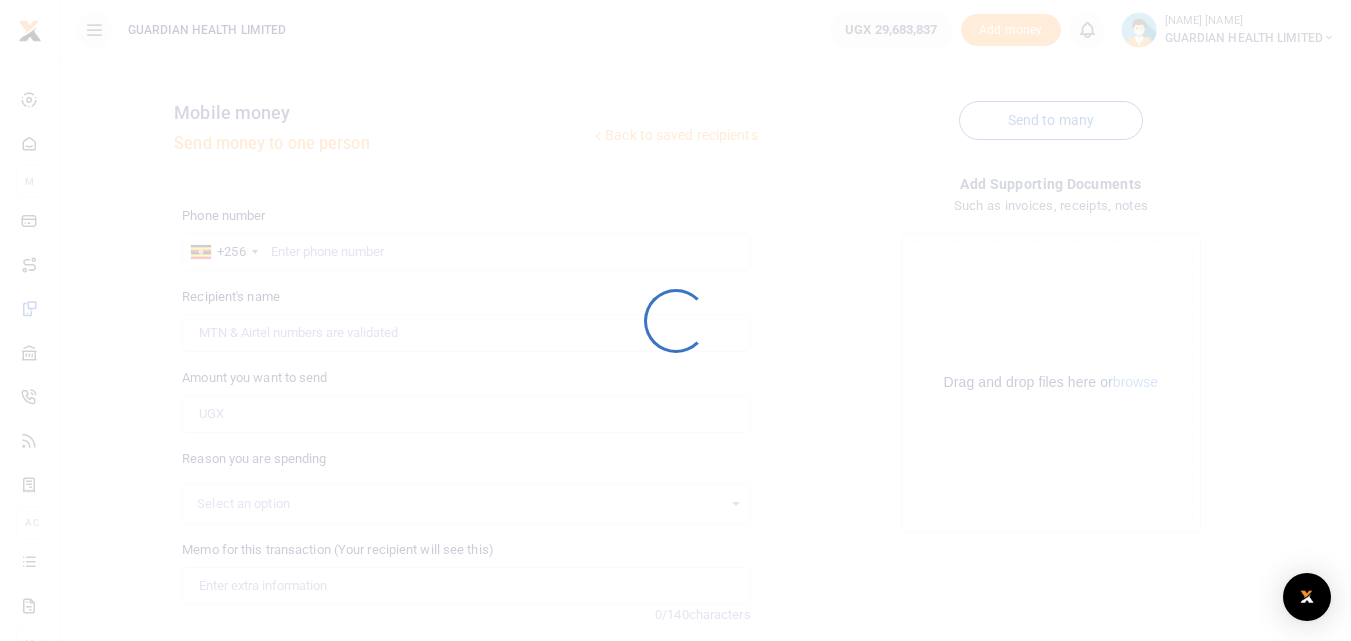 scroll, scrollTop: 0, scrollLeft: 0, axis: both 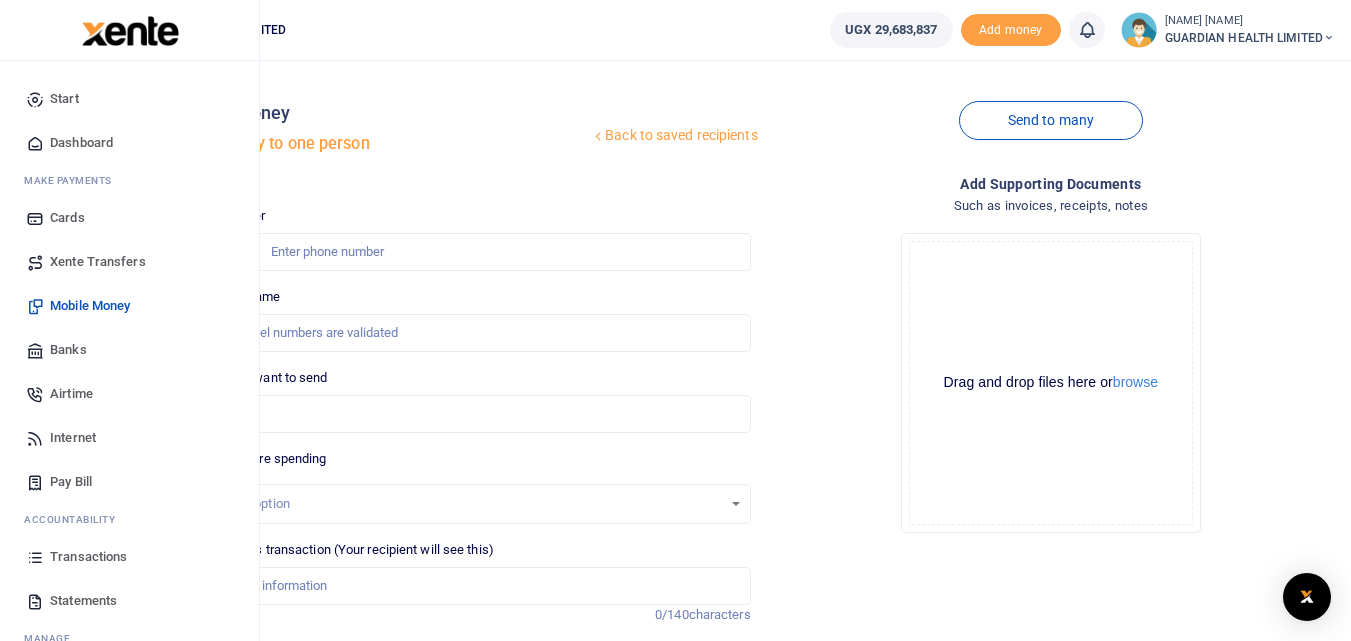 click on "Dashboard" at bounding box center (81, 143) 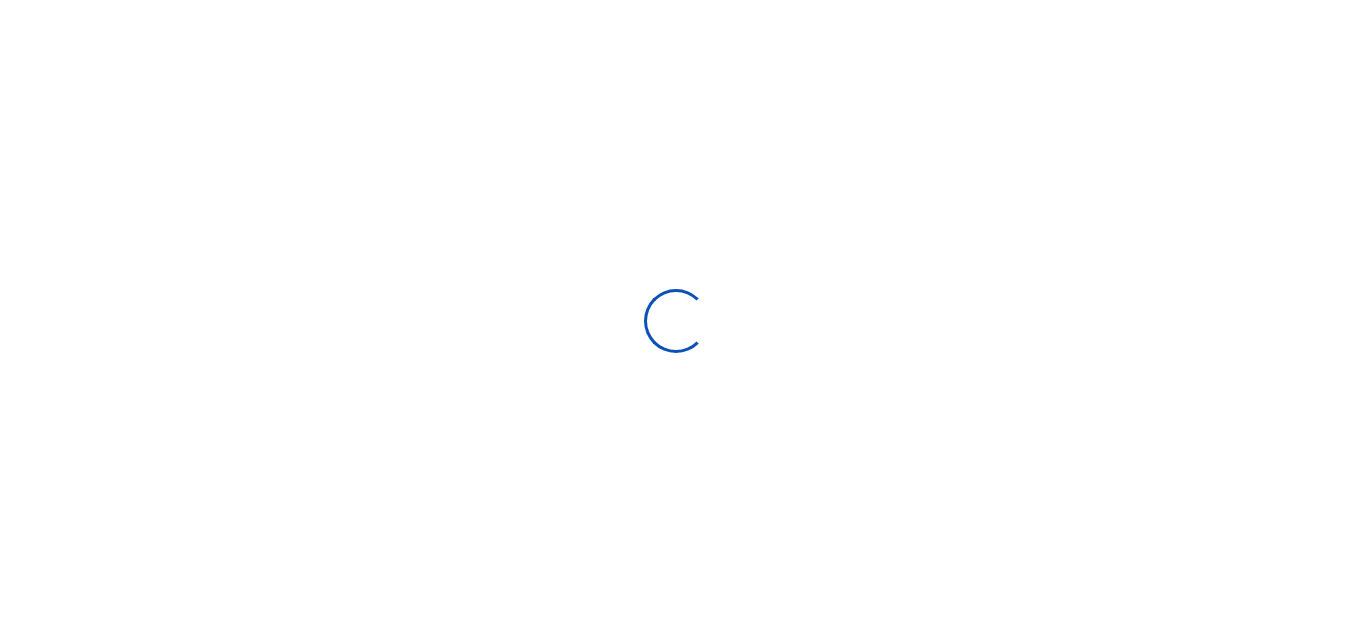 scroll, scrollTop: 0, scrollLeft: 0, axis: both 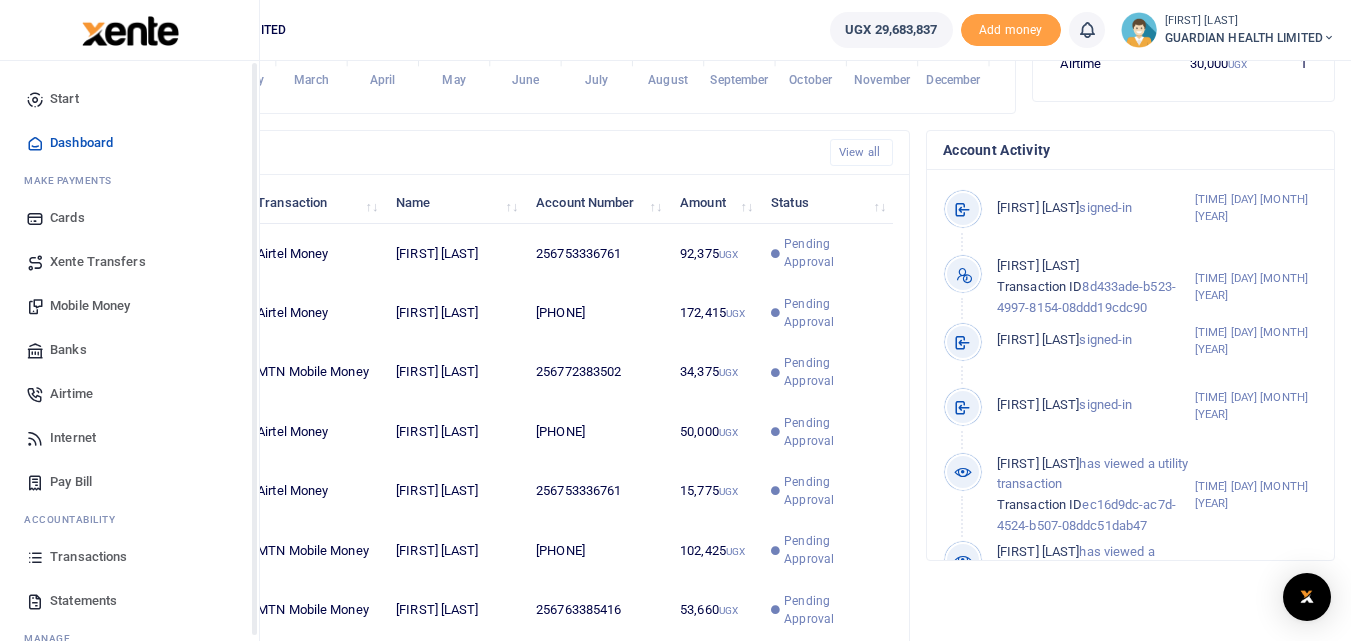 click on "Transactions" at bounding box center [88, 557] 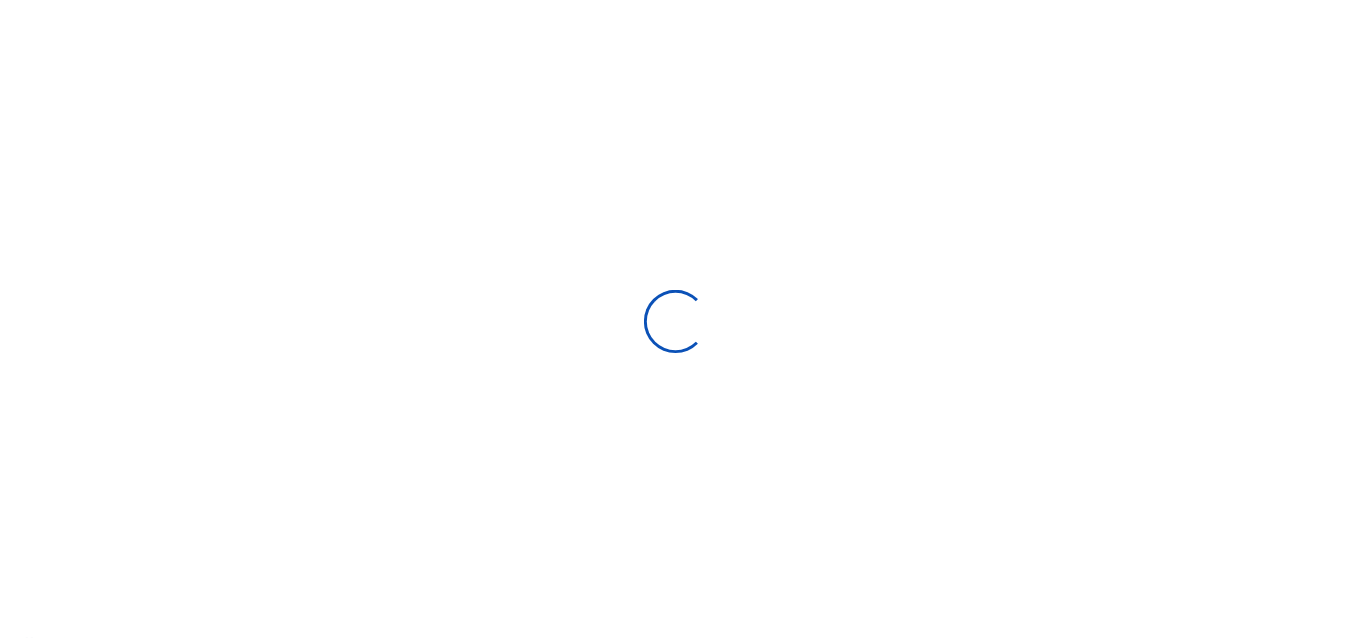 scroll, scrollTop: 0, scrollLeft: 0, axis: both 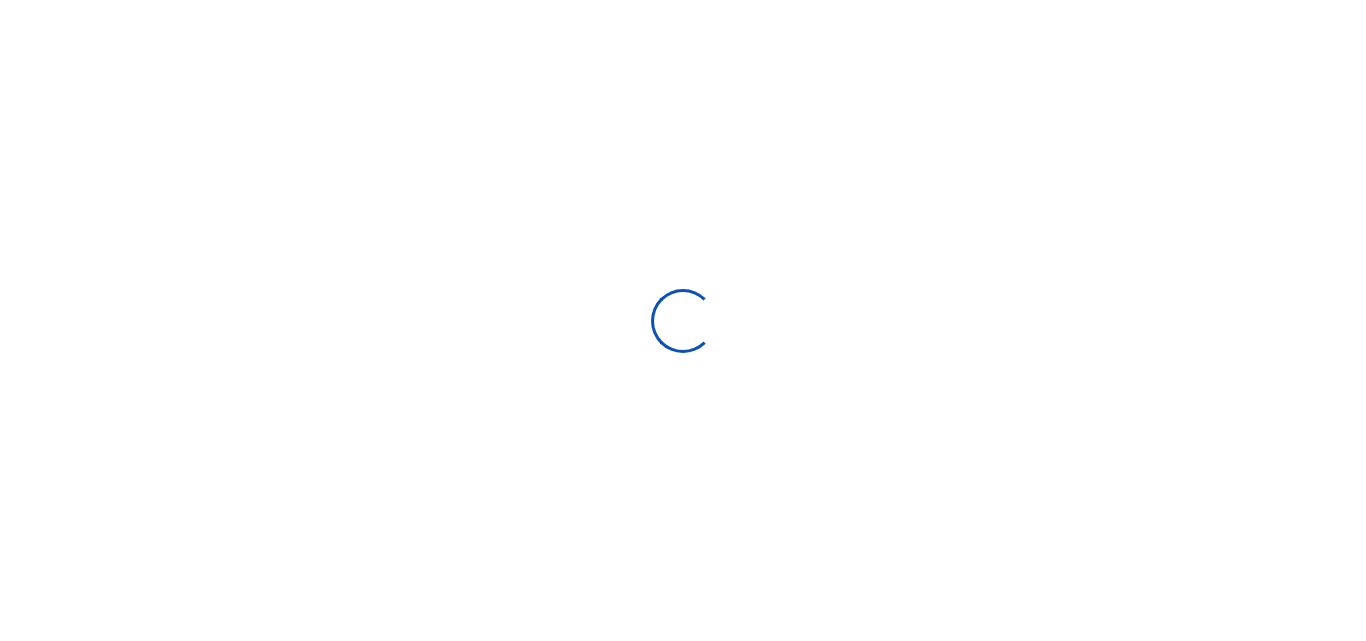 select 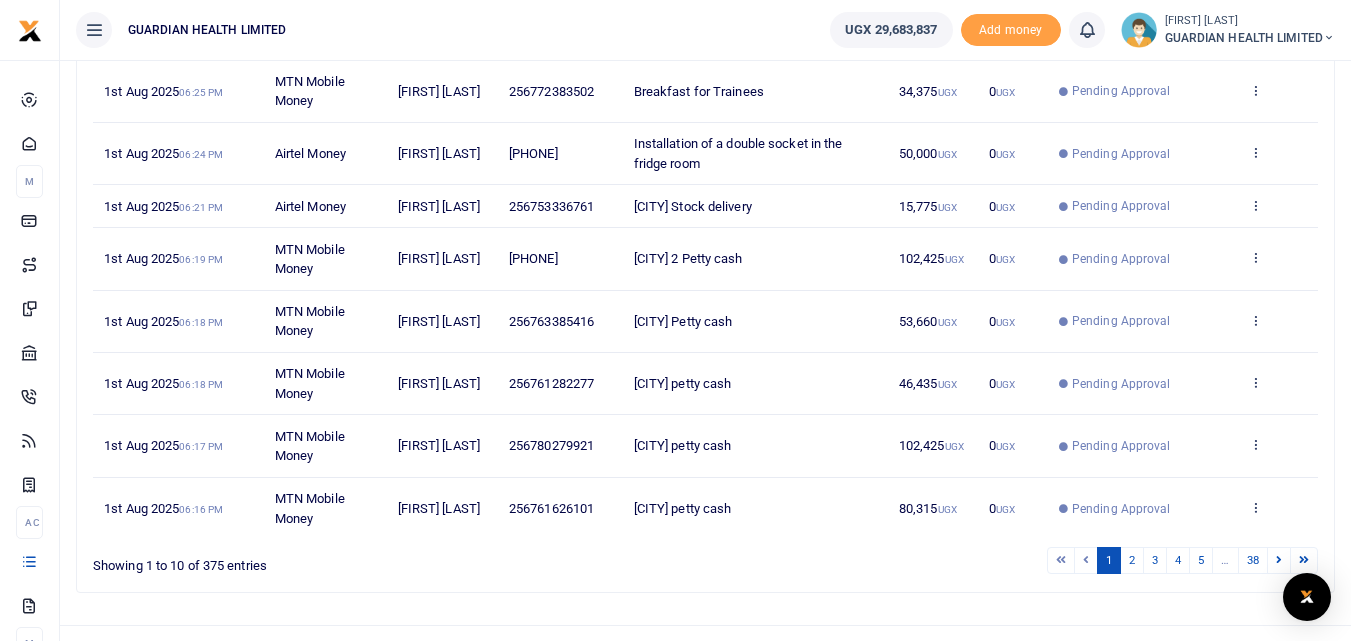 scroll, scrollTop: 474, scrollLeft: 0, axis: vertical 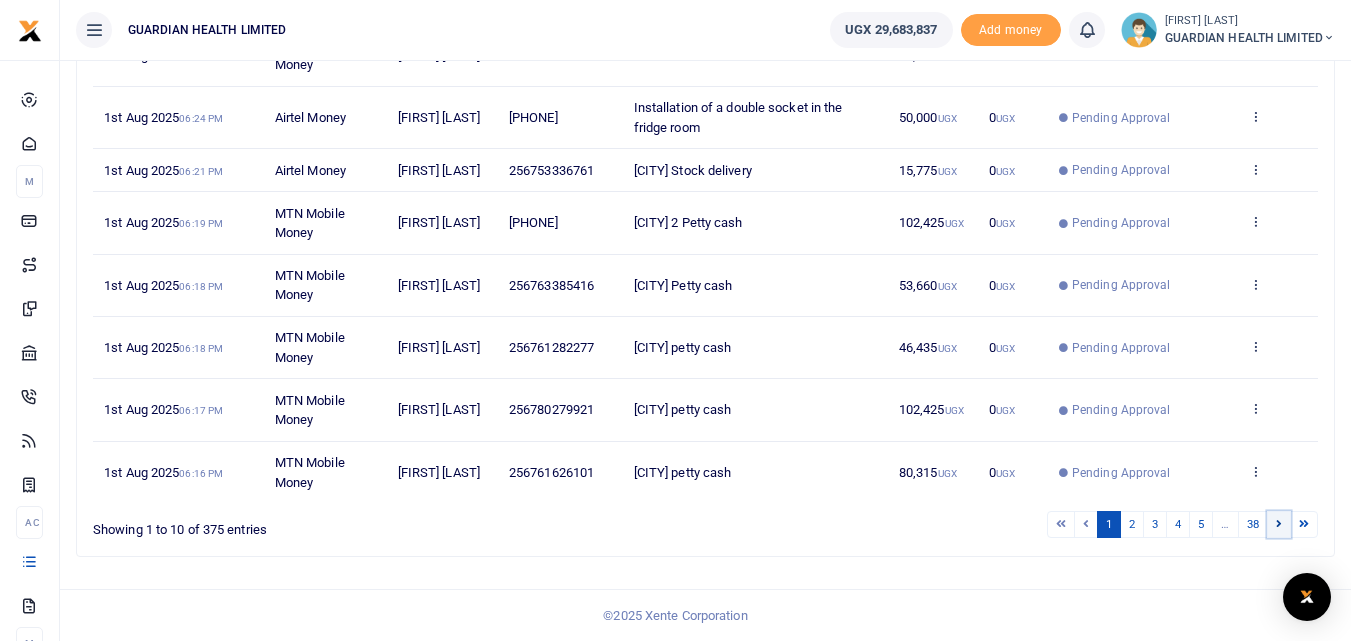 click at bounding box center [1279, 524] 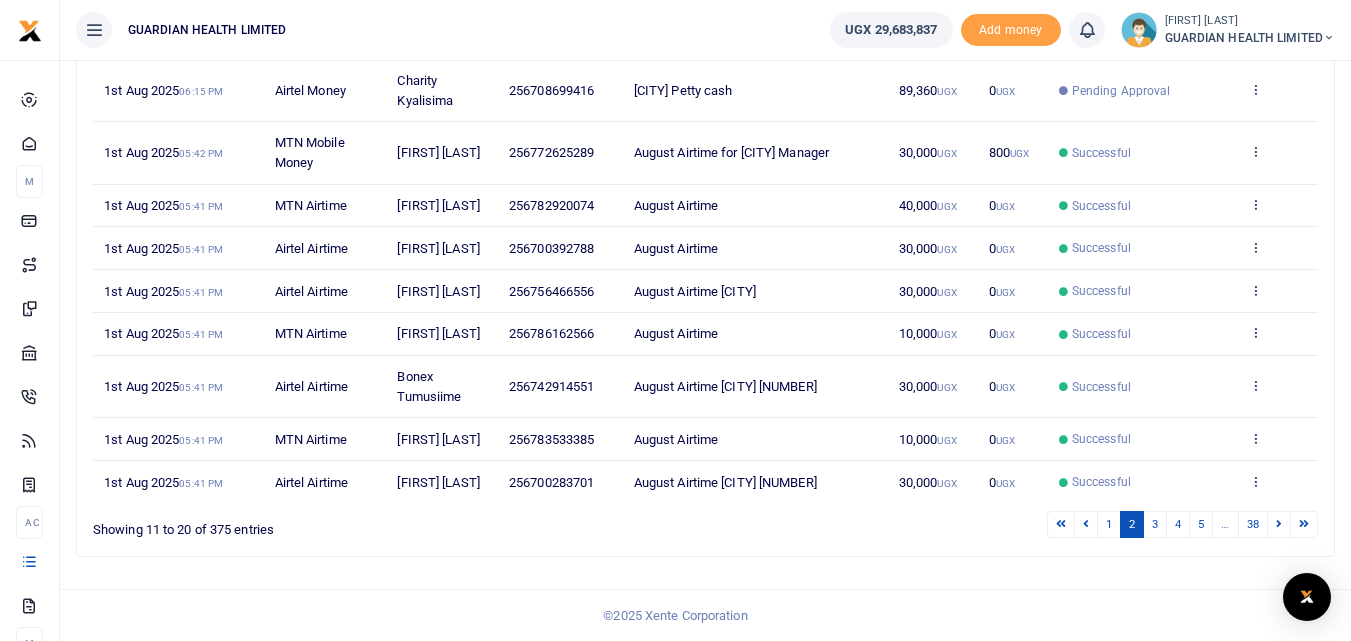click at bounding box center (1279, 524) 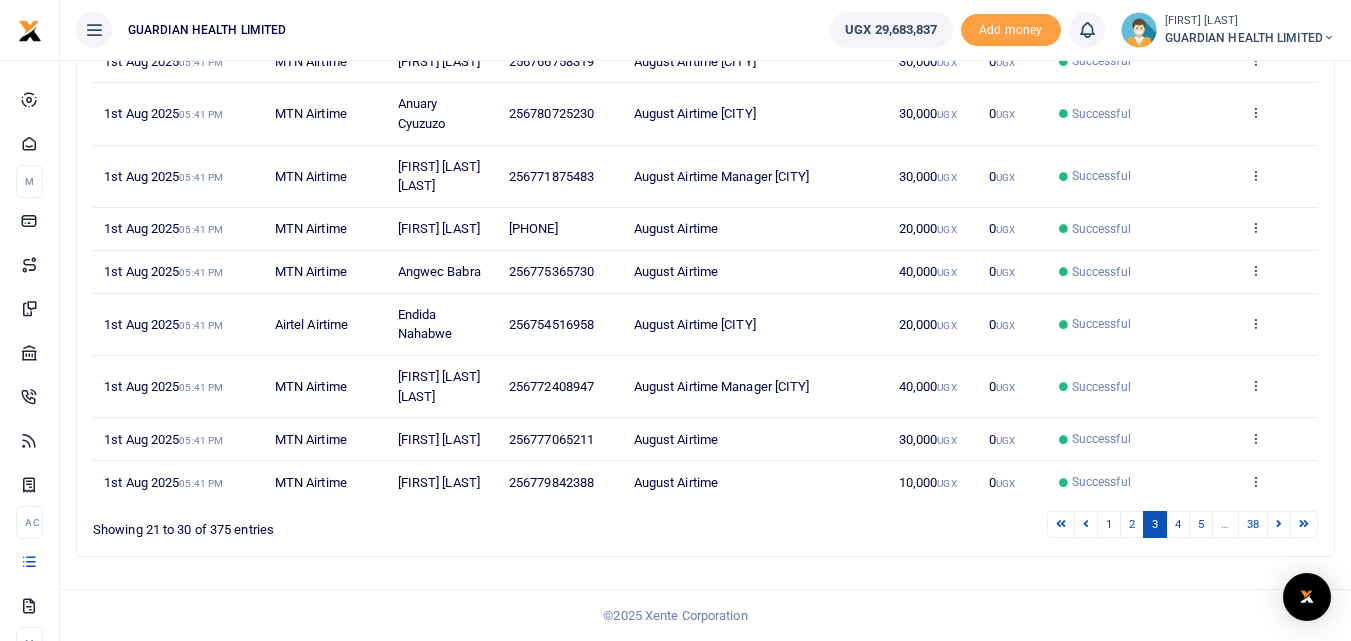scroll, scrollTop: 396, scrollLeft: 0, axis: vertical 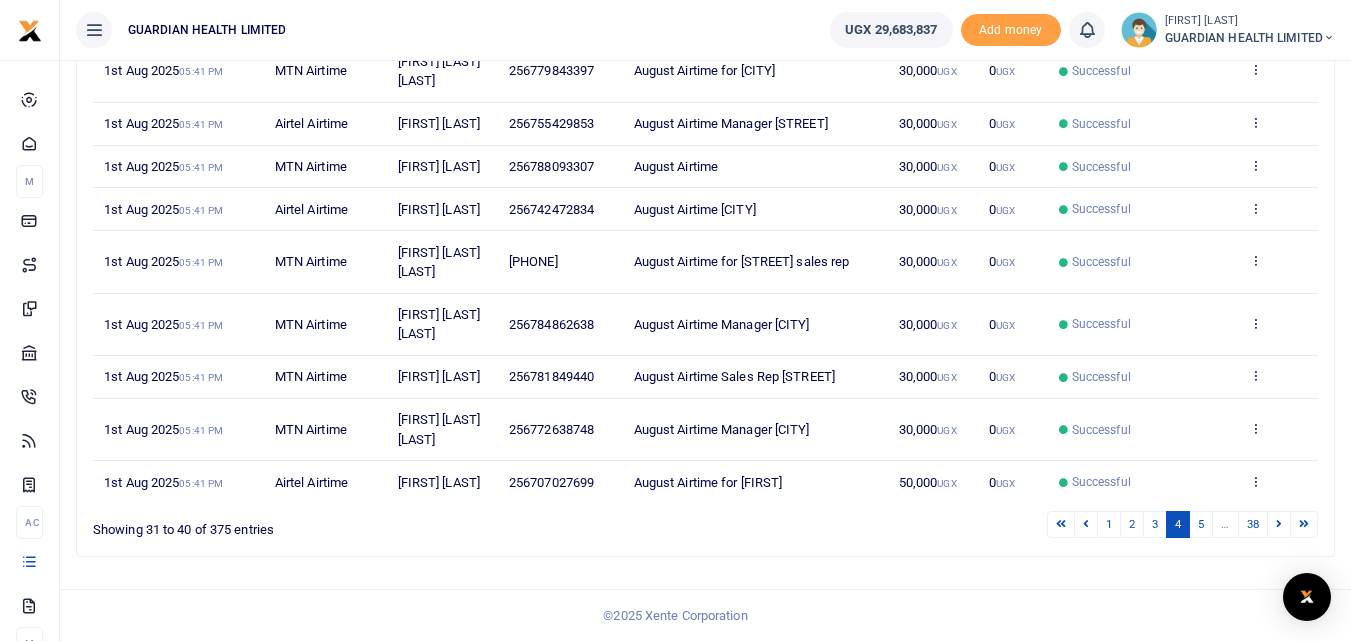 click on "View details
Send again" at bounding box center (1278, 482) 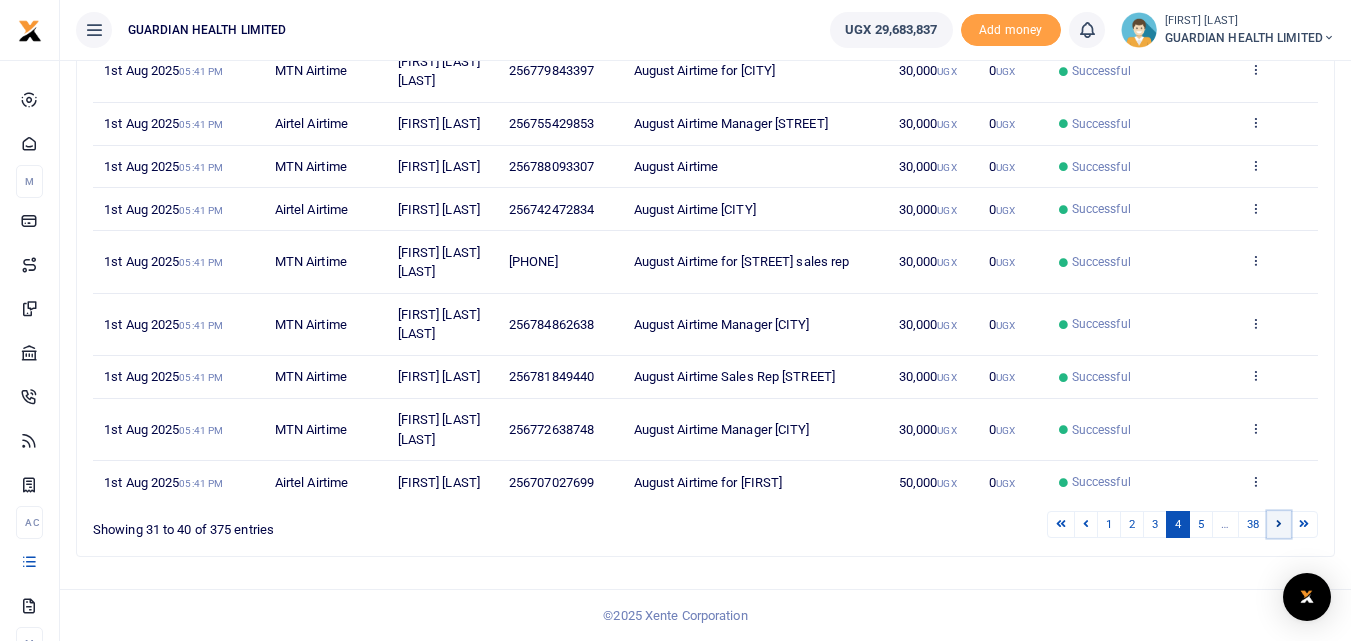 click at bounding box center (1279, 524) 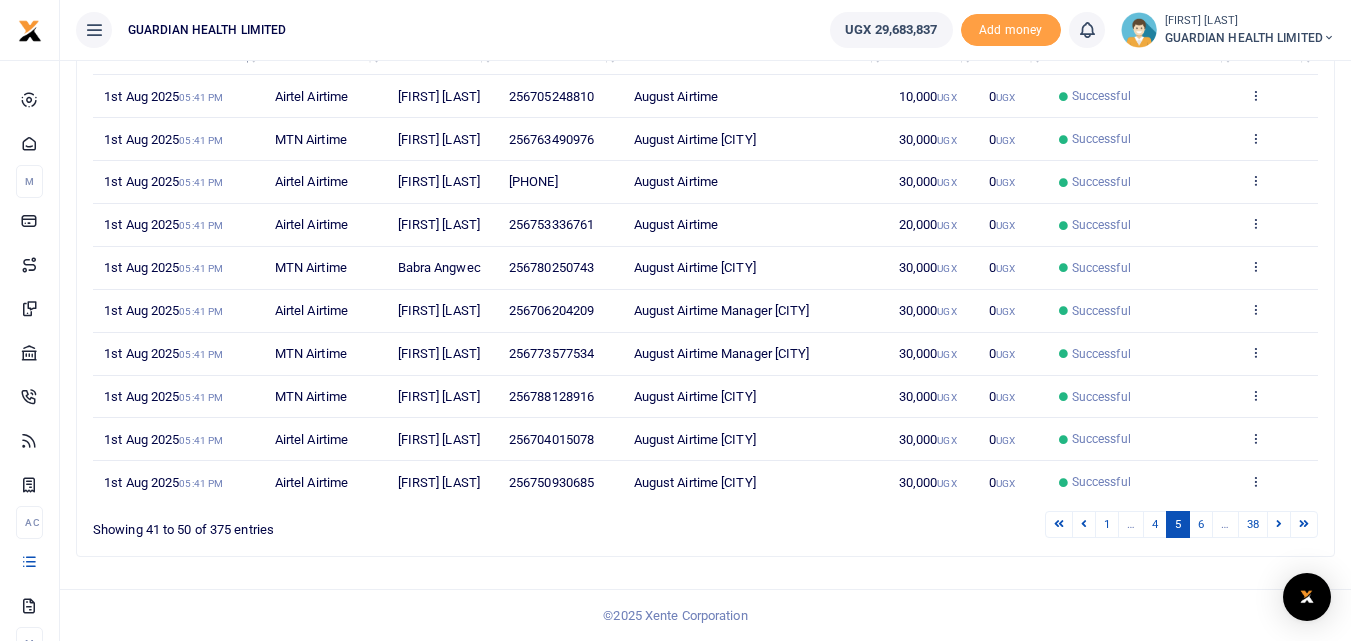 scroll, scrollTop: 357, scrollLeft: 0, axis: vertical 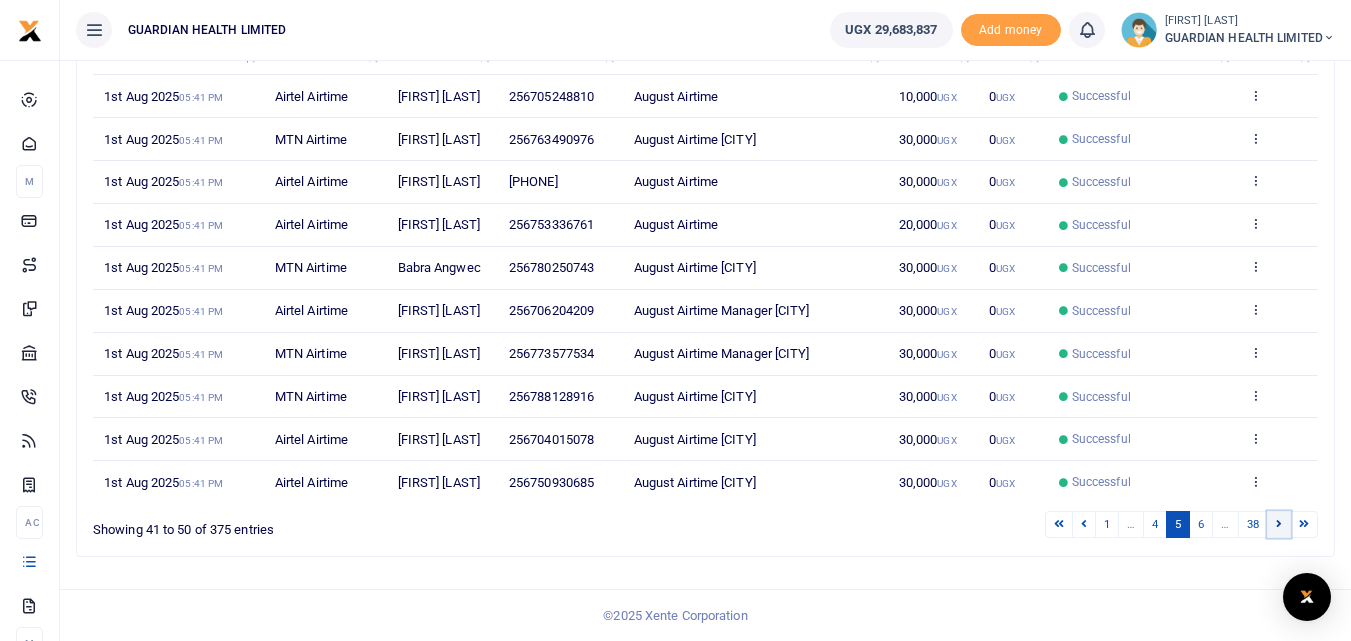 click at bounding box center [1279, 523] 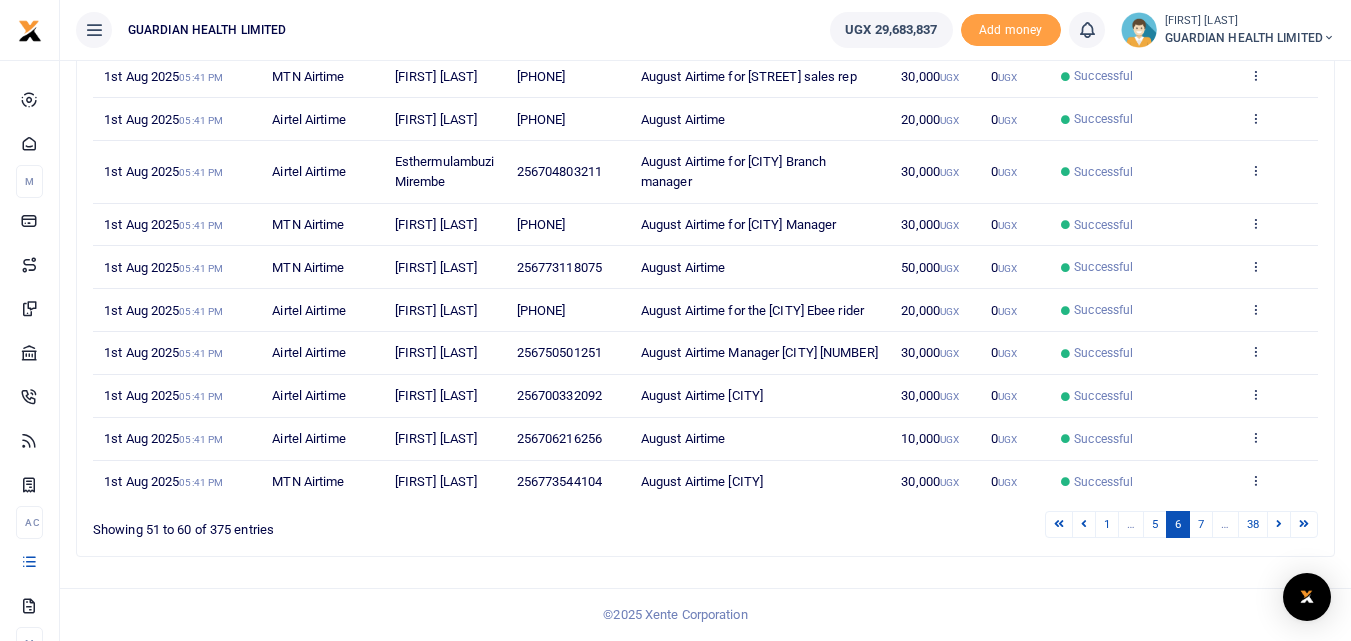 click on "View details
Send again" at bounding box center [1278, 482] 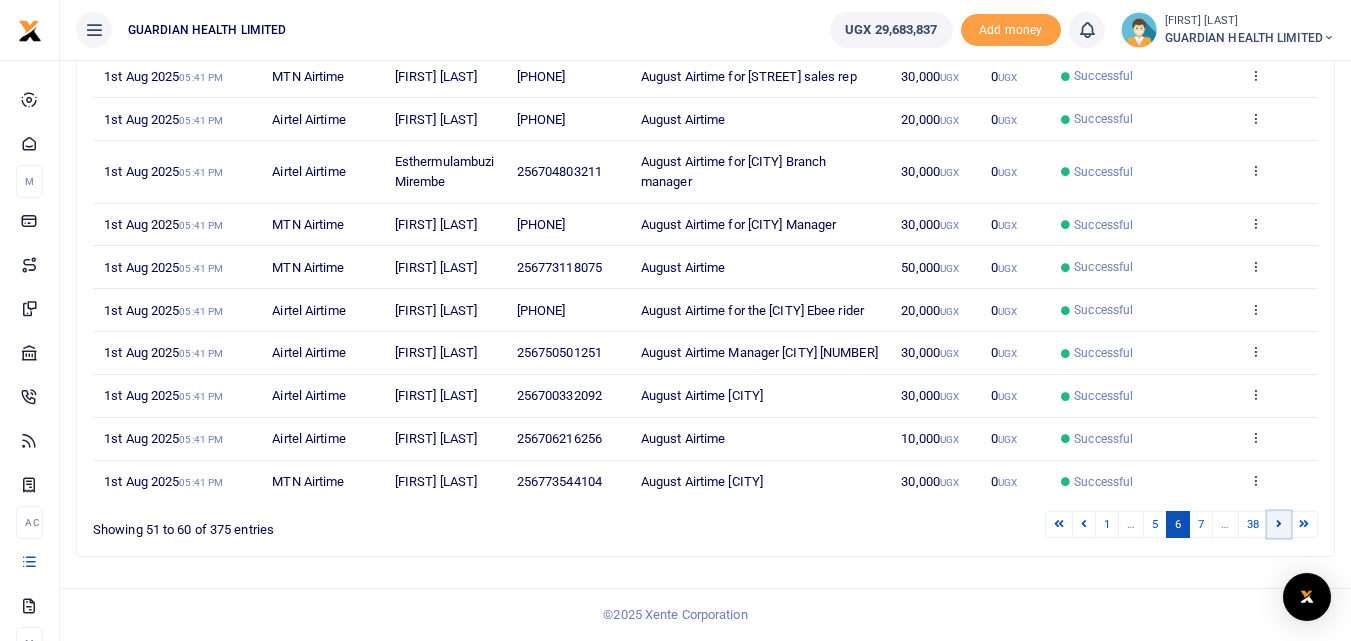 click at bounding box center [1279, 524] 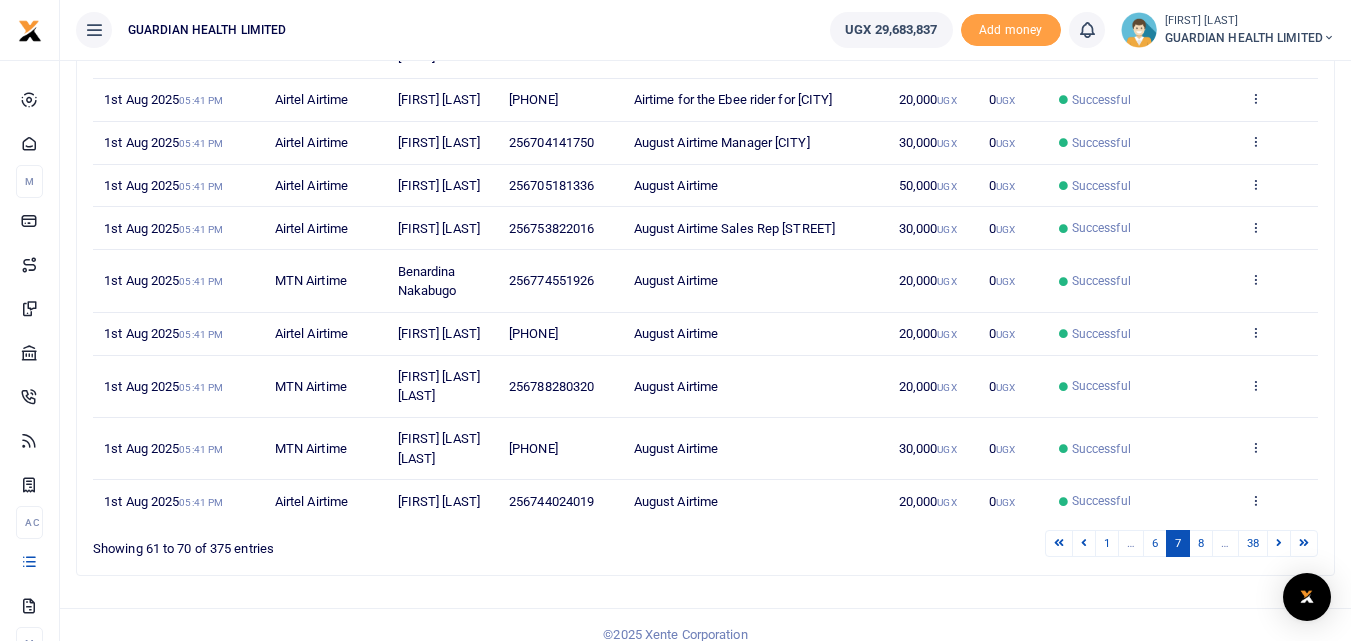 click on "View details
Send again" at bounding box center [1278, 501] 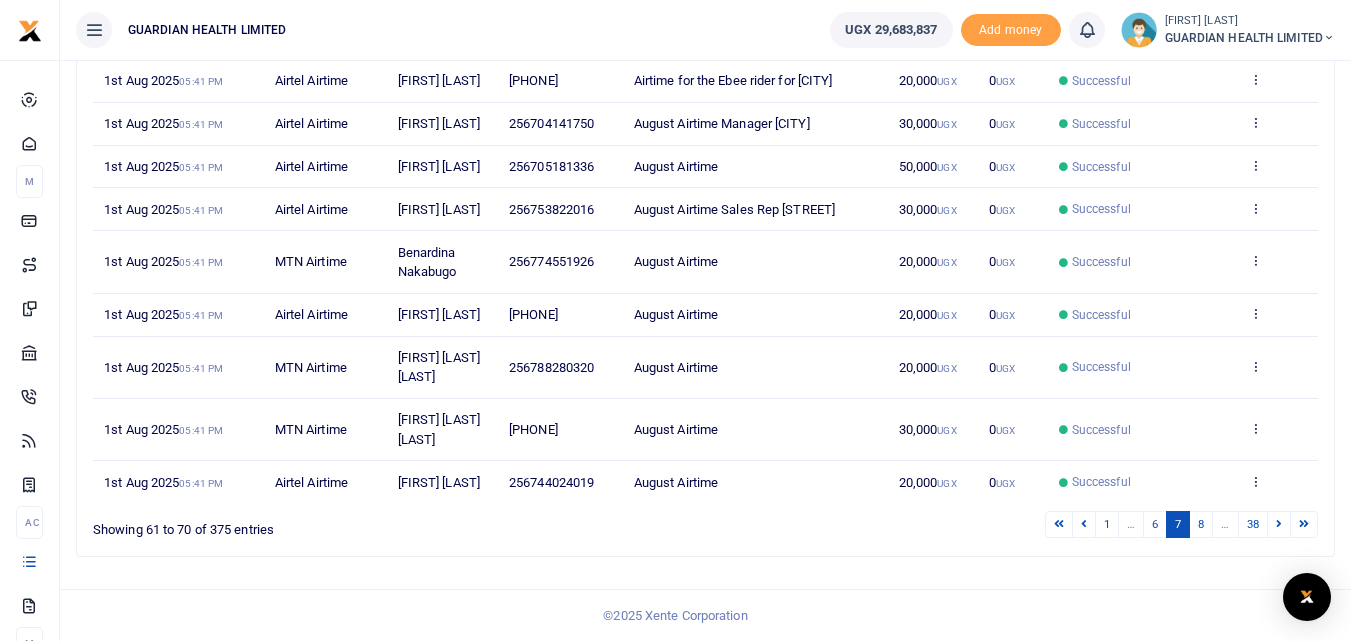 scroll, scrollTop: 454, scrollLeft: 0, axis: vertical 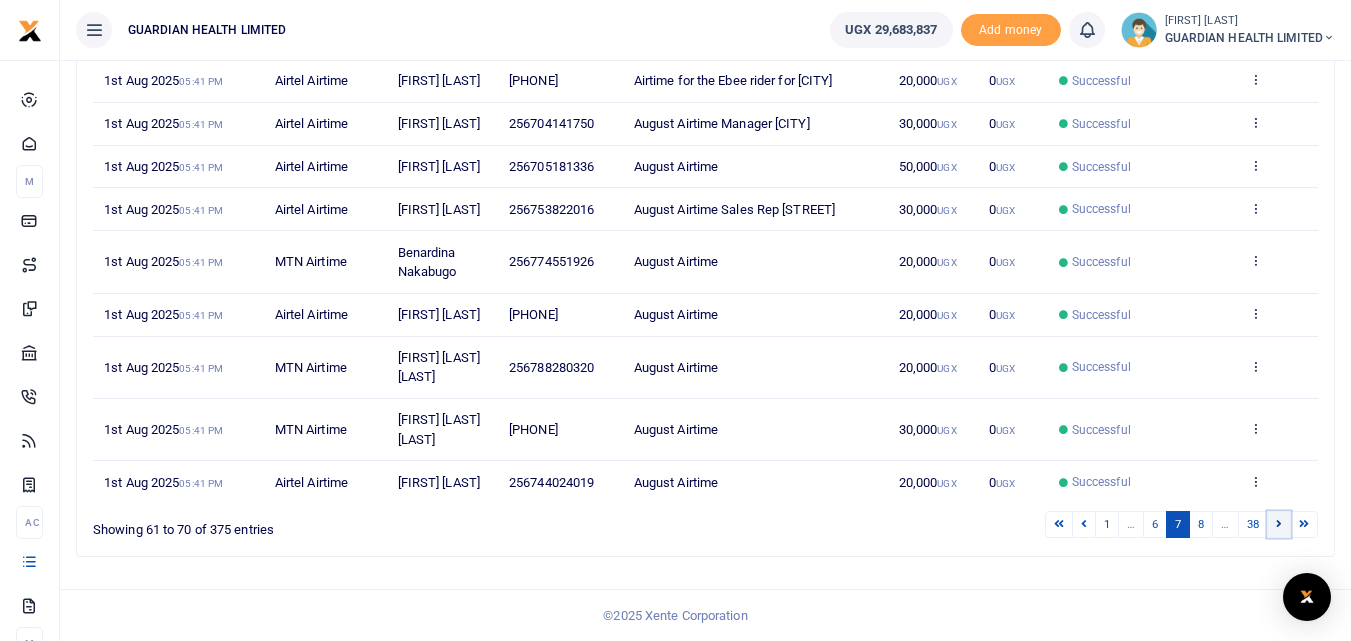 click at bounding box center (1279, 523) 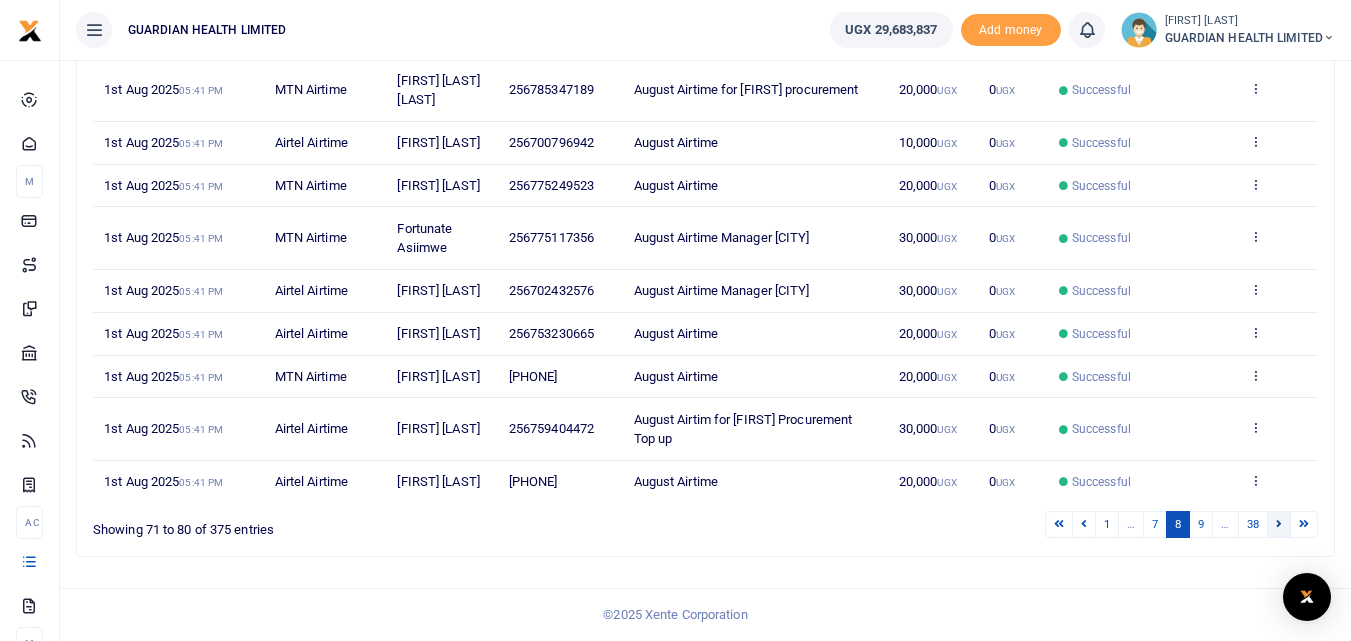 click at bounding box center (1279, 523) 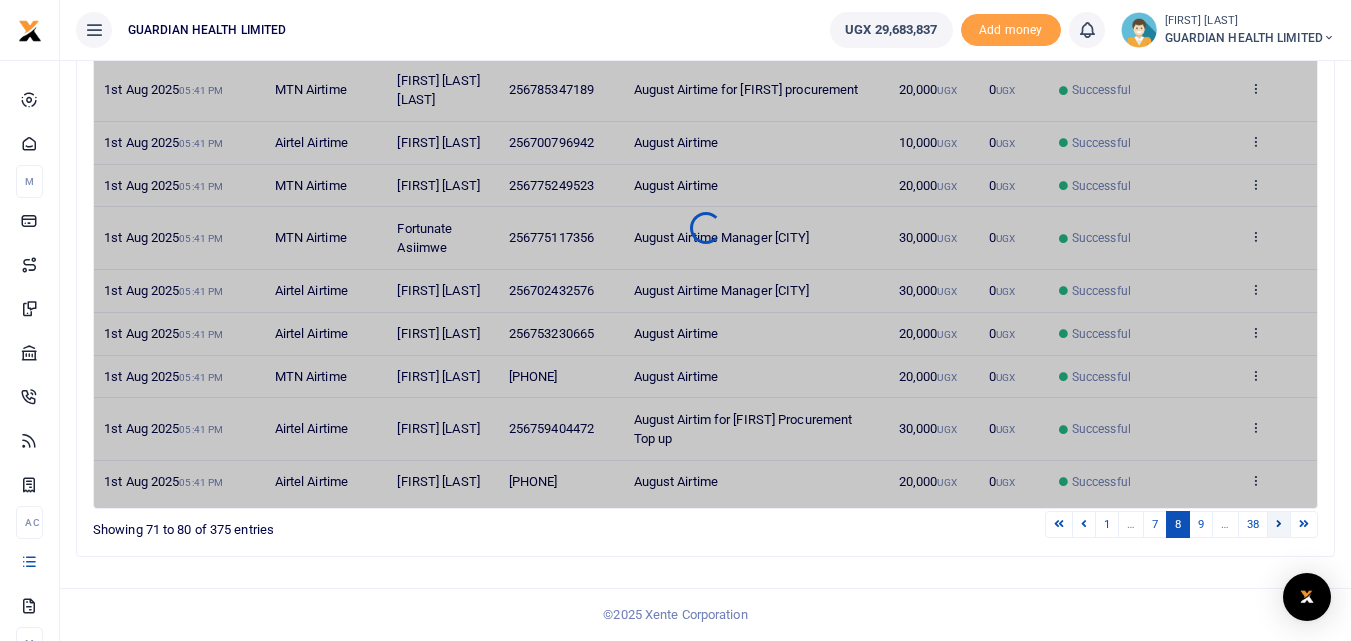 scroll, scrollTop: 415, scrollLeft: 0, axis: vertical 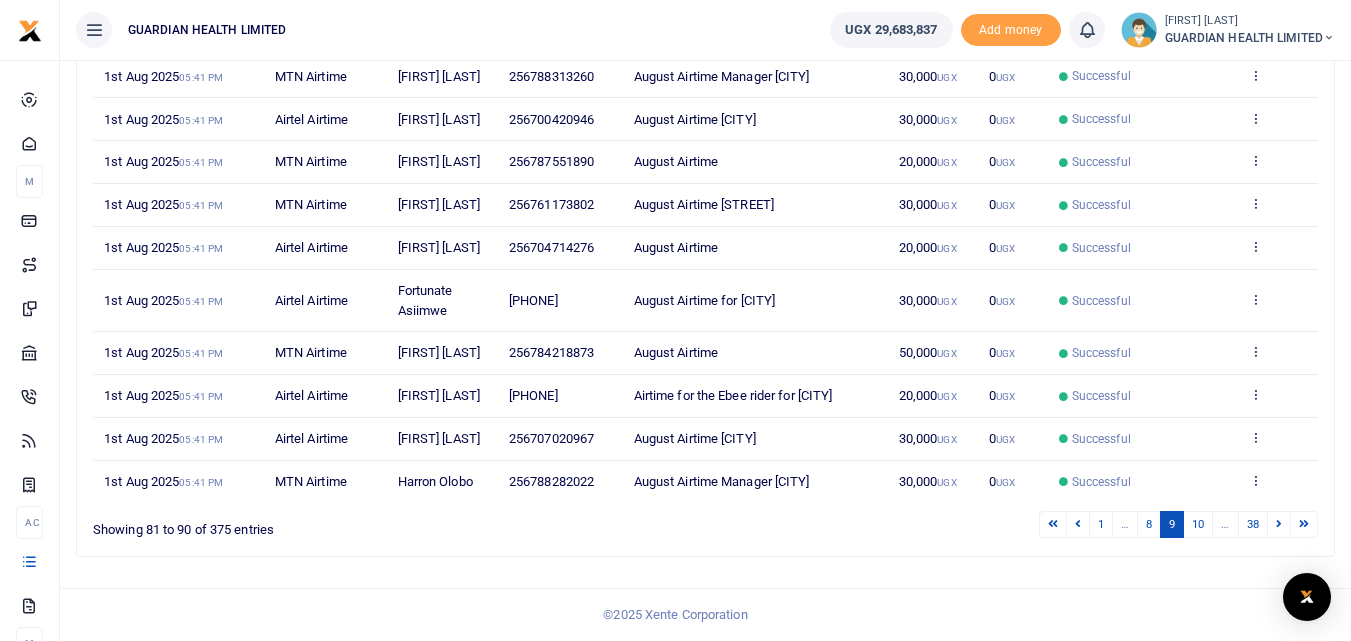 click on "Search: Date Transaction Name Account Number Memo Amount Fees Status Action 1st Aug 2025  05:41 PM MTN Airtime James Musundi 256788313260 August Airtime Manager Mbale 30,000 UGX  0 UGX  Successful
View details
Send again
1st Aug 2025  05:41 PM Airtel Airtime Daniel Ssimbwa 256700420946 August Airtime Ntinda 30,000 UGX  0 UGX  Successful
View details
Send again
1st Aug 2025  05:41 PM MTN Airtime Lumala Eric 256787551890 August Airtime 20,000 UGX  0 0" at bounding box center (705, 263) 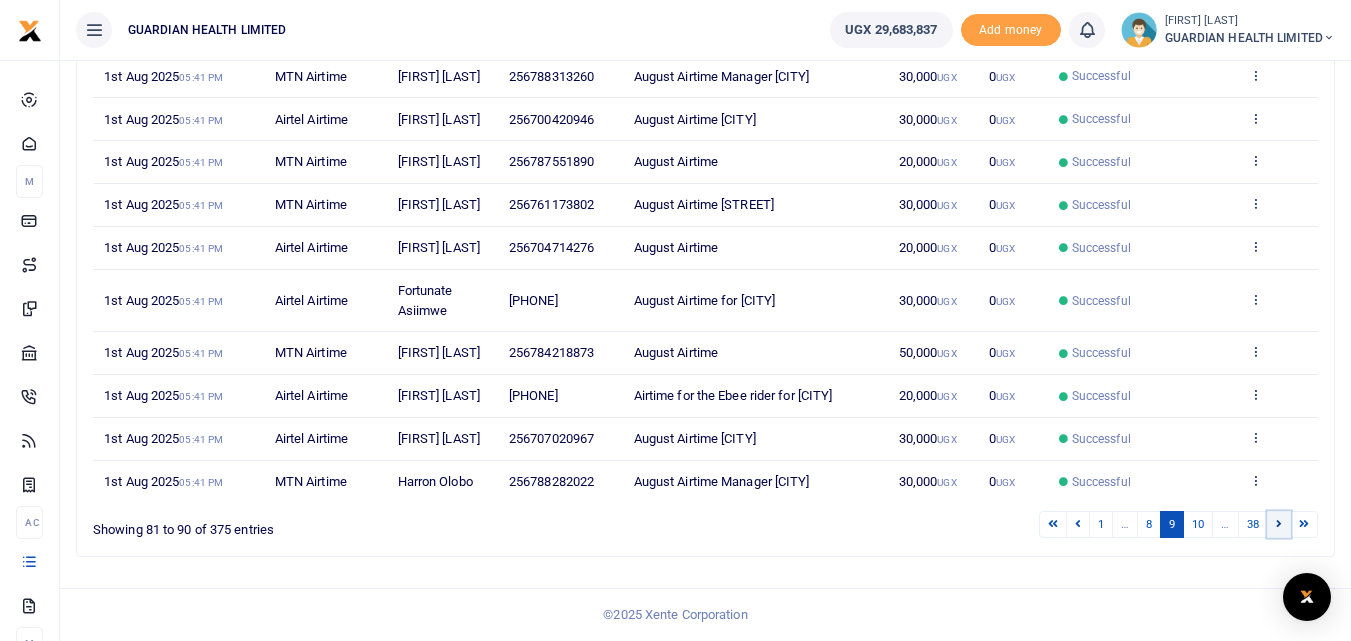 click at bounding box center [1279, 523] 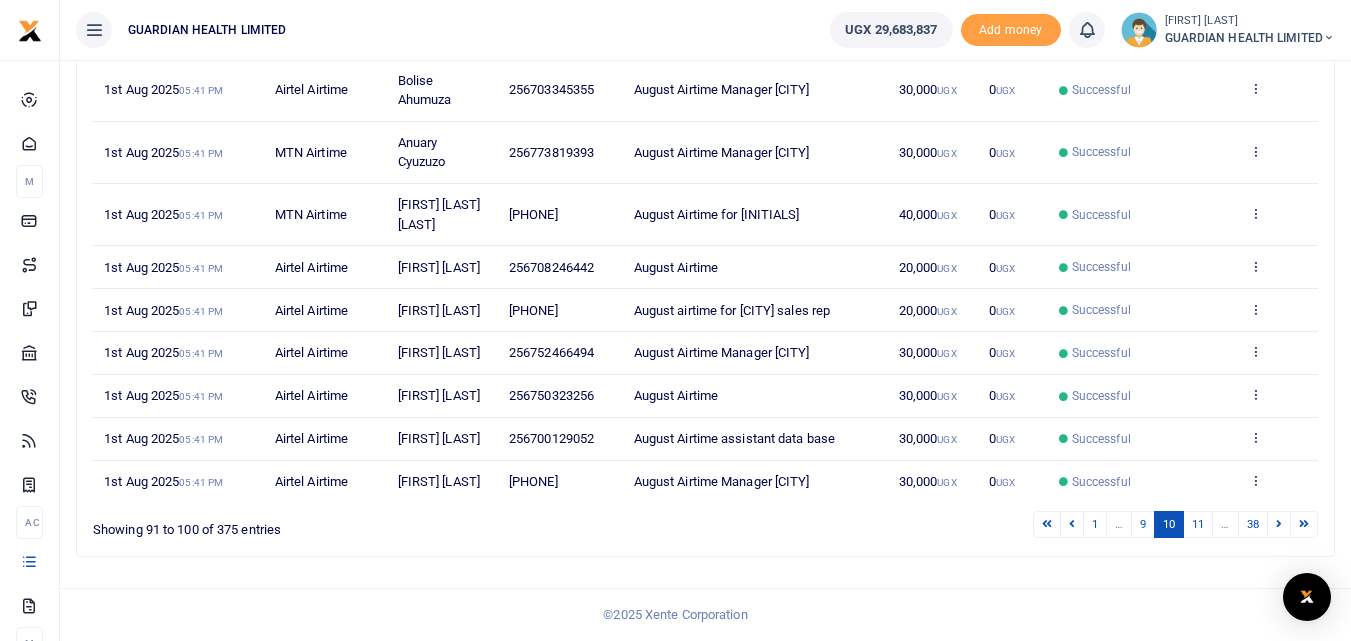 click at bounding box center (1279, 523) 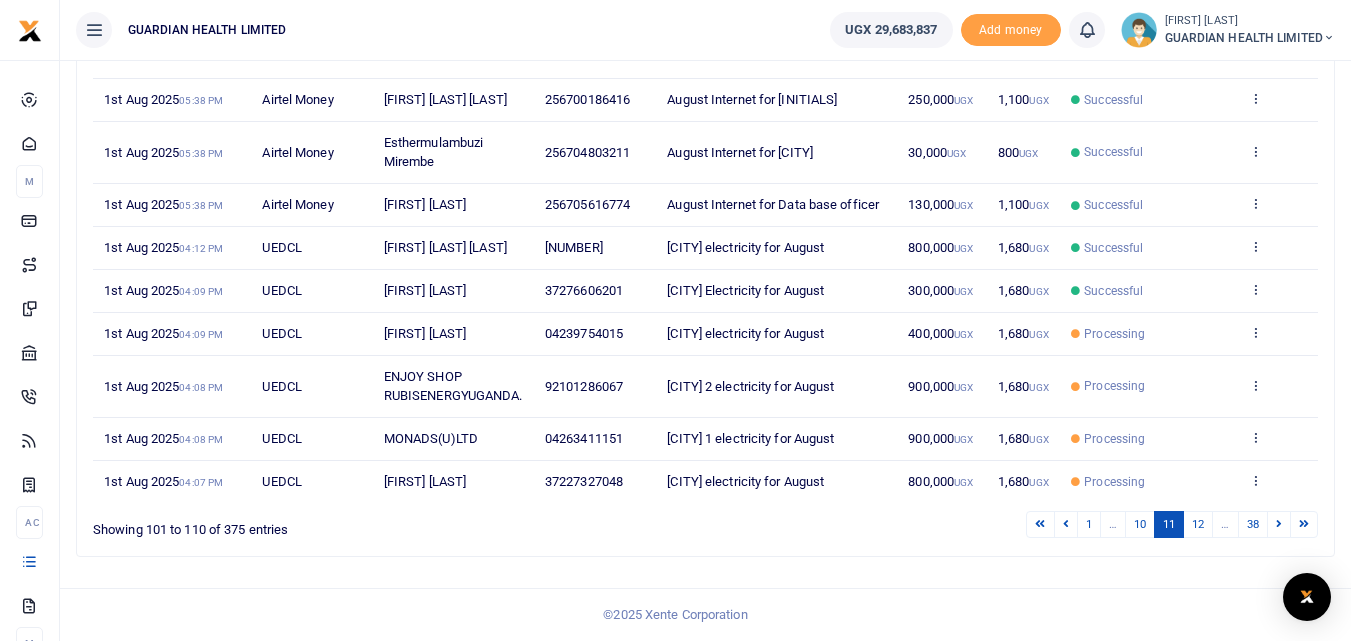 scroll, scrollTop: 396, scrollLeft: 0, axis: vertical 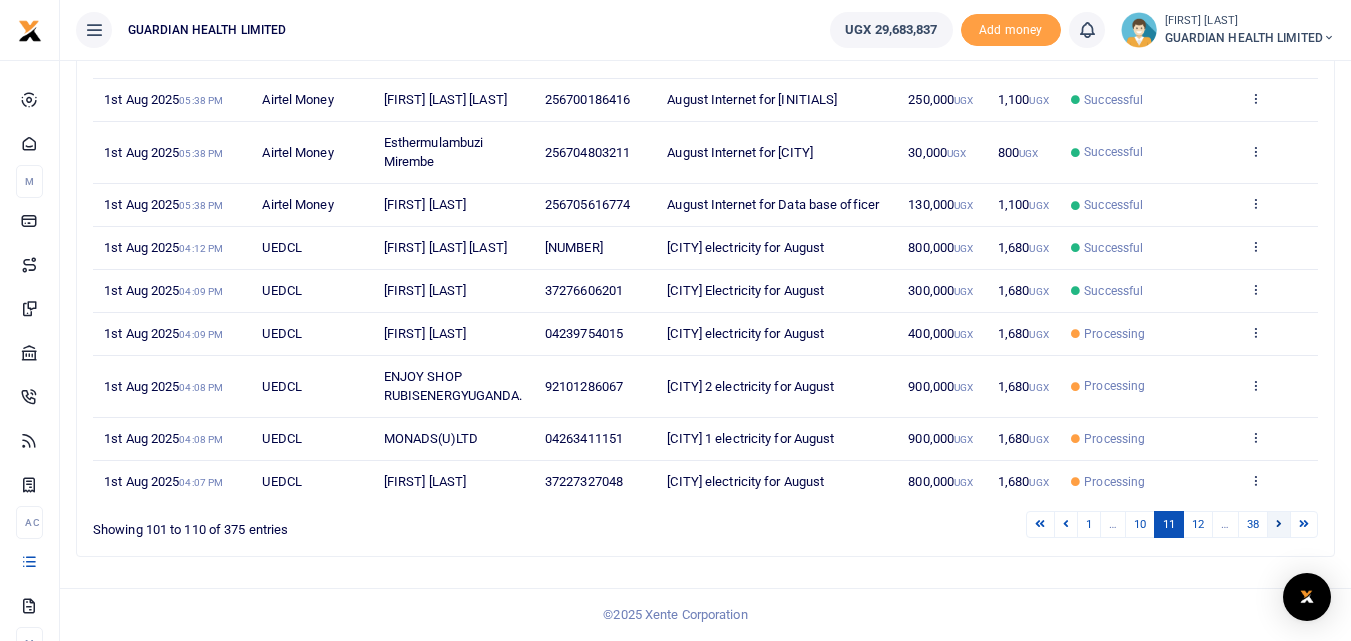click at bounding box center [1279, 524] 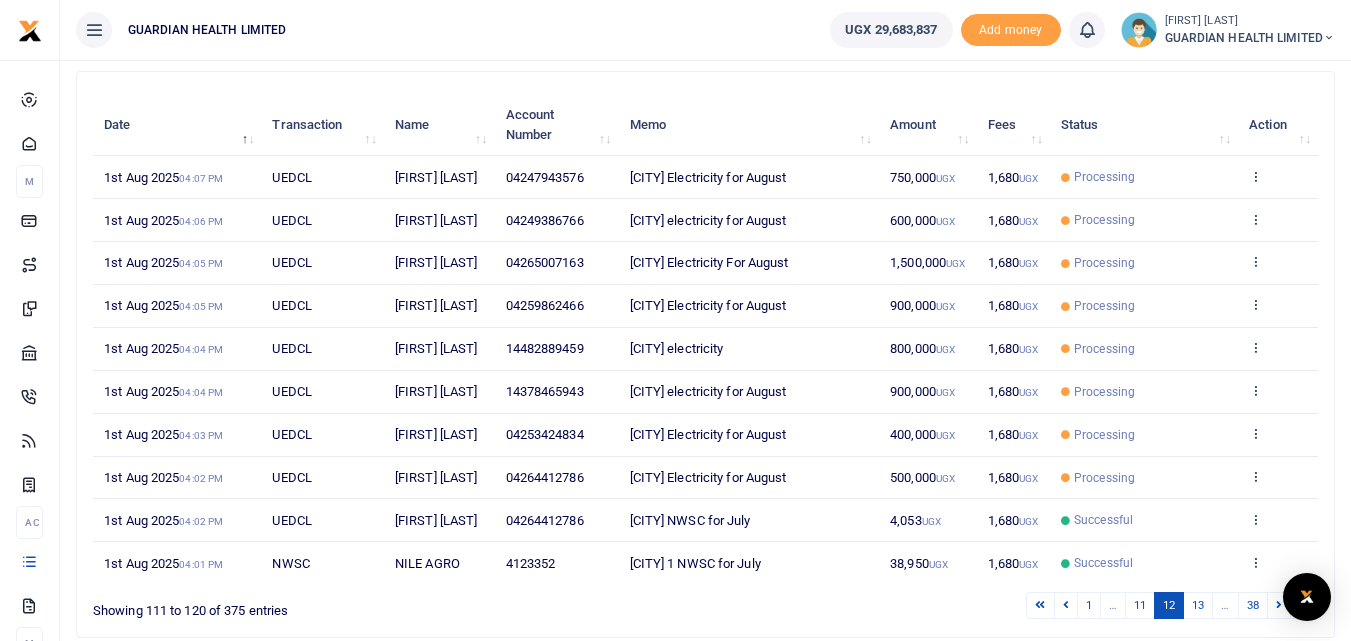 scroll, scrollTop: 0, scrollLeft: 0, axis: both 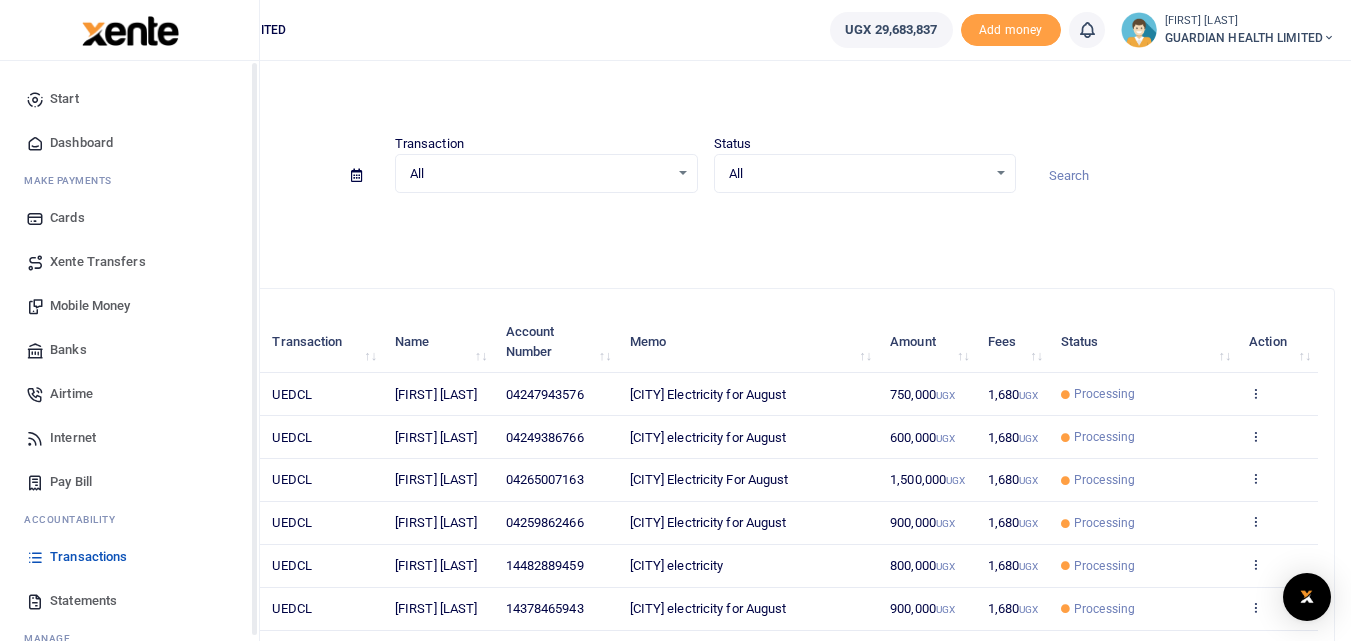 click on "Dashboard" at bounding box center [81, 143] 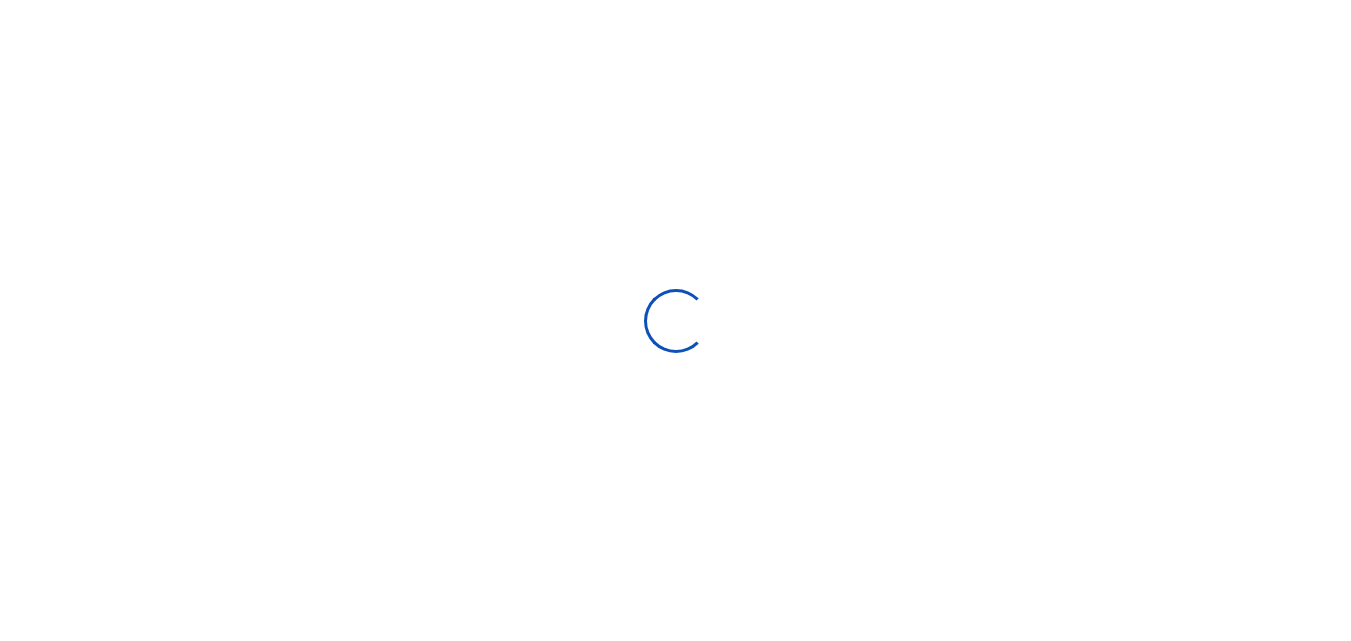 scroll, scrollTop: 0, scrollLeft: 0, axis: both 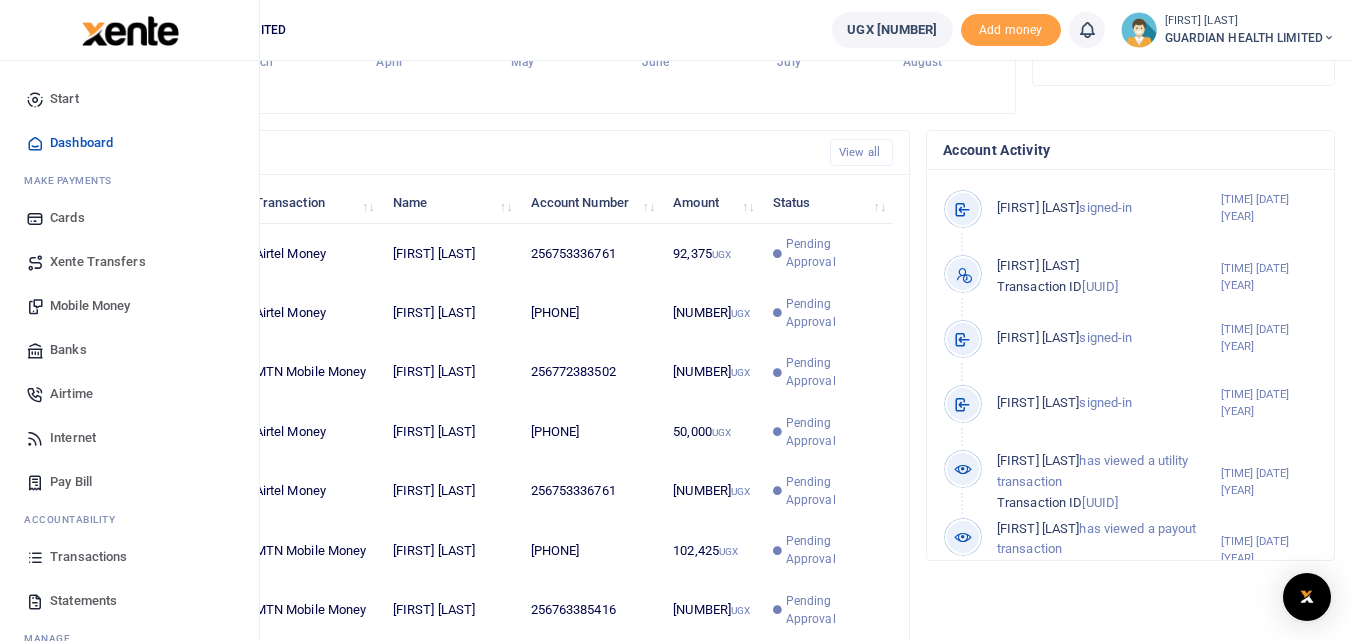 click on "Transactions" at bounding box center (88, 557) 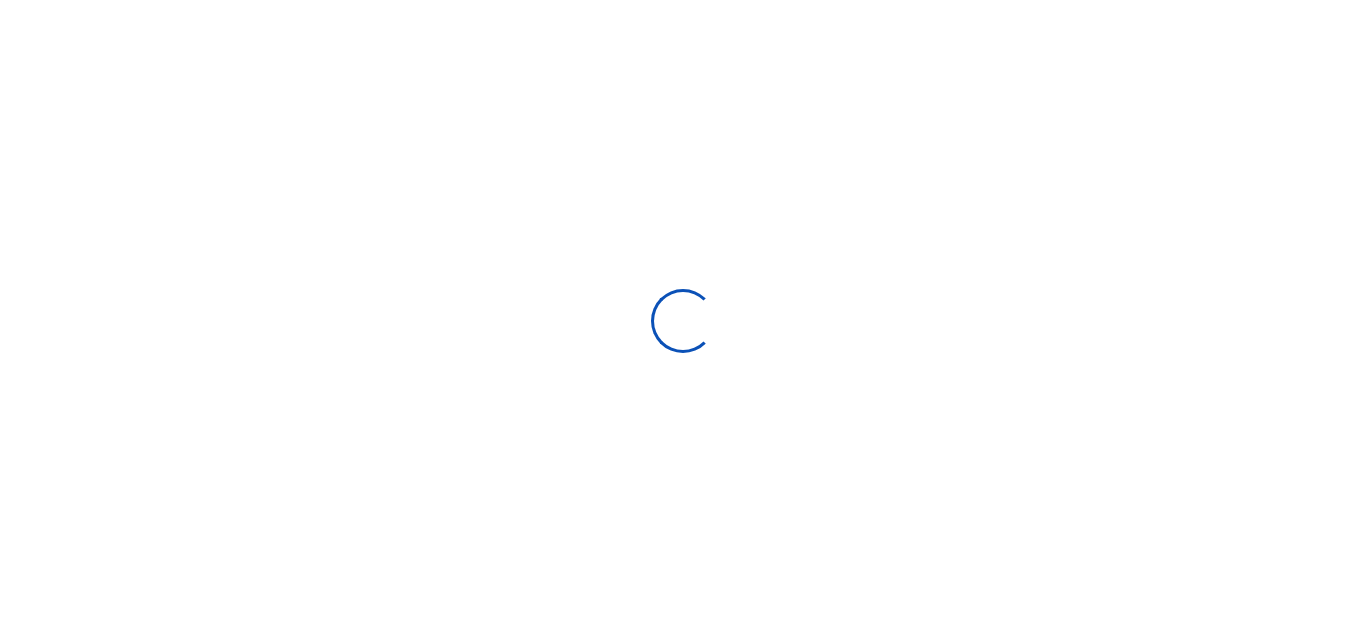 select 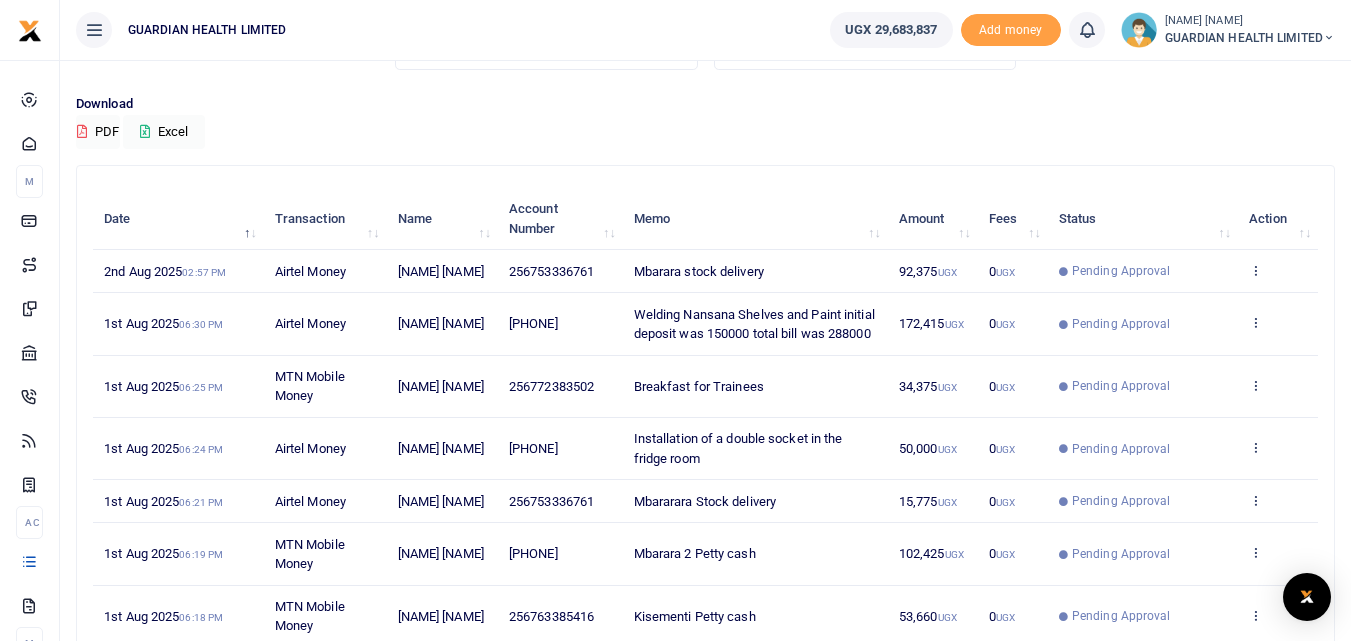 scroll, scrollTop: 74, scrollLeft: 0, axis: vertical 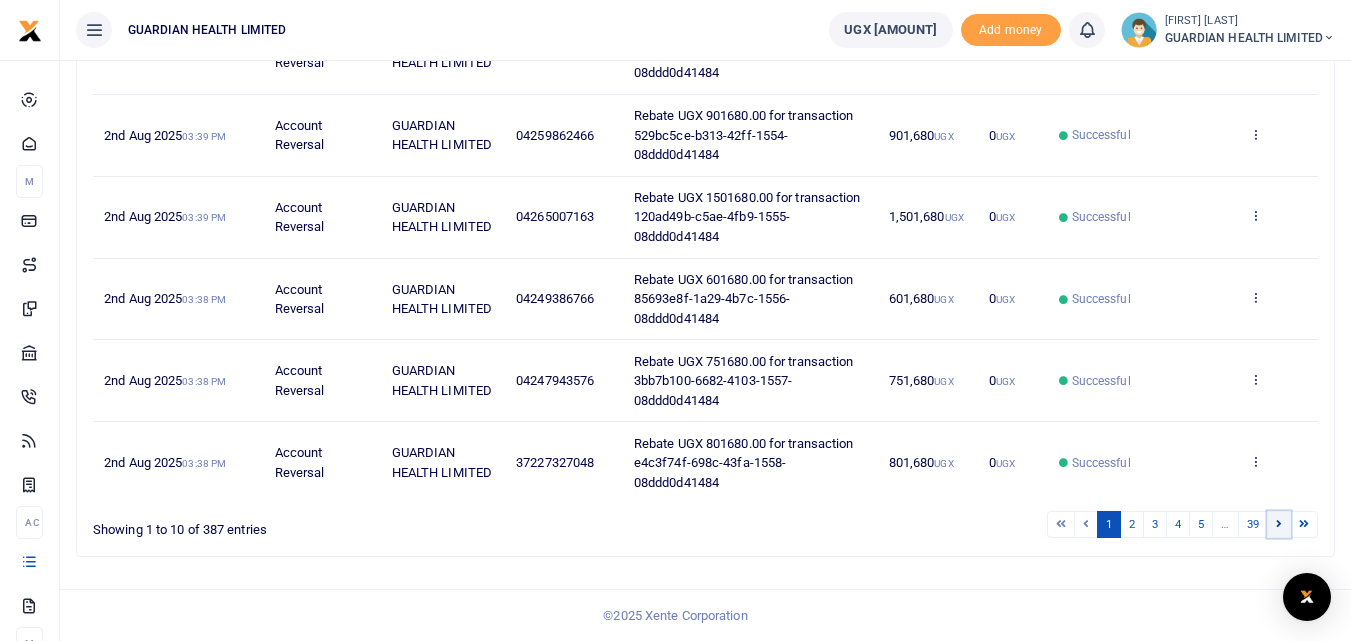 click at bounding box center (1279, 523) 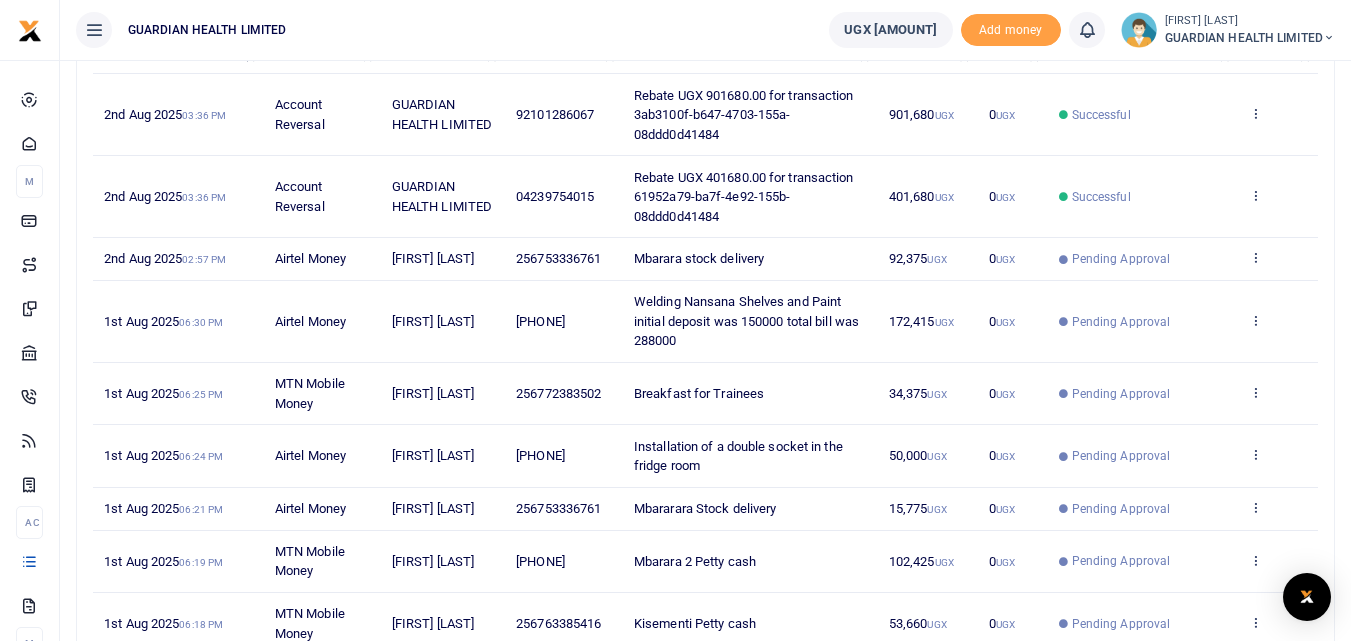 scroll, scrollTop: 500, scrollLeft: 0, axis: vertical 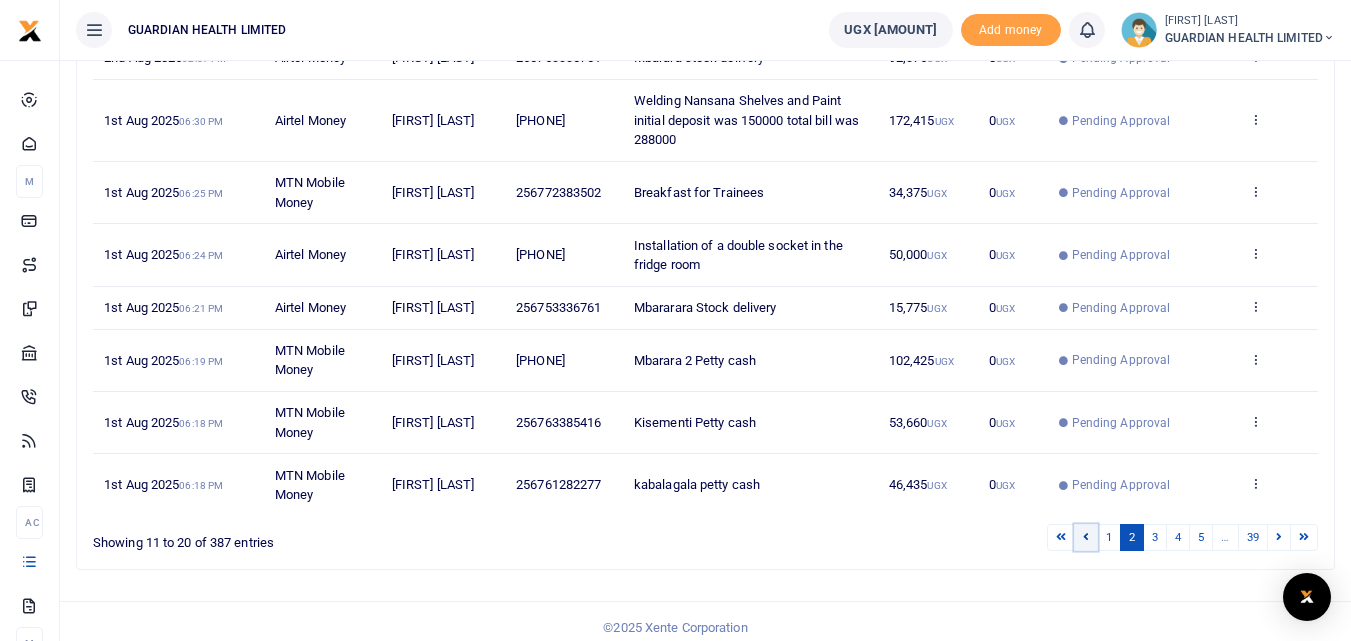 click at bounding box center (1086, 536) 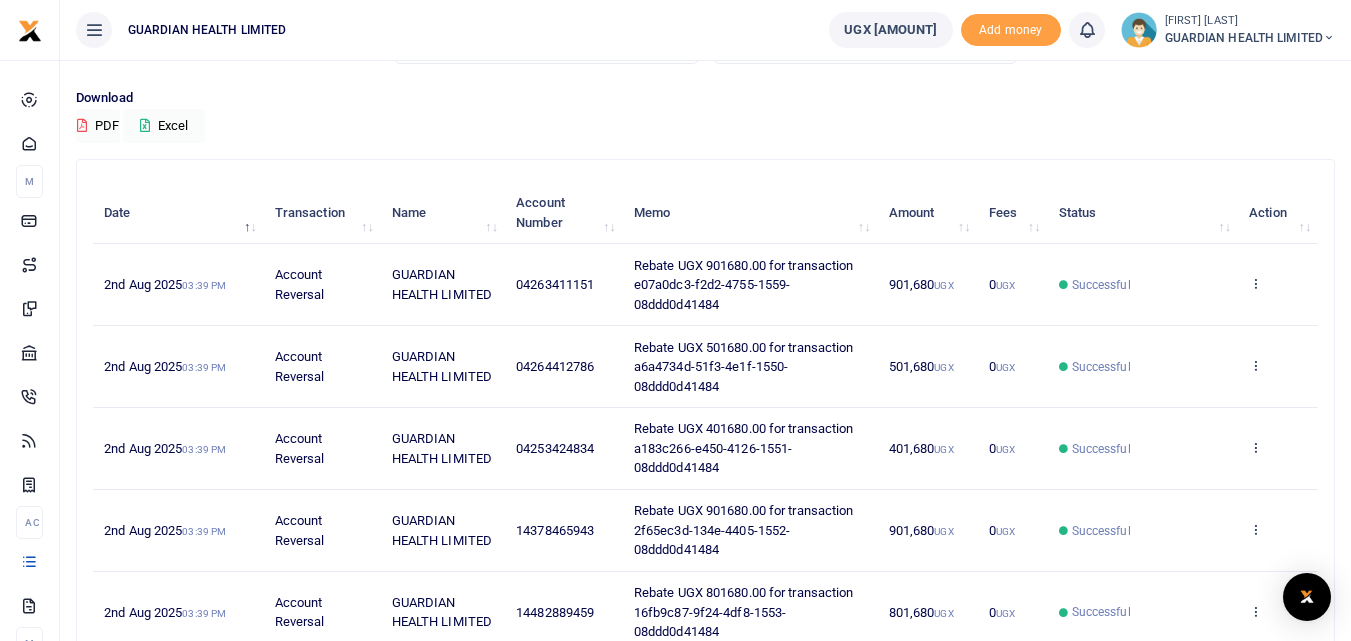 scroll, scrollTop: 88, scrollLeft: 0, axis: vertical 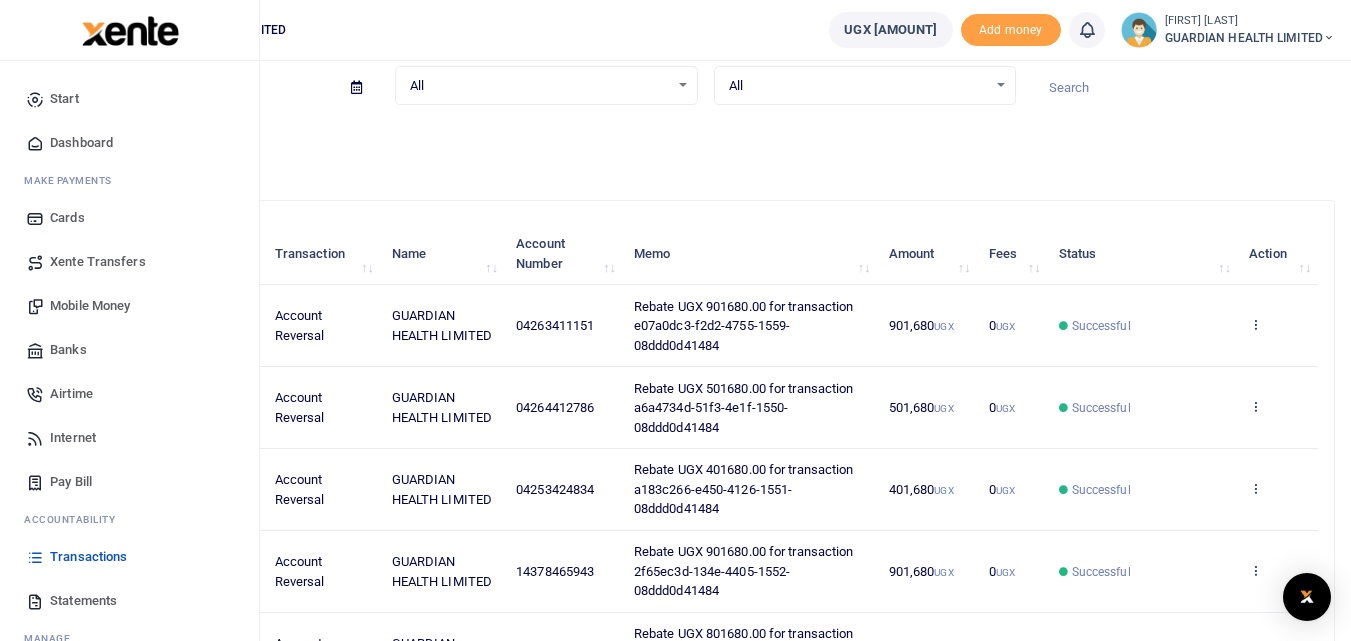 click on "Pay Bill" at bounding box center [71, 482] 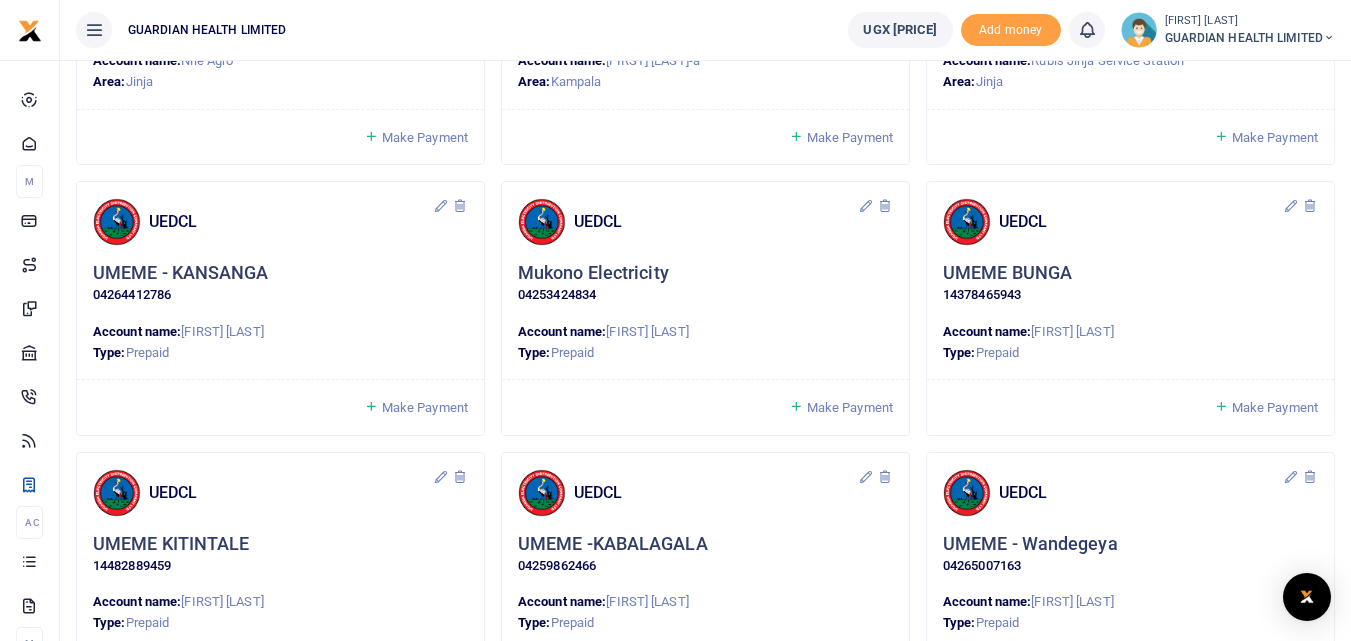 scroll, scrollTop: 600, scrollLeft: 0, axis: vertical 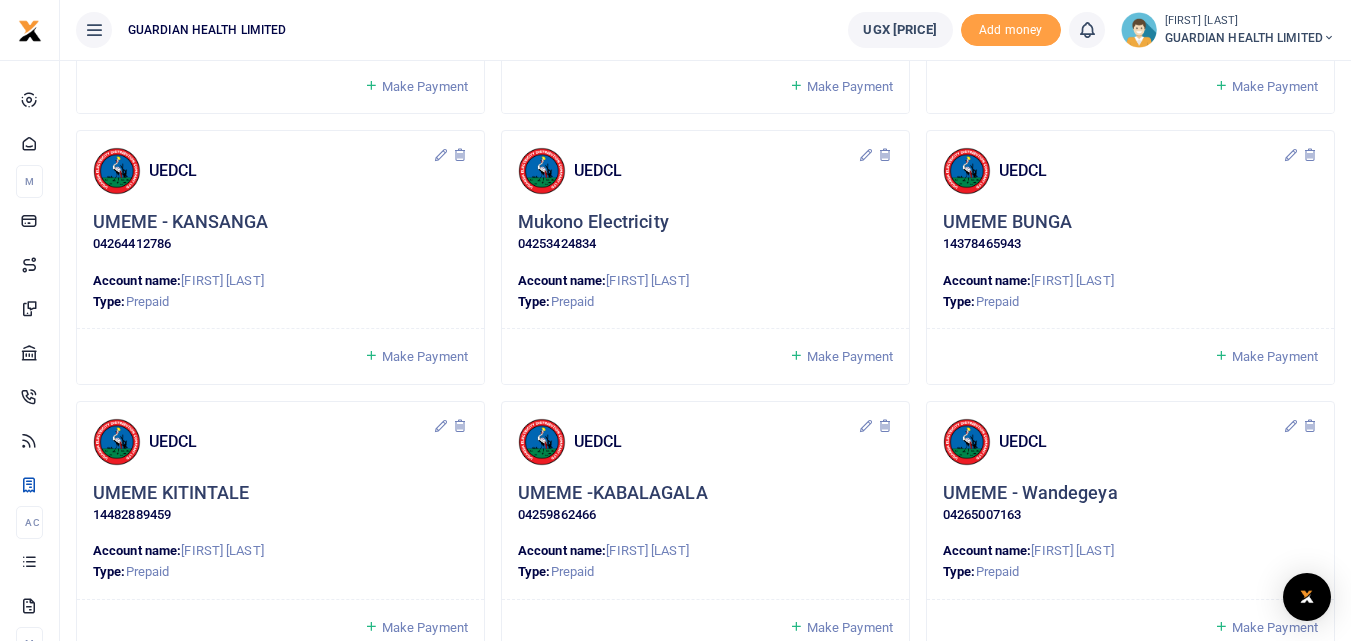 click on "Make Payment" at bounding box center (425, 356) 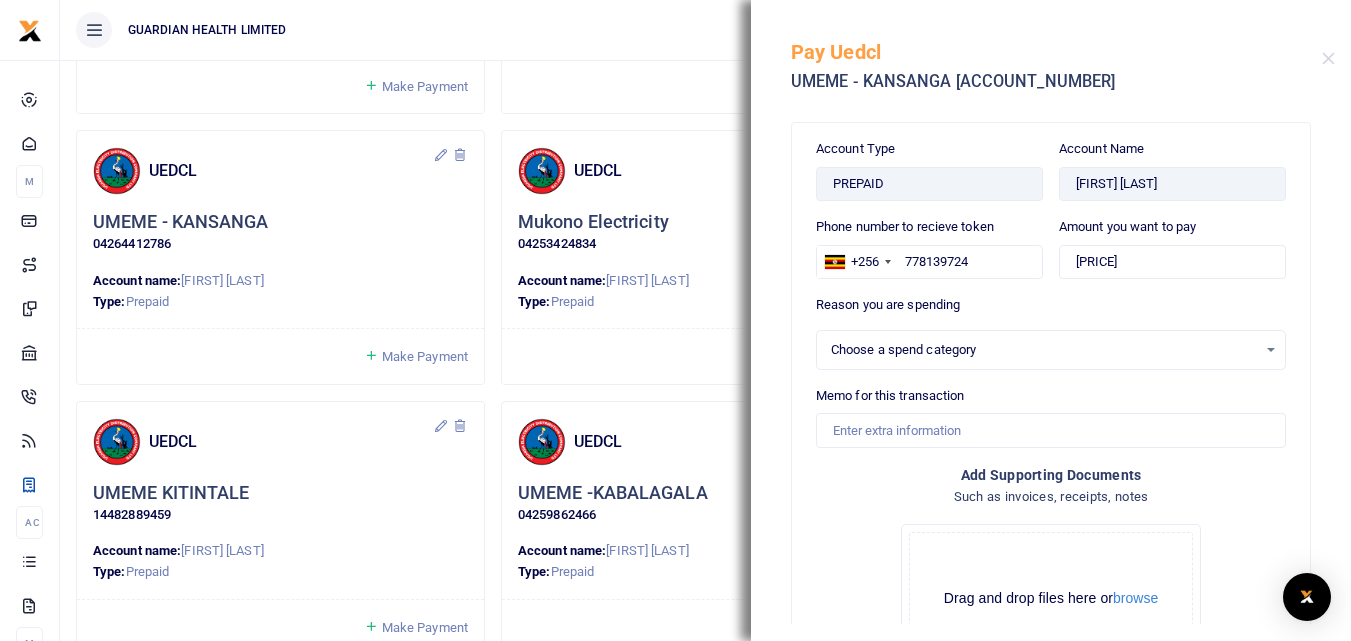 select 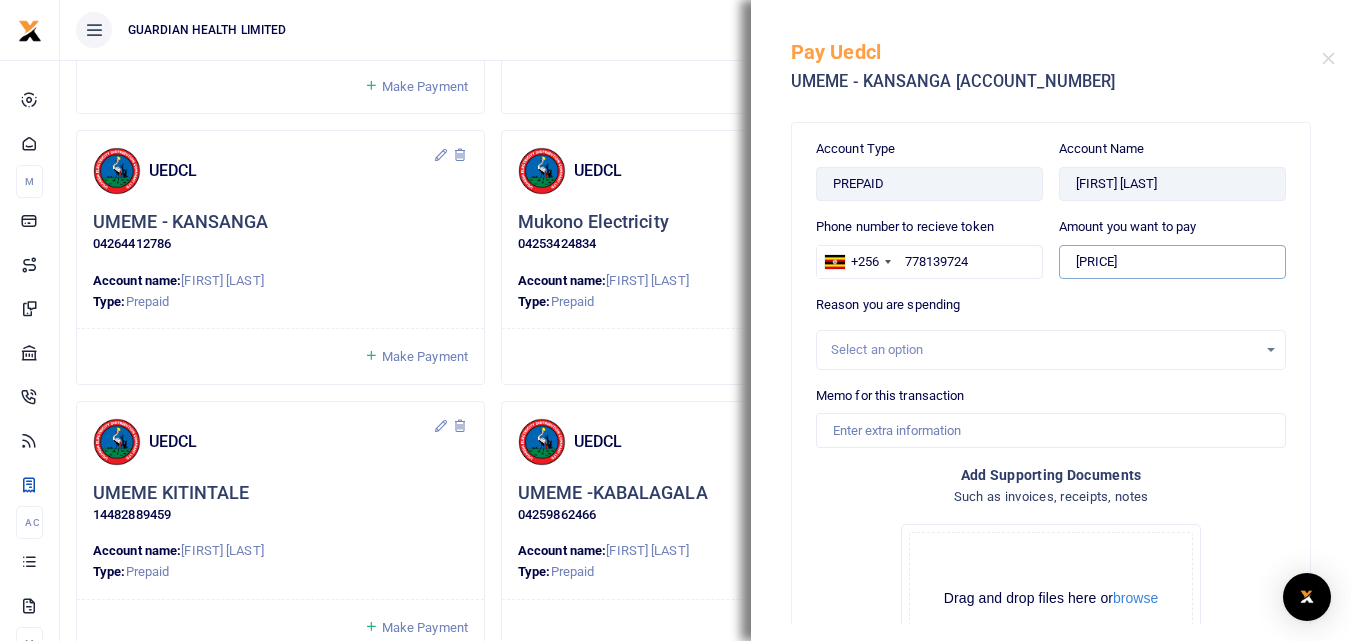 click on "88.75" at bounding box center (1172, 262) 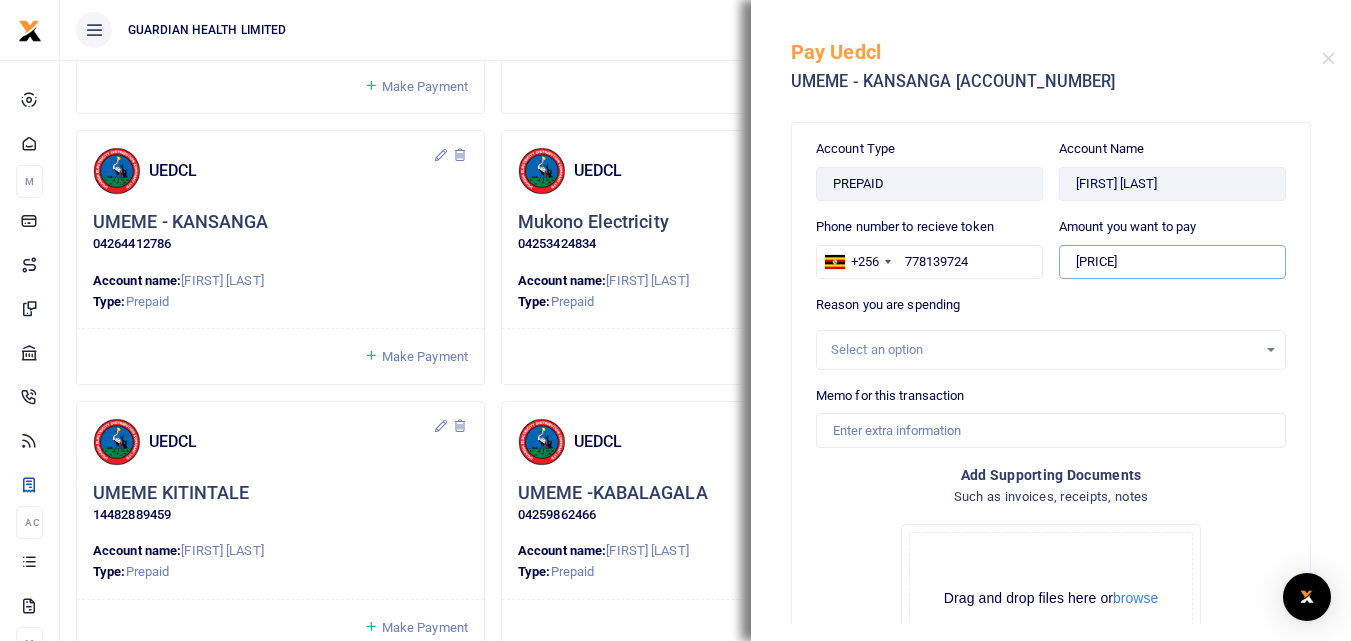 drag, startPoint x: 1156, startPoint y: 268, endPoint x: 1009, endPoint y: 259, distance: 147.27525 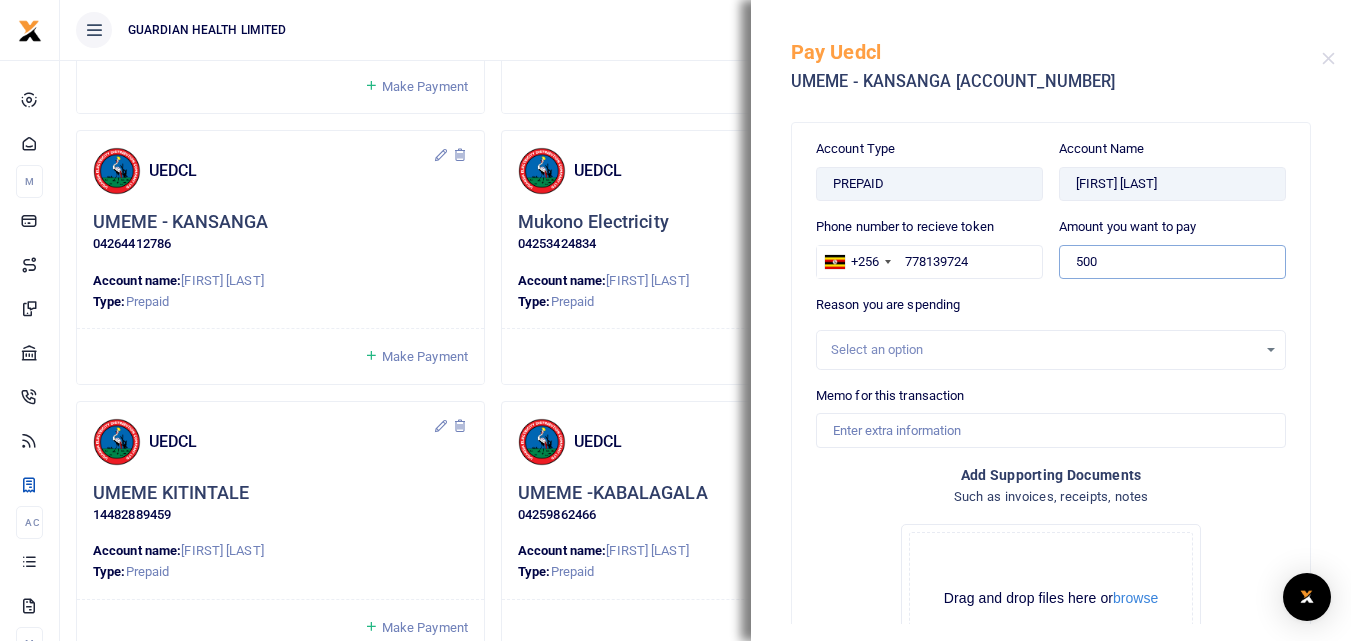 type on "500,000" 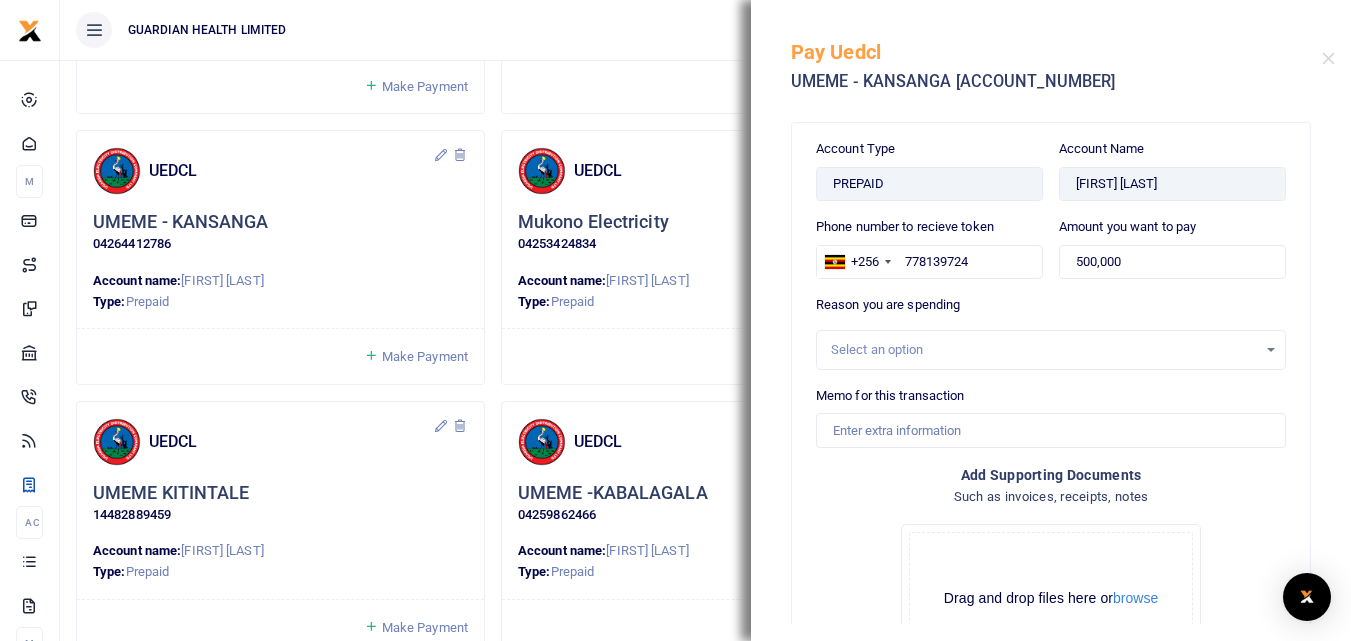 click on "Select an option" at bounding box center [1044, 350] 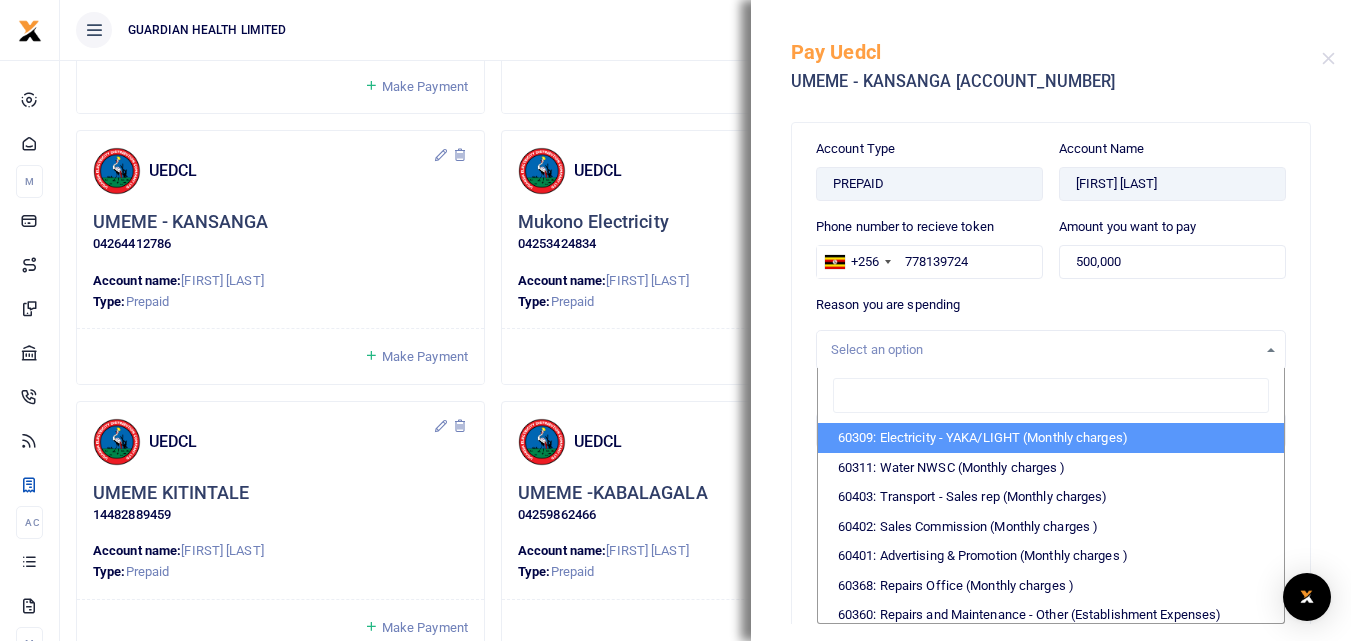 type on "e" 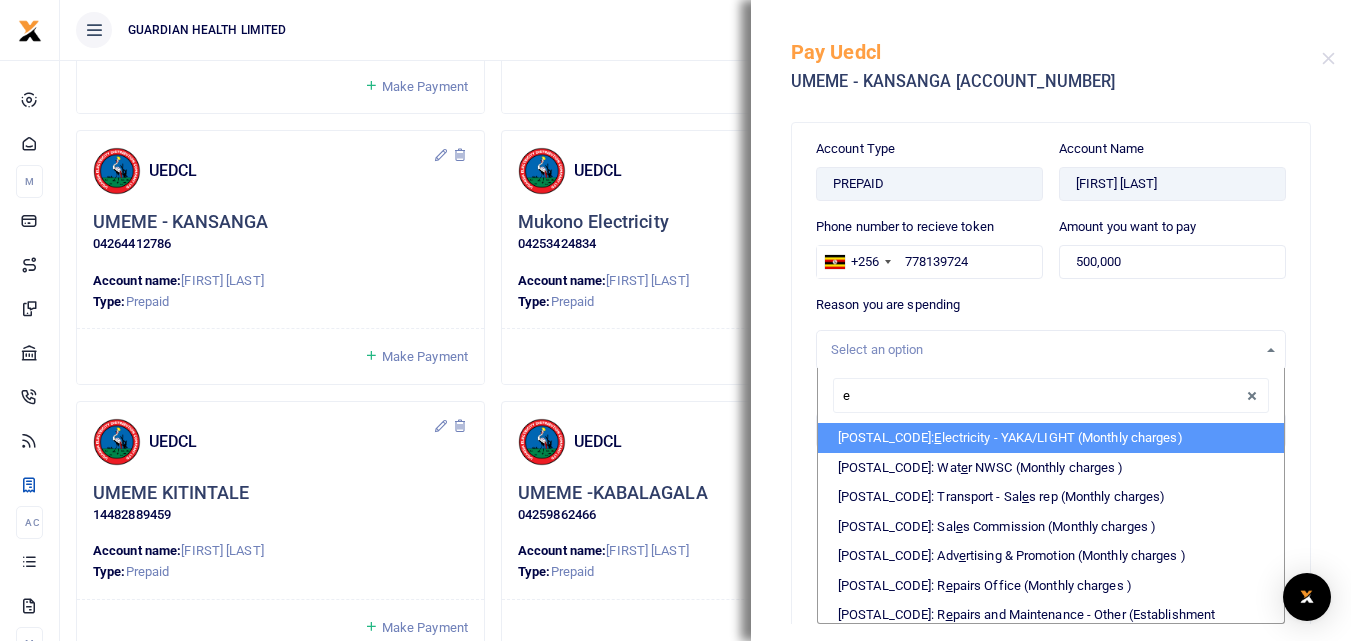 click on "60309:  E lectricity - YAKA/LIGHT (Monthly charges)" at bounding box center (1051, 438) 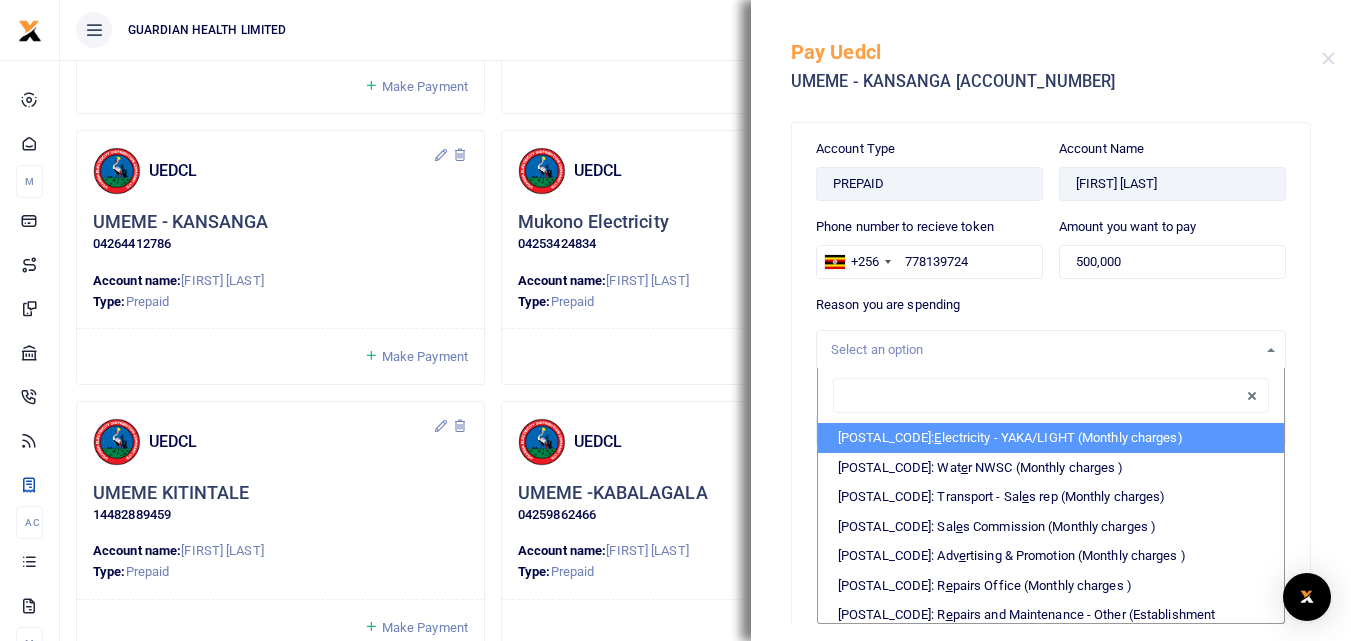 select on "5374" 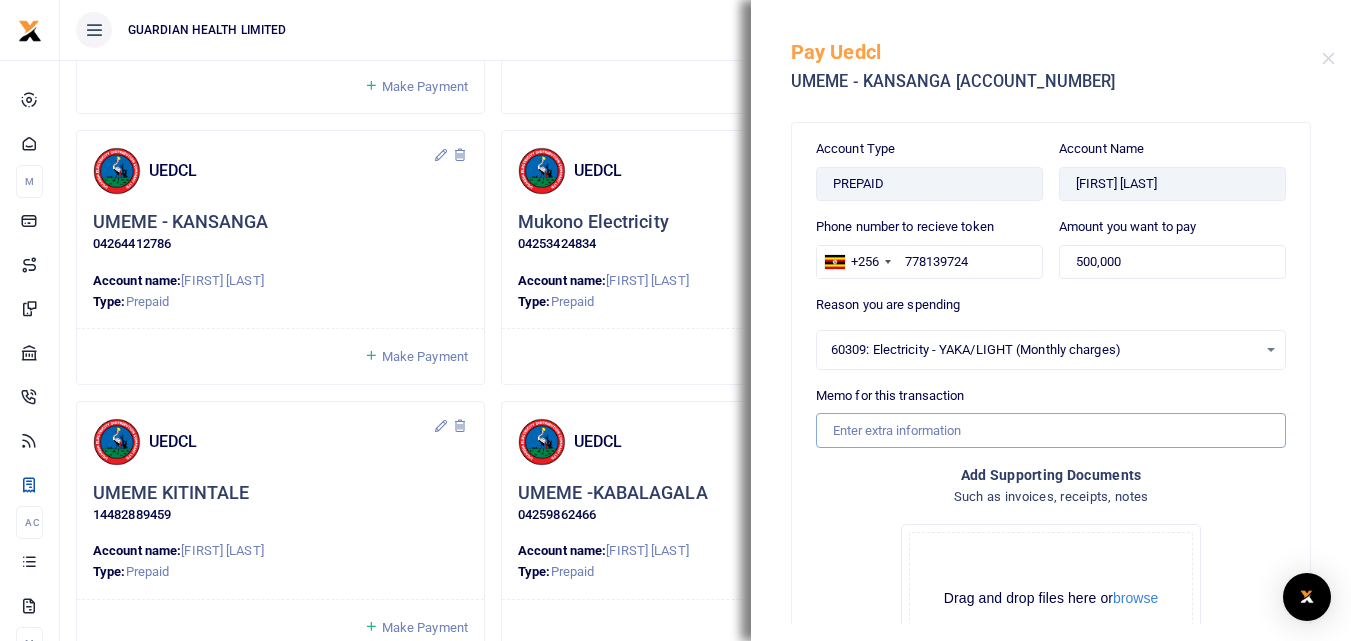 click on "Memo for this transaction" at bounding box center (1051, 430) 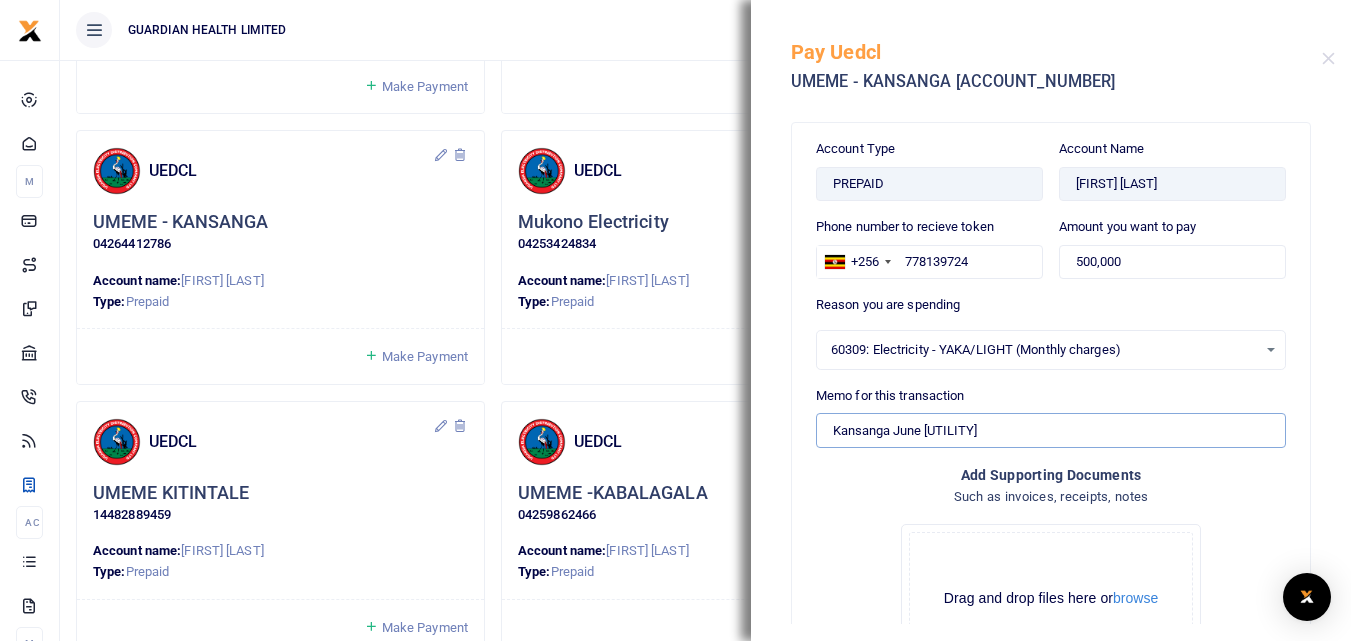 drag, startPoint x: 1061, startPoint y: 422, endPoint x: 664, endPoint y: 423, distance: 397.00125 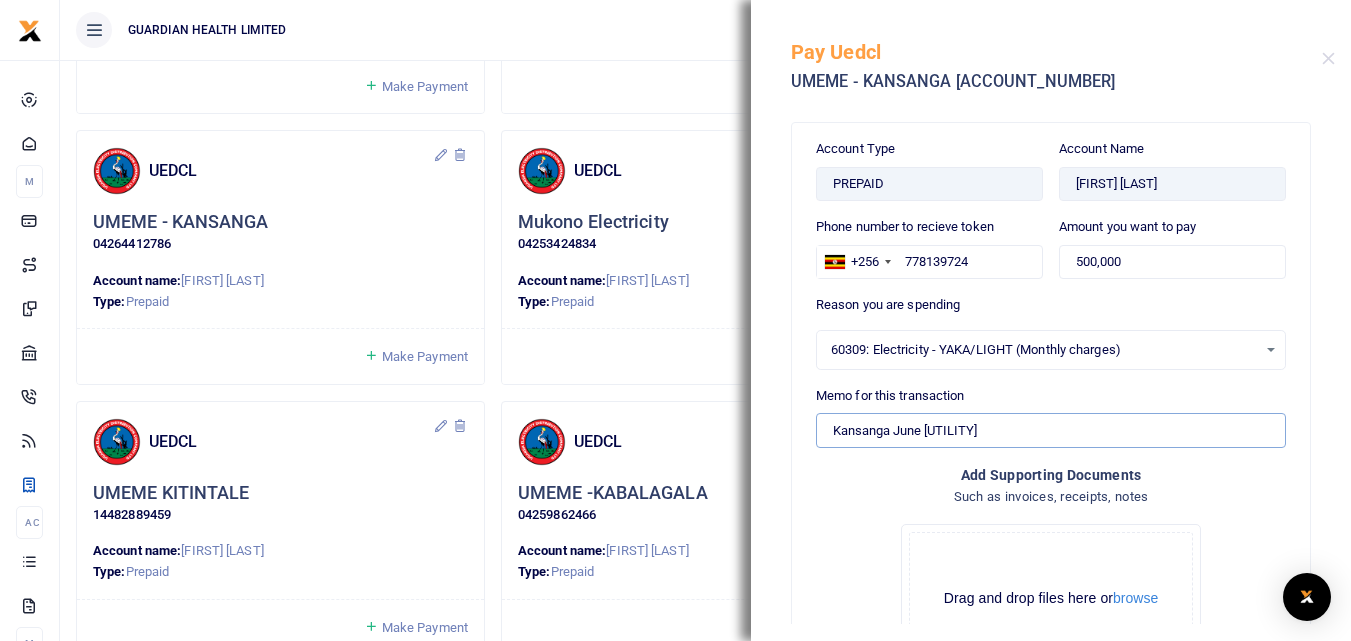 click on "Kansanga June electricity" at bounding box center [1051, 430] 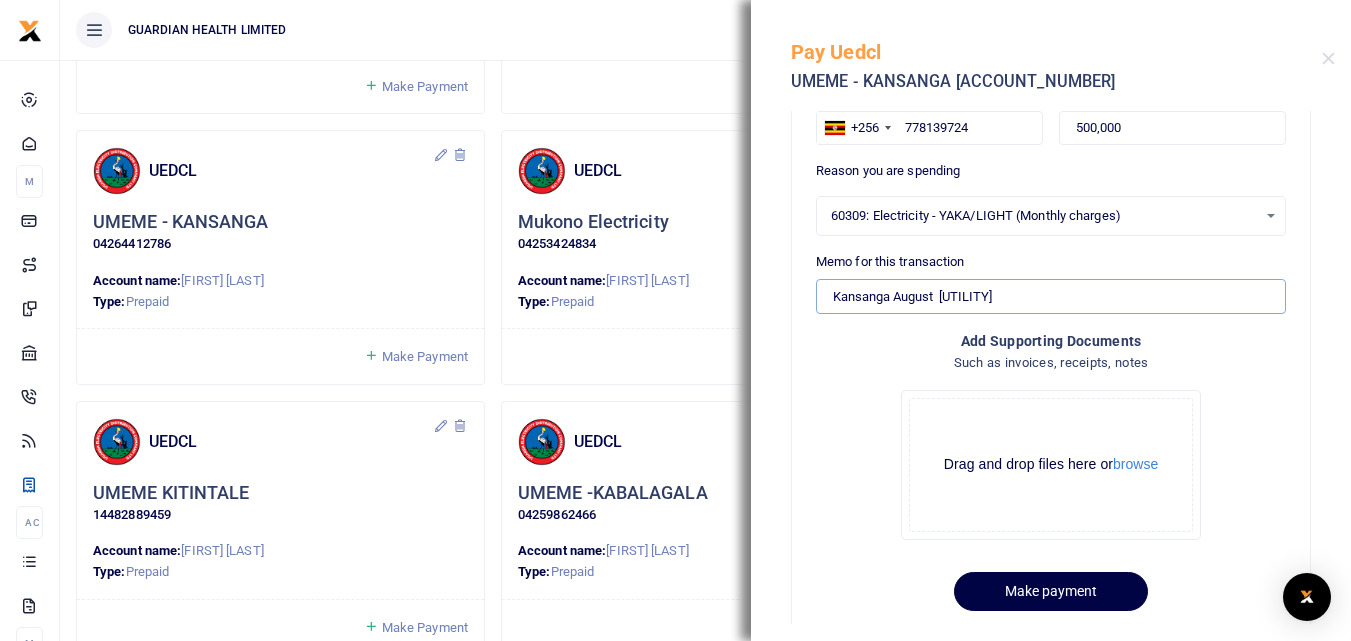 scroll, scrollTop: 170, scrollLeft: 0, axis: vertical 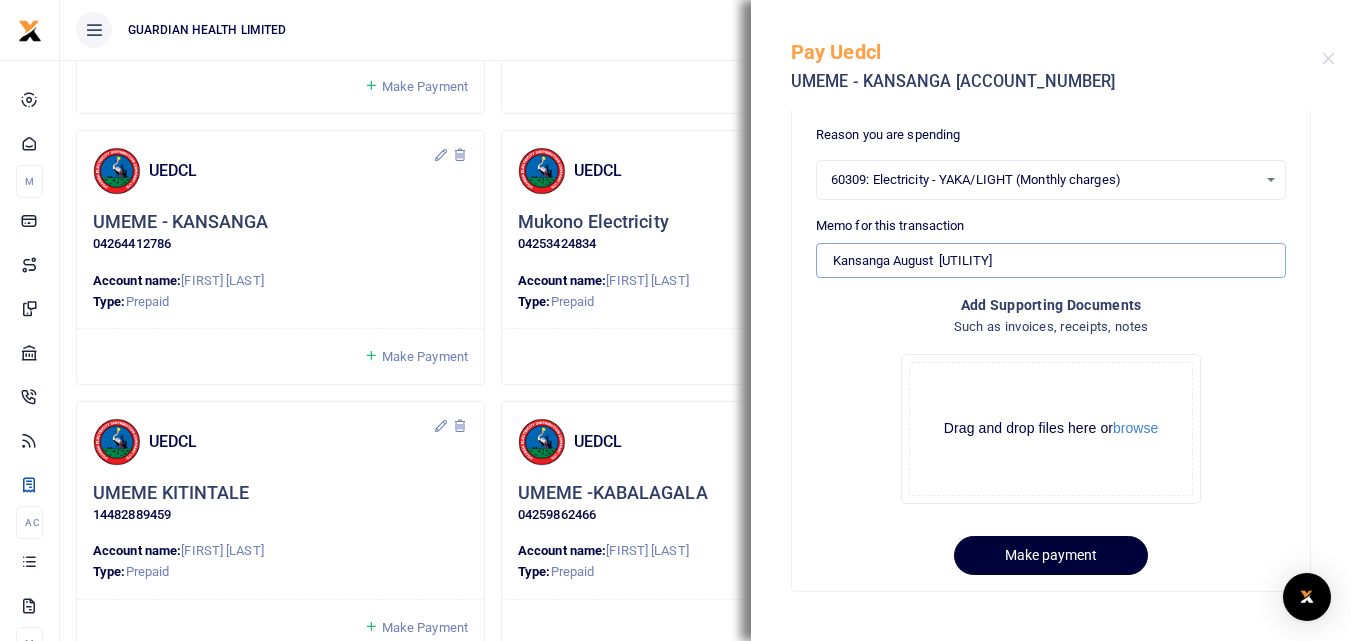 type on "Kansanga August  electricity" 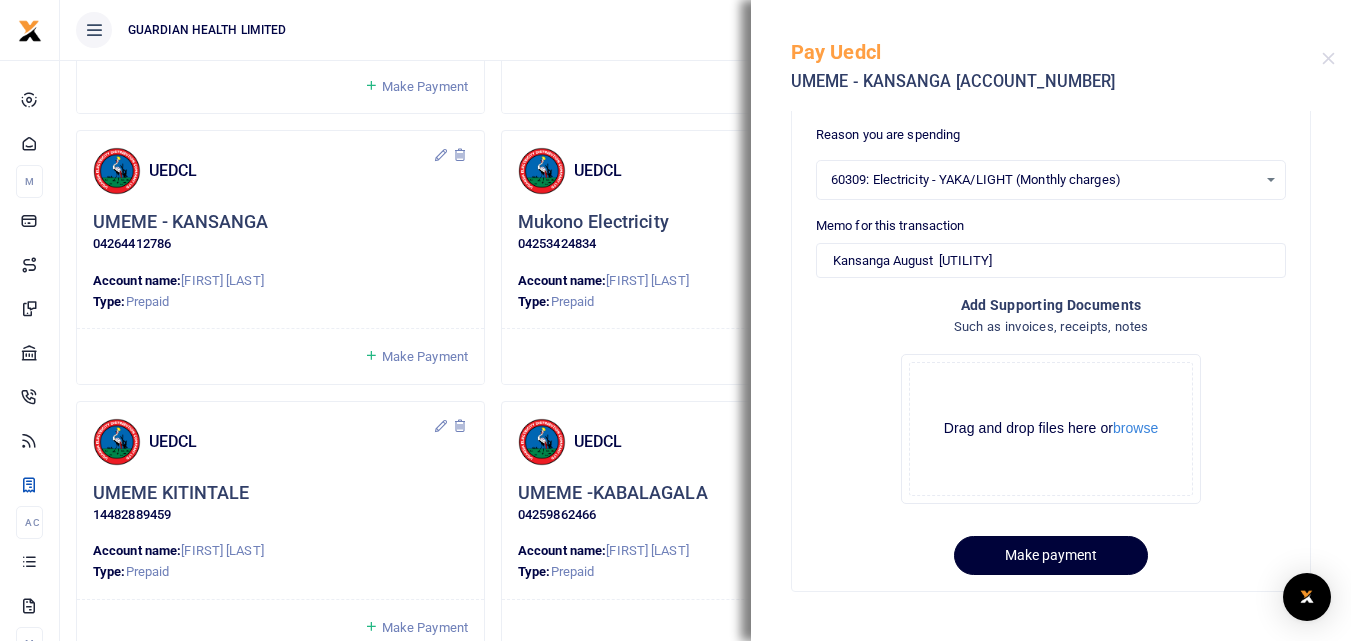click on "Make payment" at bounding box center (1051, 555) 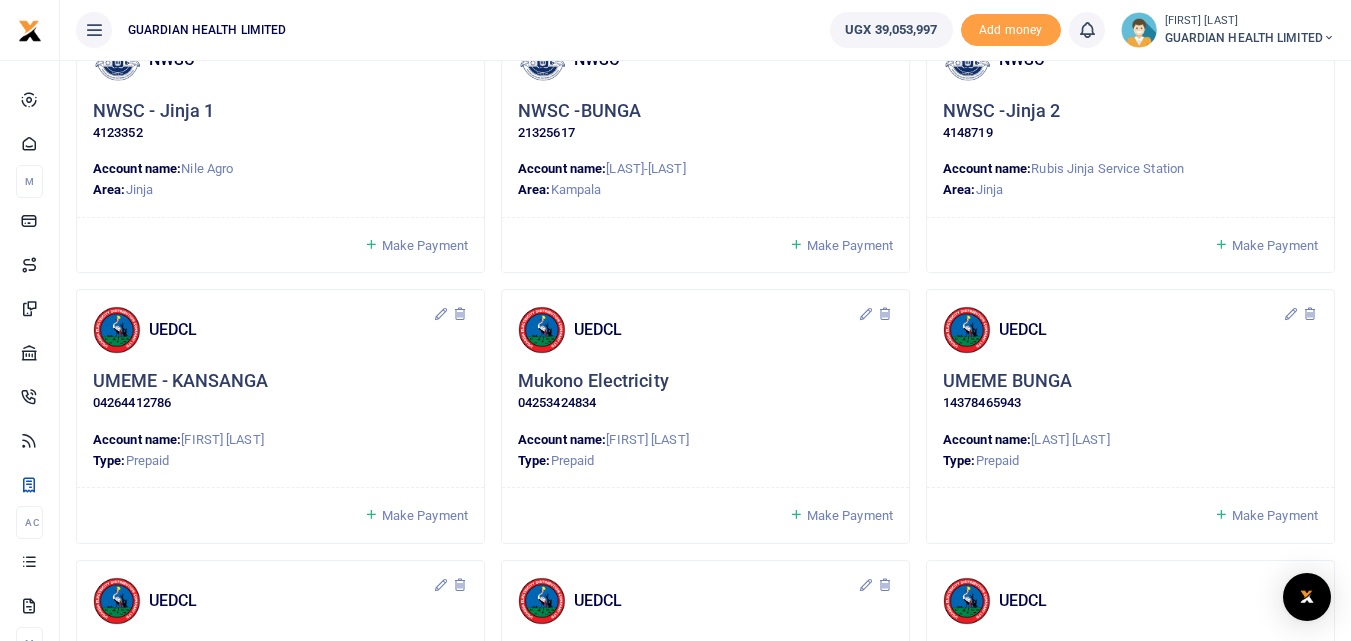 scroll, scrollTop: 500, scrollLeft: 0, axis: vertical 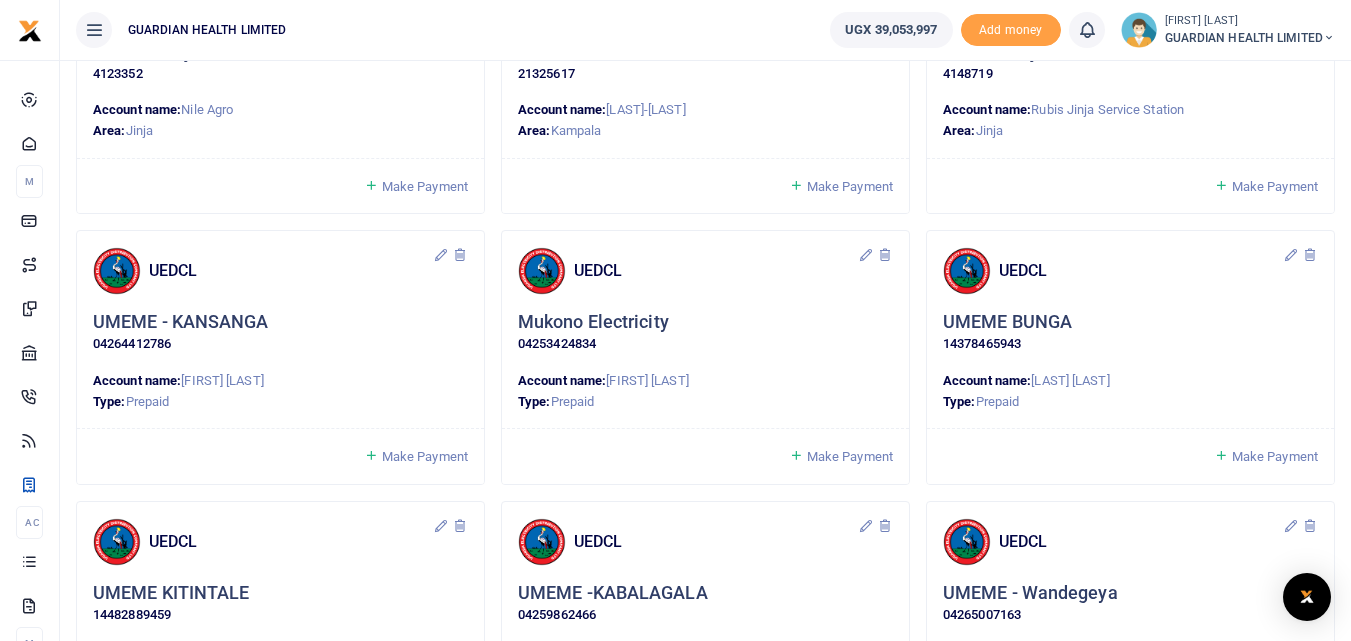 click on "Make Payment" at bounding box center (850, 456) 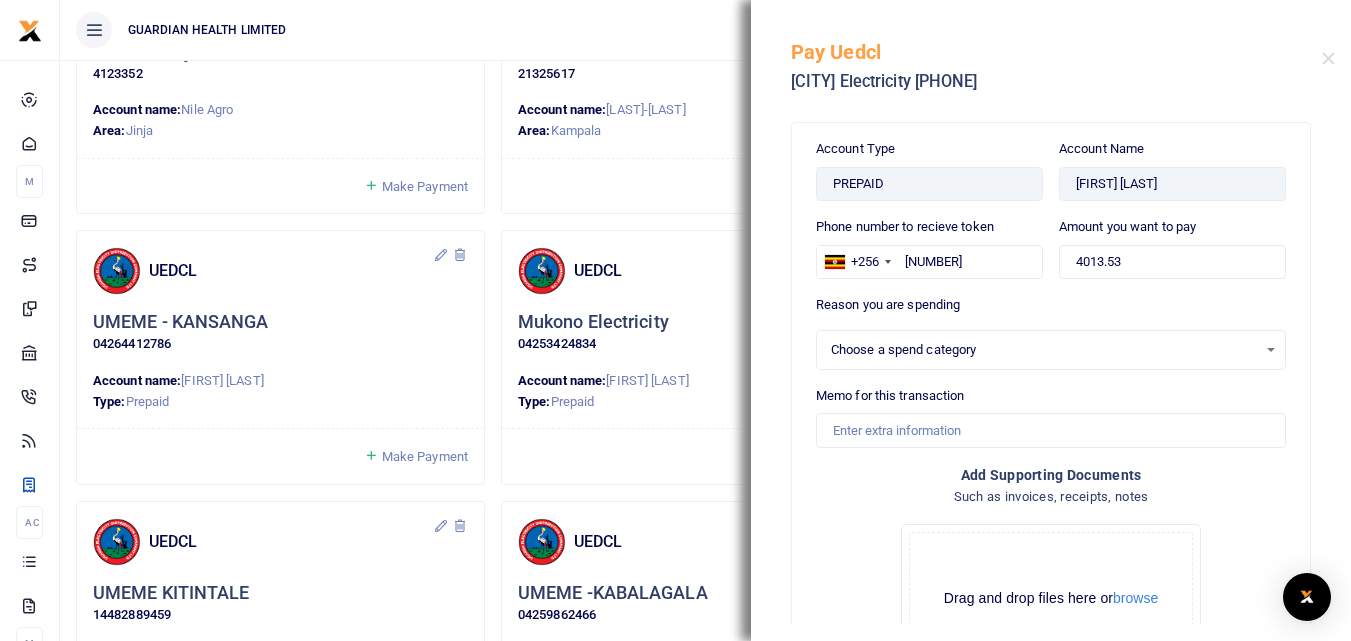 select 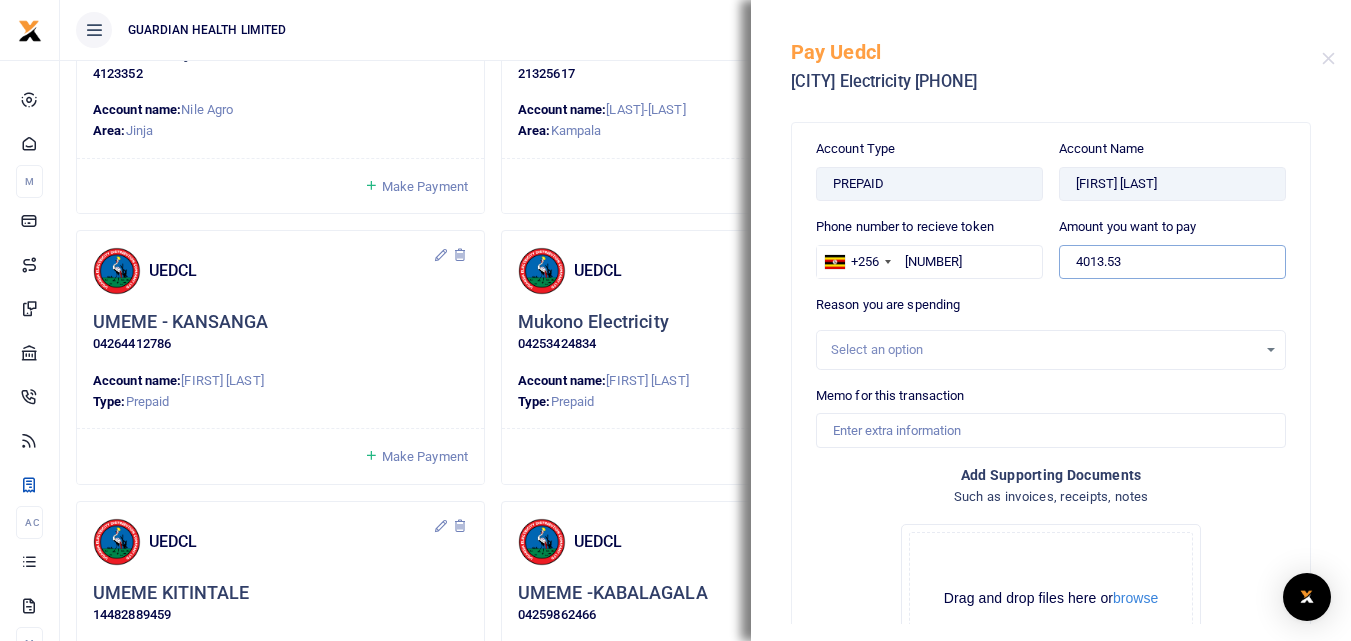 drag, startPoint x: 1167, startPoint y: 259, endPoint x: 964, endPoint y: 241, distance: 203.79646 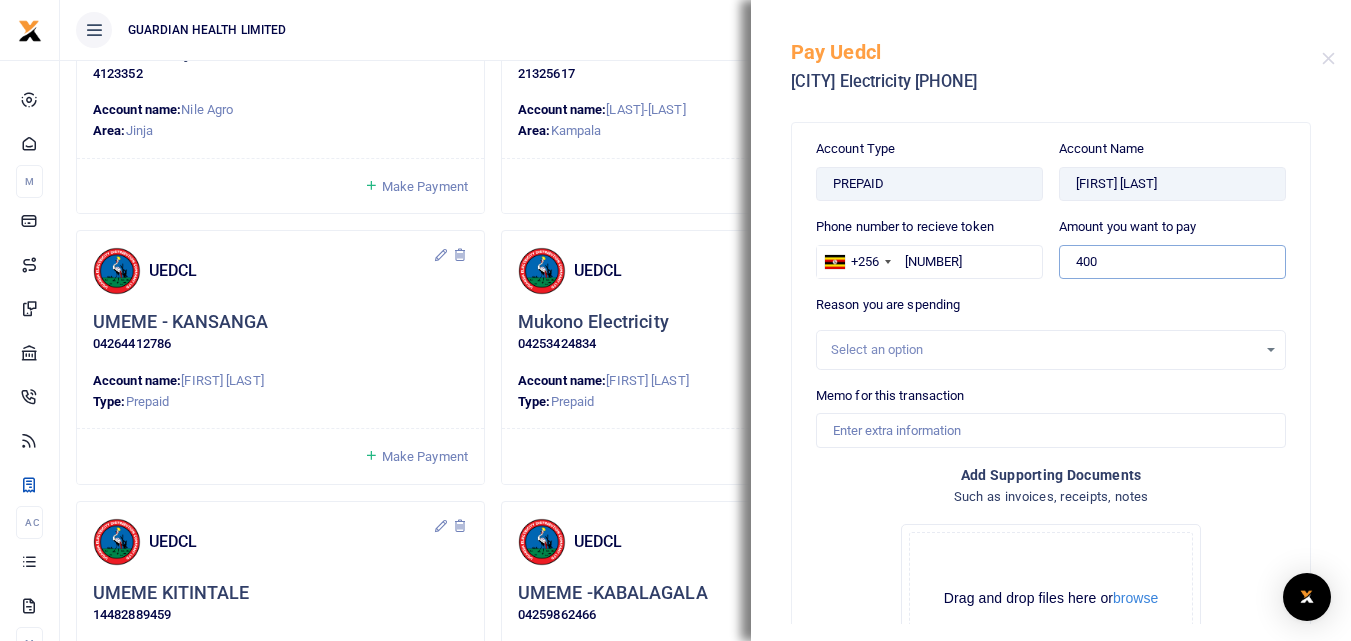type on "400,000" 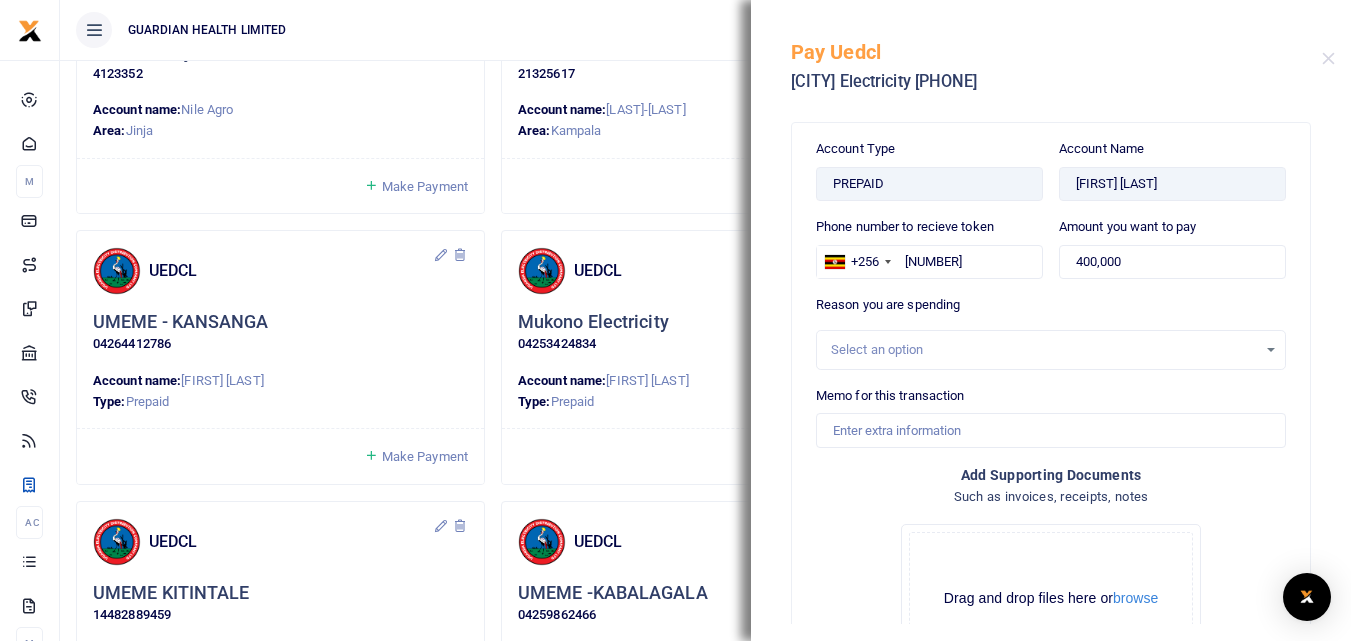 click on "Select an option" at bounding box center (1044, 350) 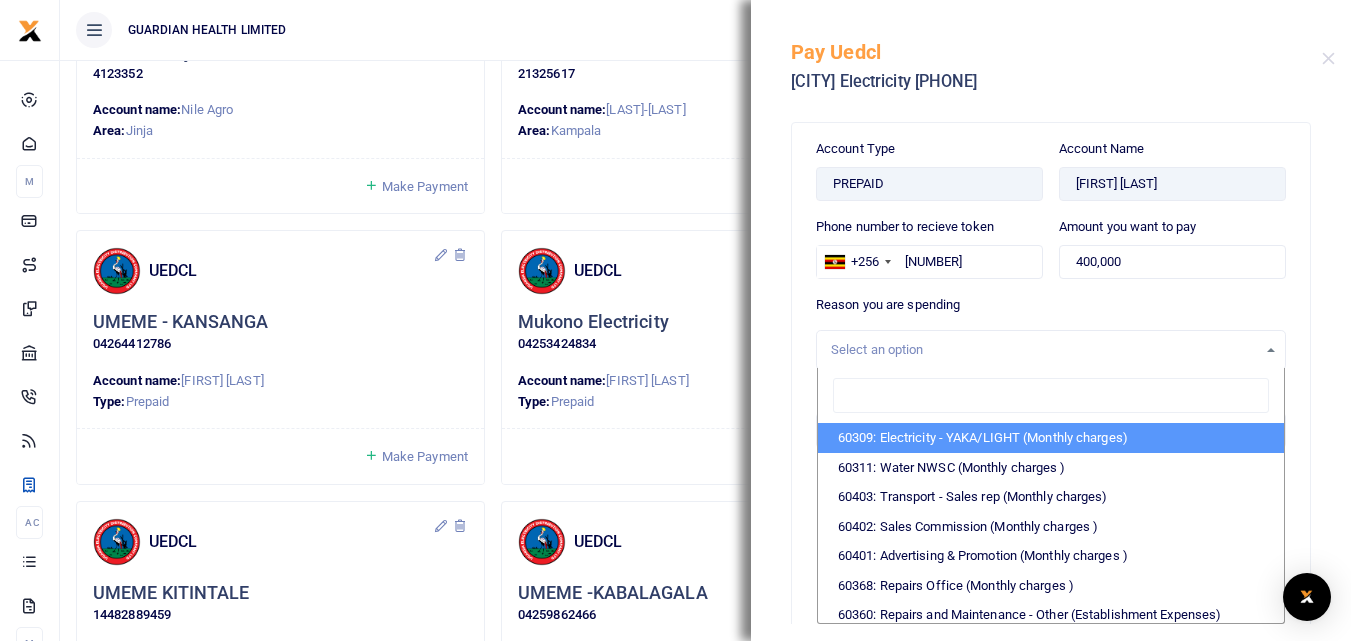 click on "60309: Electricity - YAKA/LIGHT (Monthly charges)" at bounding box center (1051, 438) 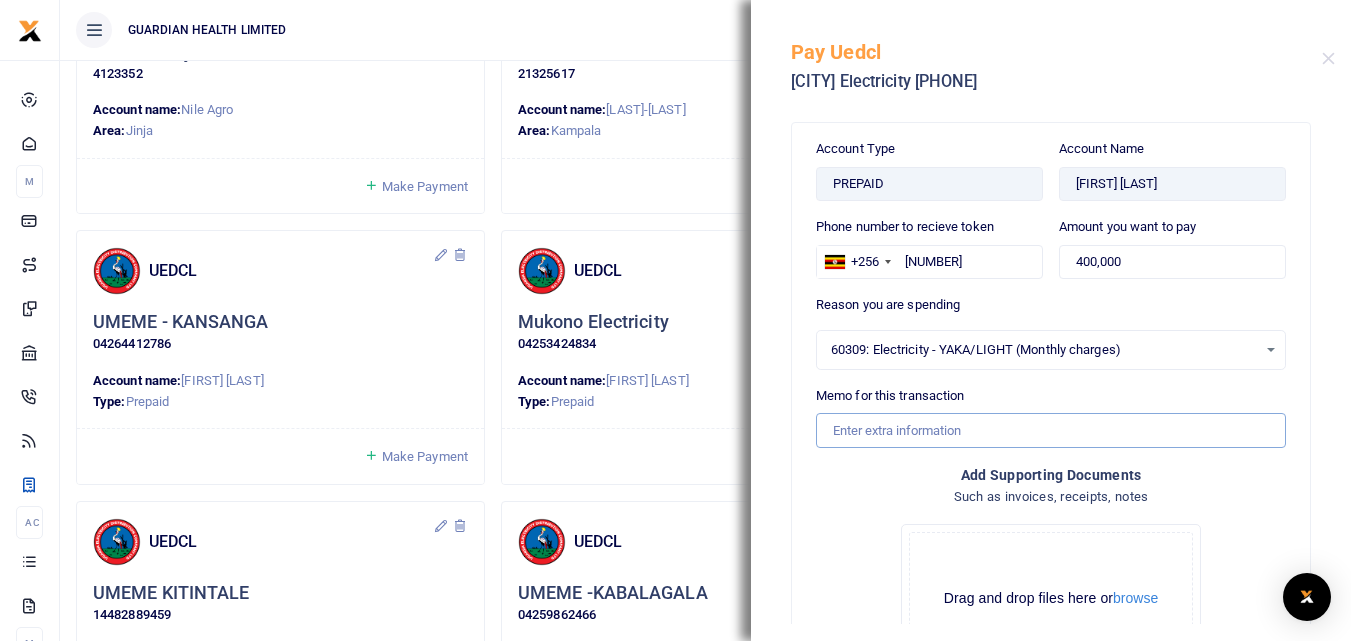 click on "Memo for this transaction" at bounding box center (1051, 430) 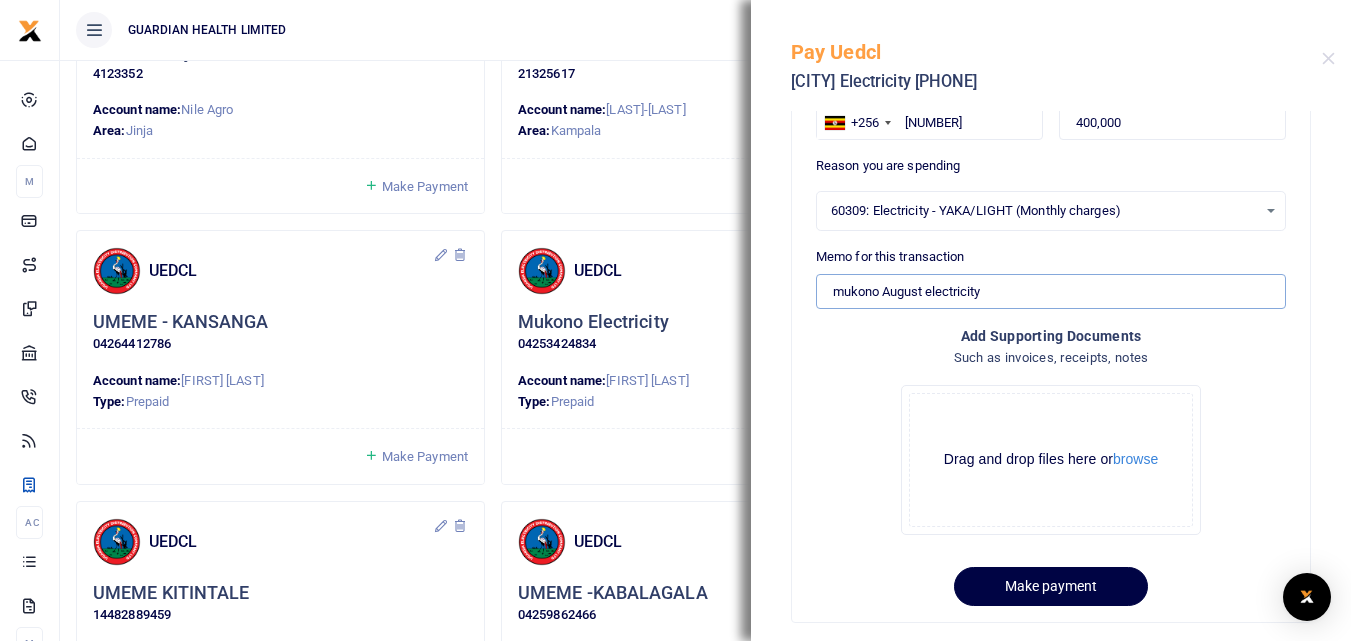 scroll, scrollTop: 170, scrollLeft: 0, axis: vertical 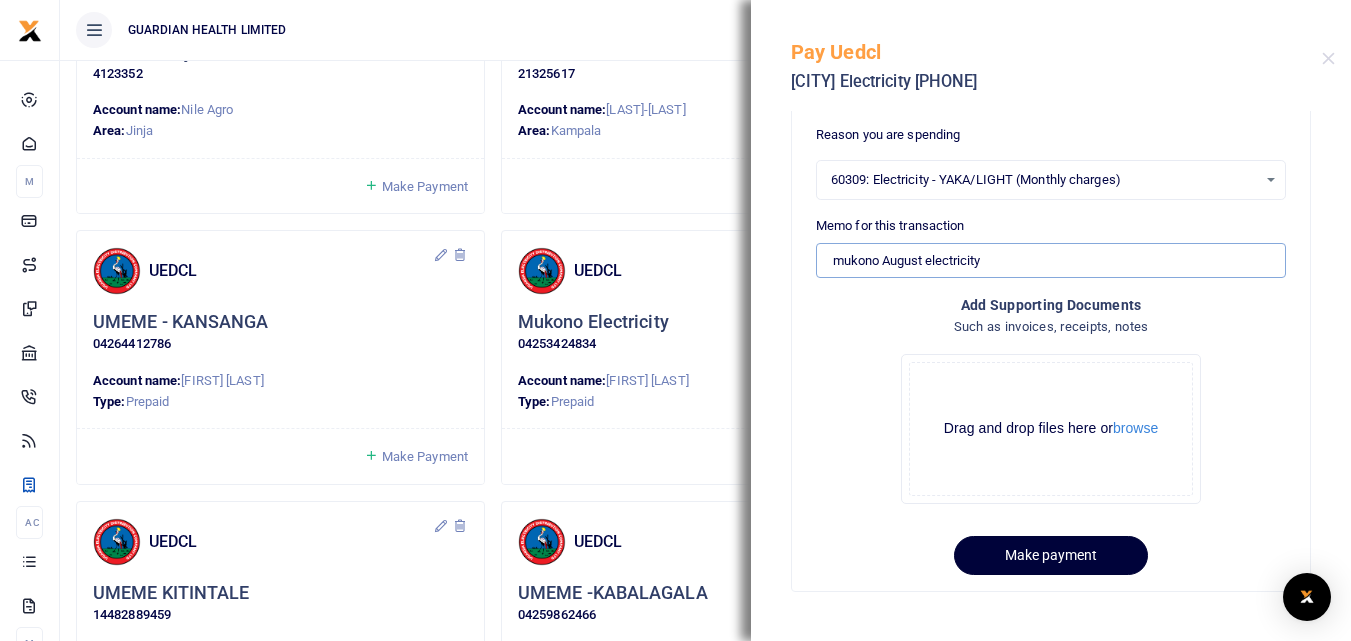 type on "mukono August electricity" 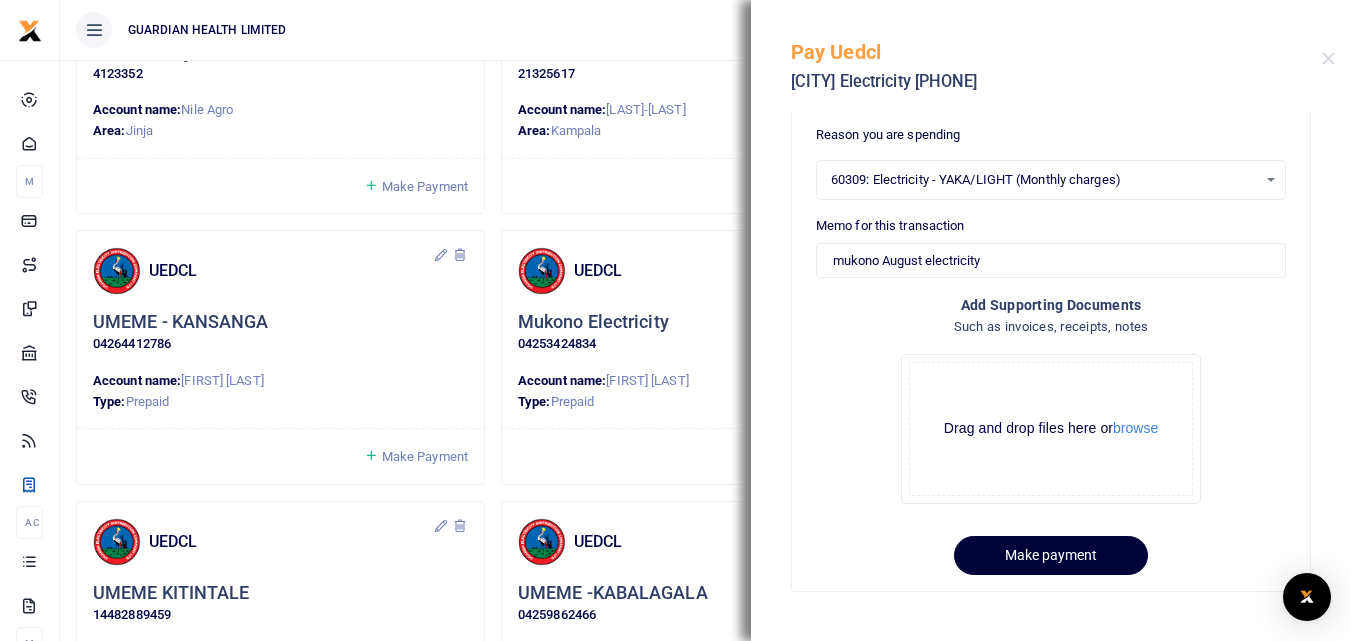 click on "Make payment" at bounding box center [1051, 555] 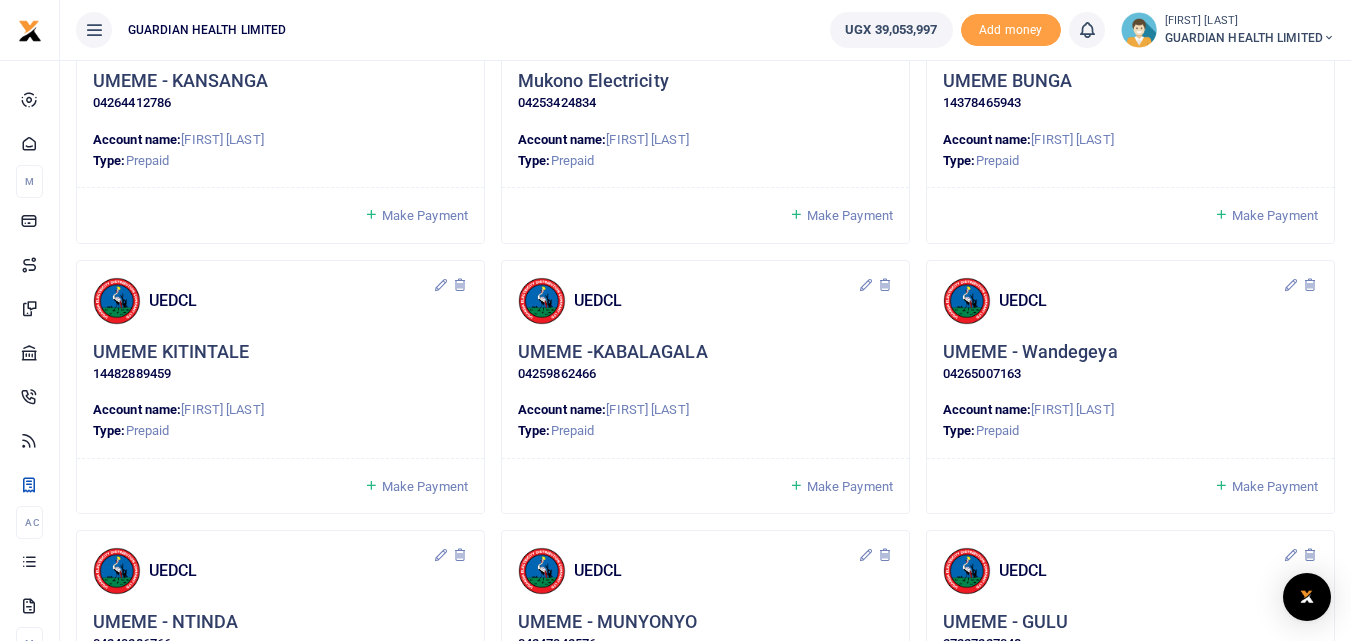 scroll, scrollTop: 700, scrollLeft: 0, axis: vertical 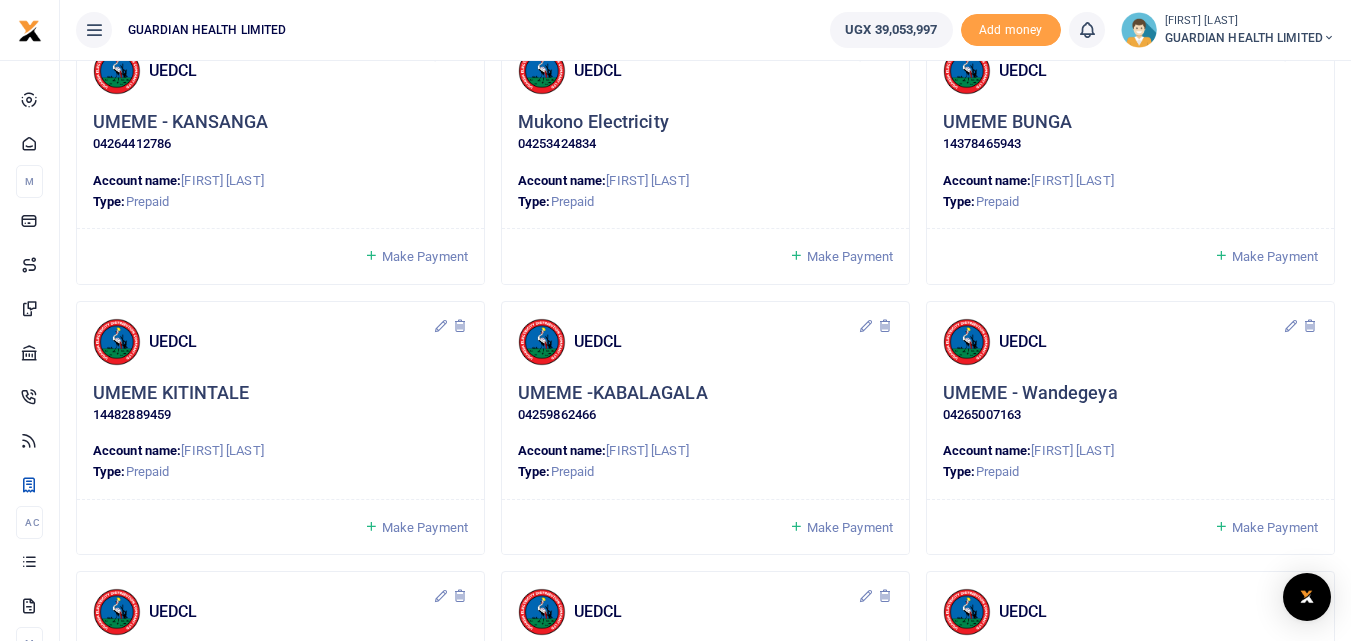 click on "Make Payment" at bounding box center (1275, 256) 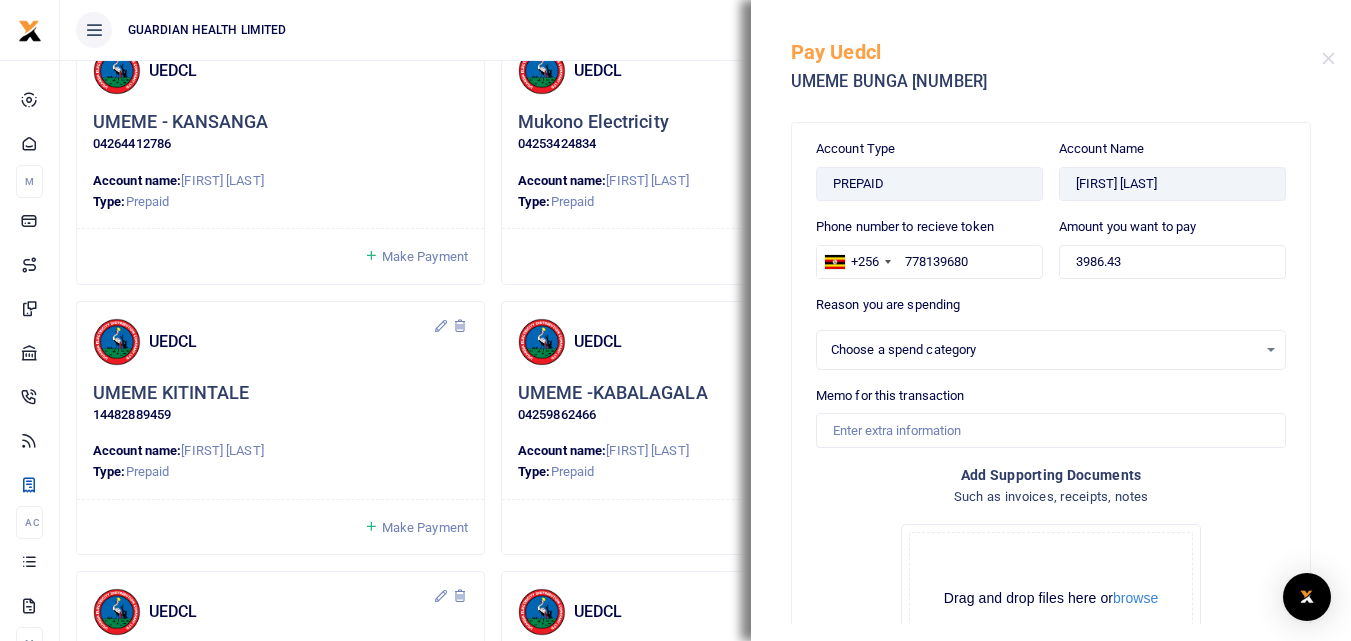 select 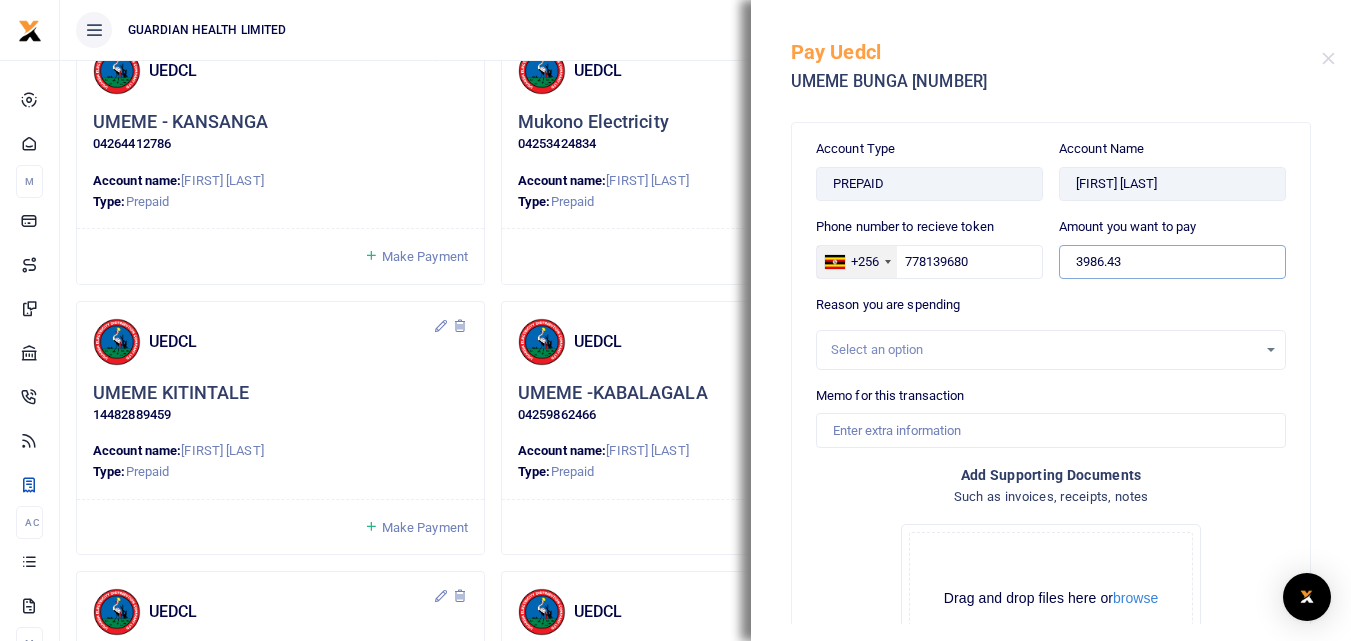 drag, startPoint x: 1221, startPoint y: 258, endPoint x: 838, endPoint y: 251, distance: 383.06396 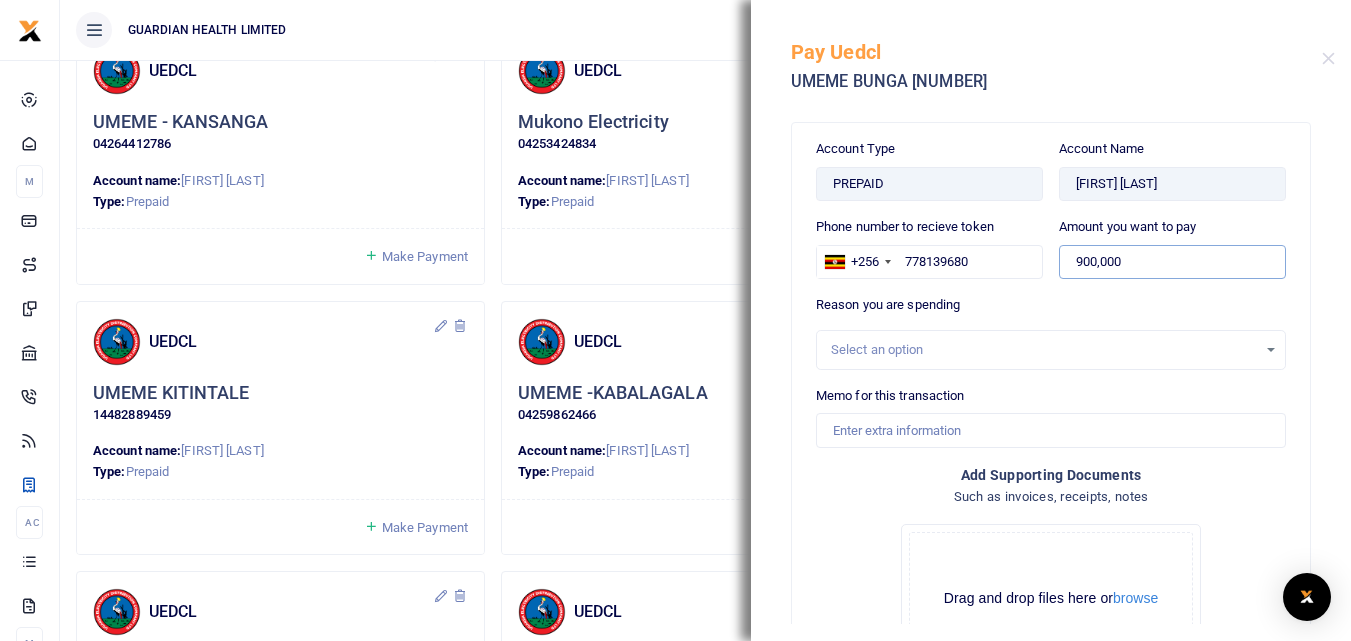 type on "900,000" 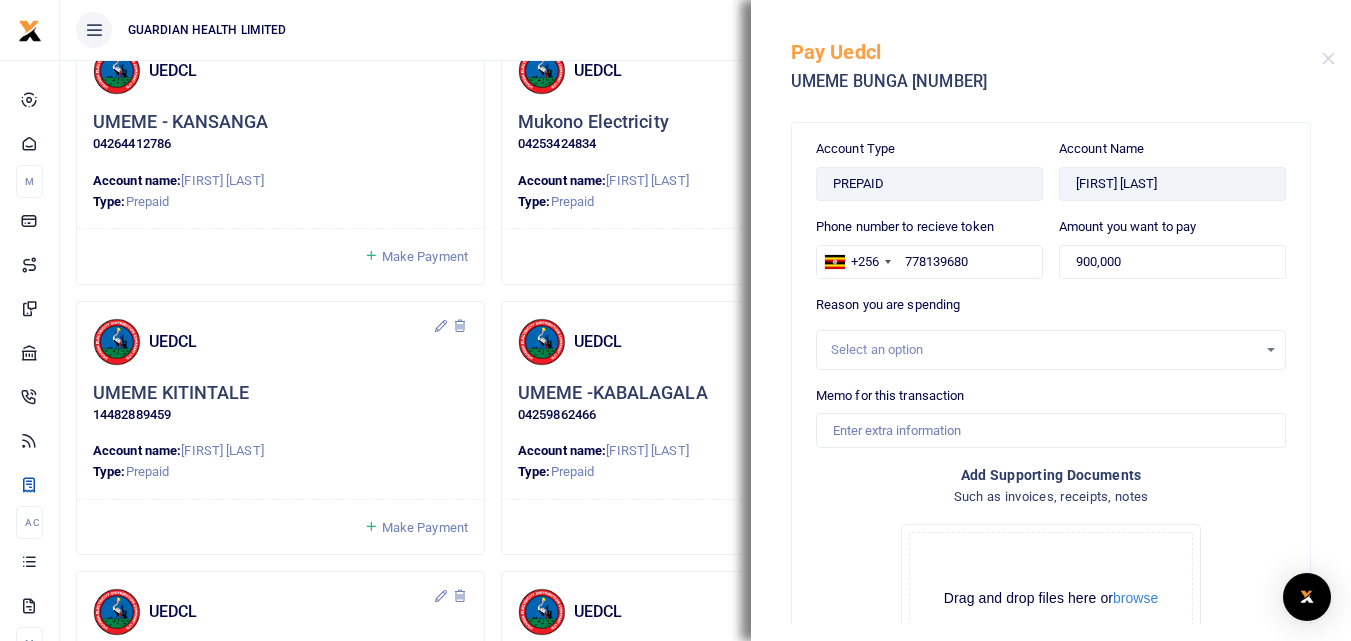 click on "Select an option" at bounding box center [1044, 350] 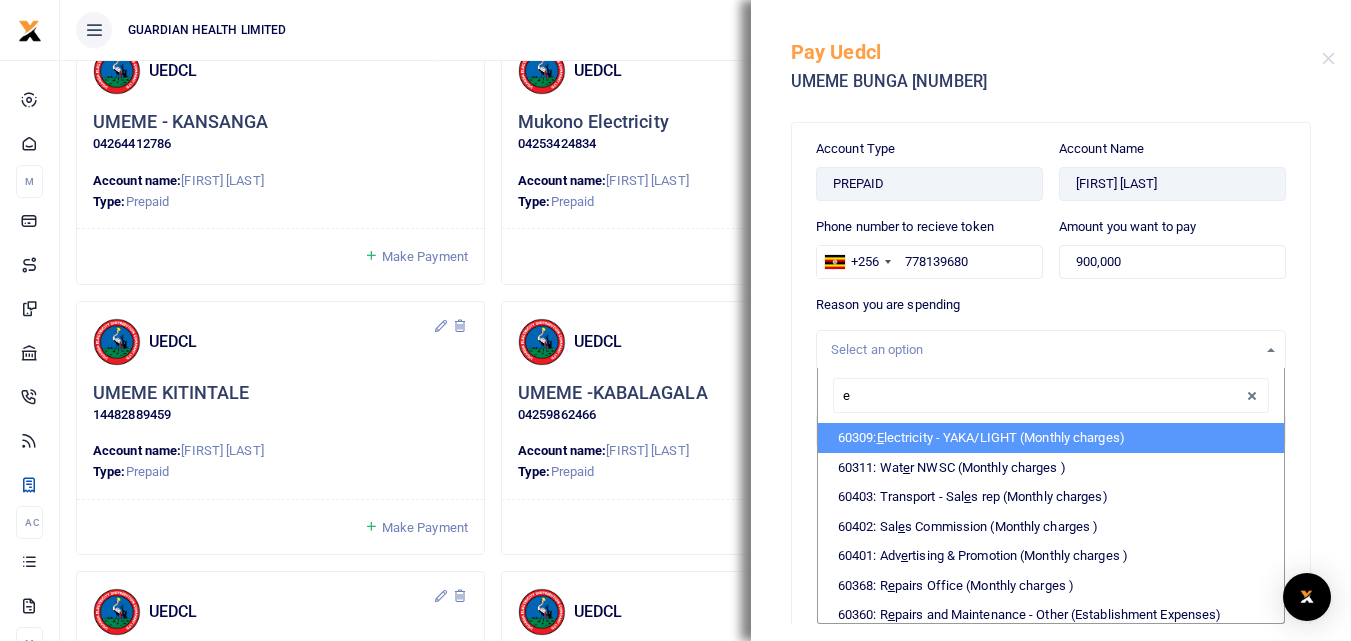 type on "el" 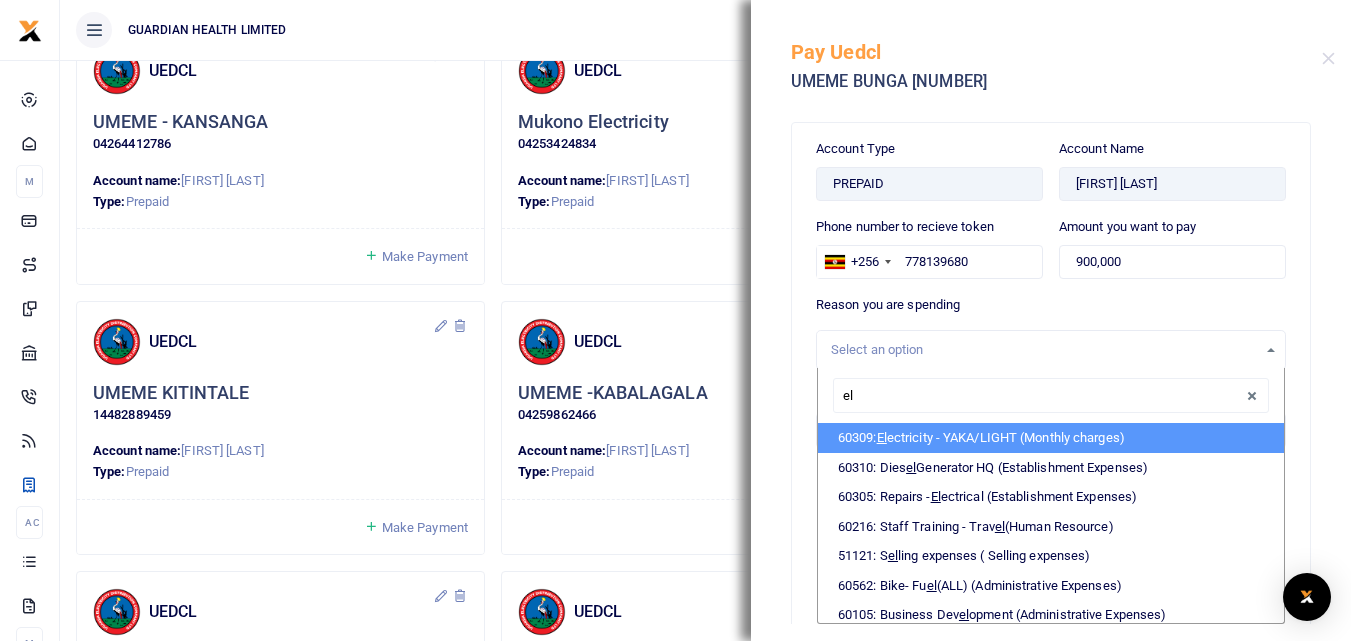 click on "El ectricity - YAKA/LIGHT (Monthly charges)" at bounding box center [1051, 438] 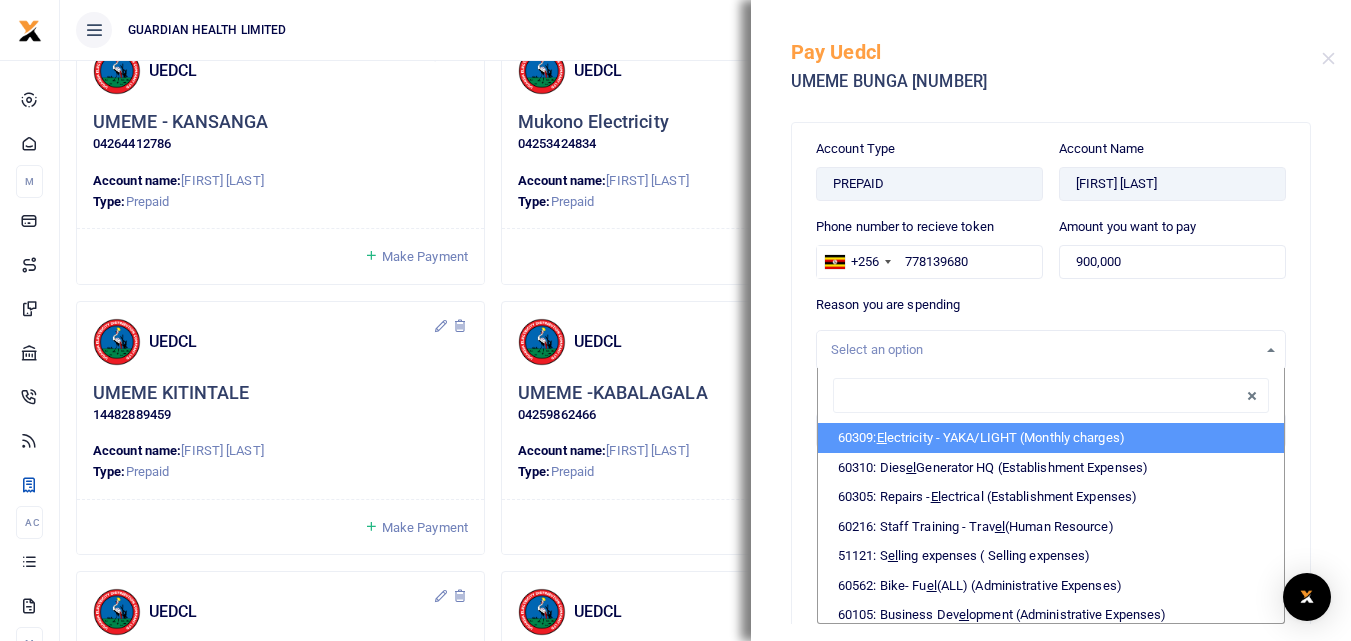 select on "5374" 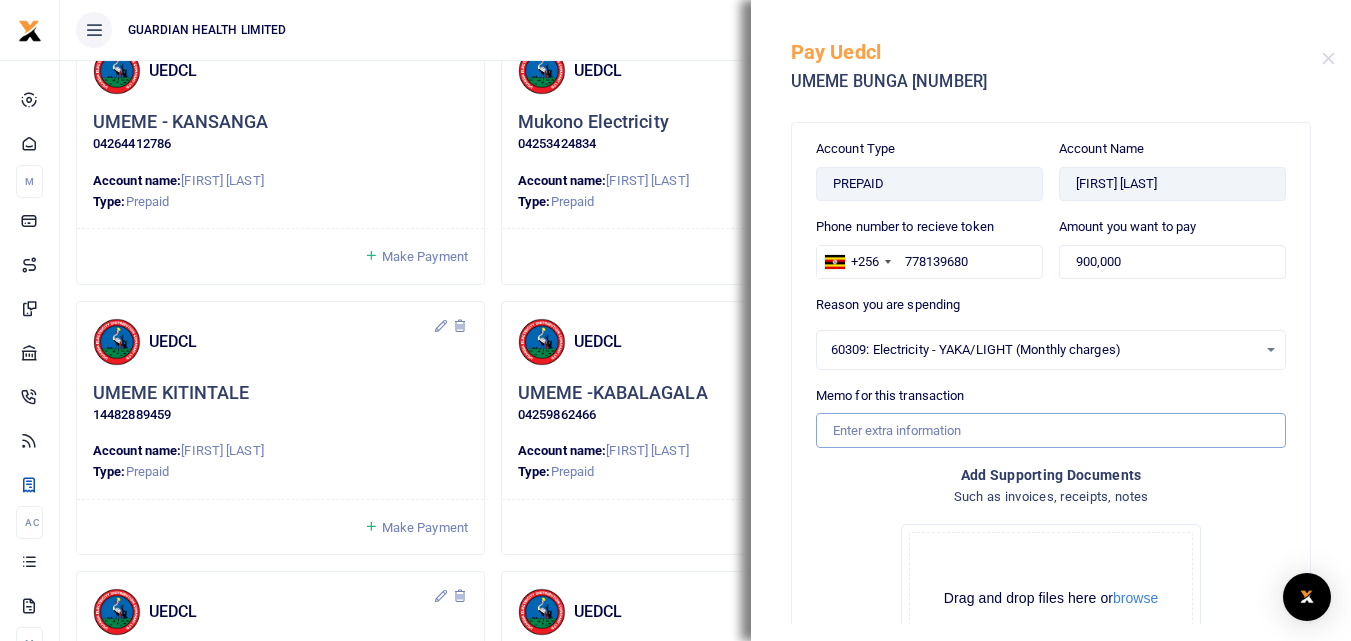 click on "Memo for this transaction" at bounding box center (1051, 430) 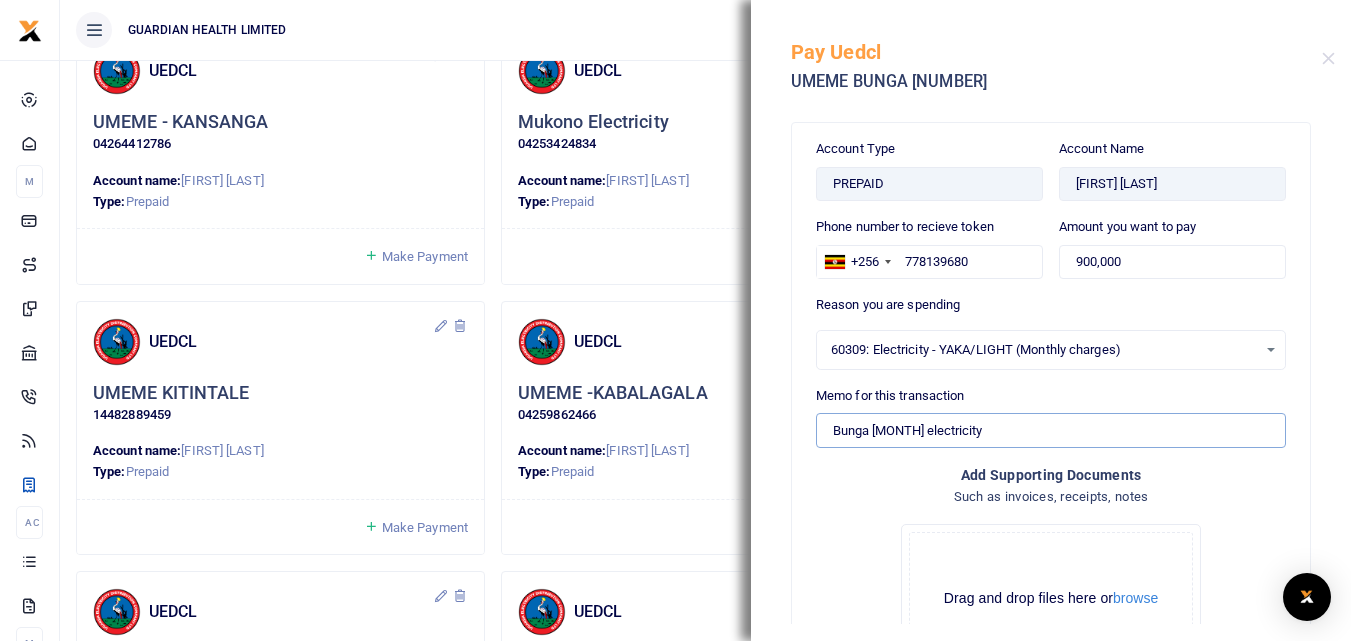 drag, startPoint x: 904, startPoint y: 437, endPoint x: 874, endPoint y: 430, distance: 30.805843 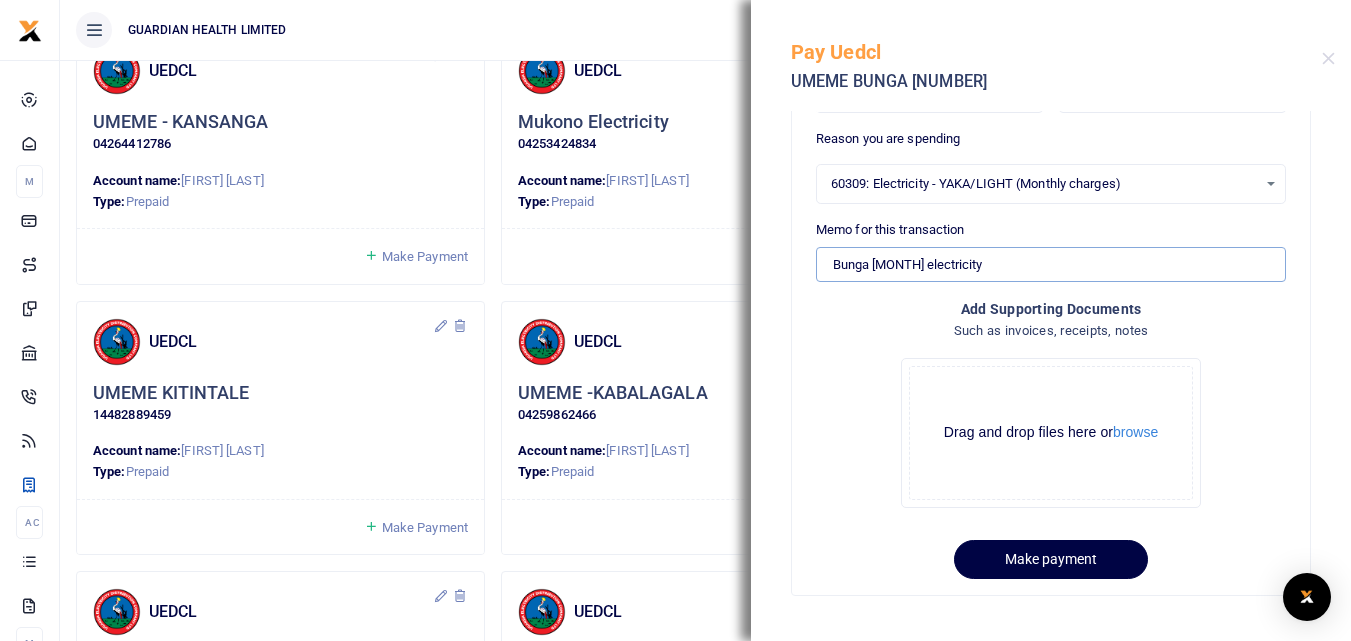 scroll, scrollTop: 170, scrollLeft: 0, axis: vertical 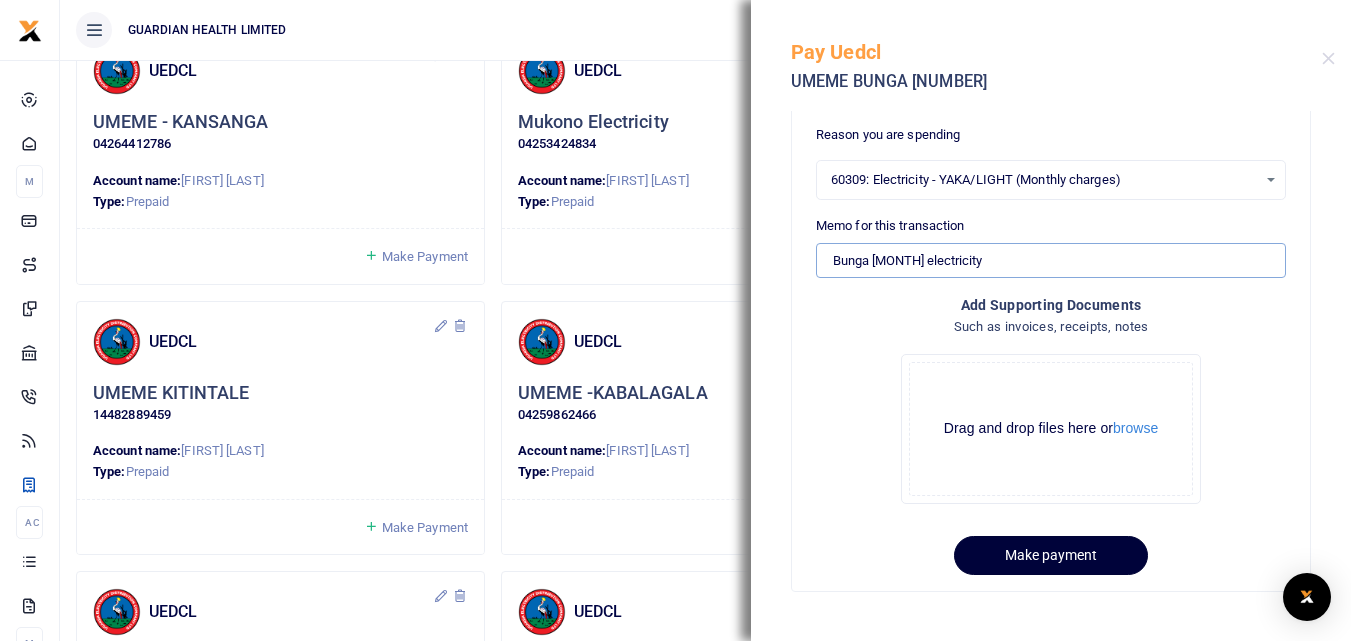 type on "Bunga August  electricity" 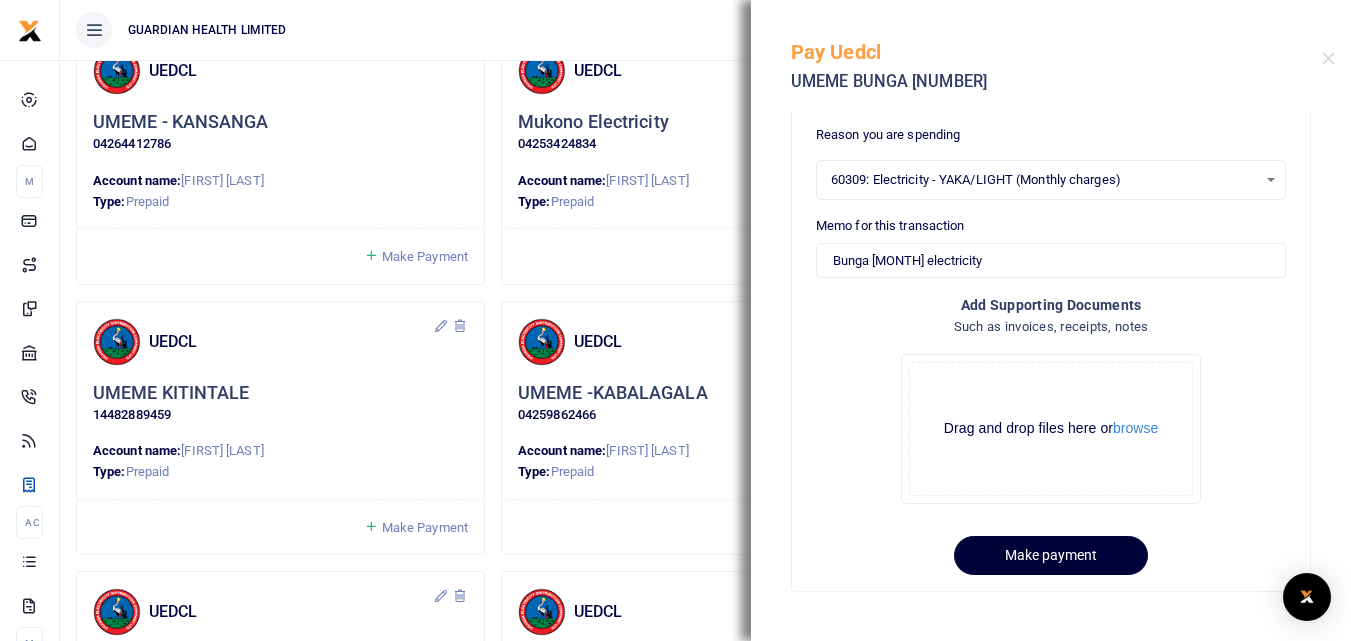 click on "Make payment" at bounding box center (1051, 555) 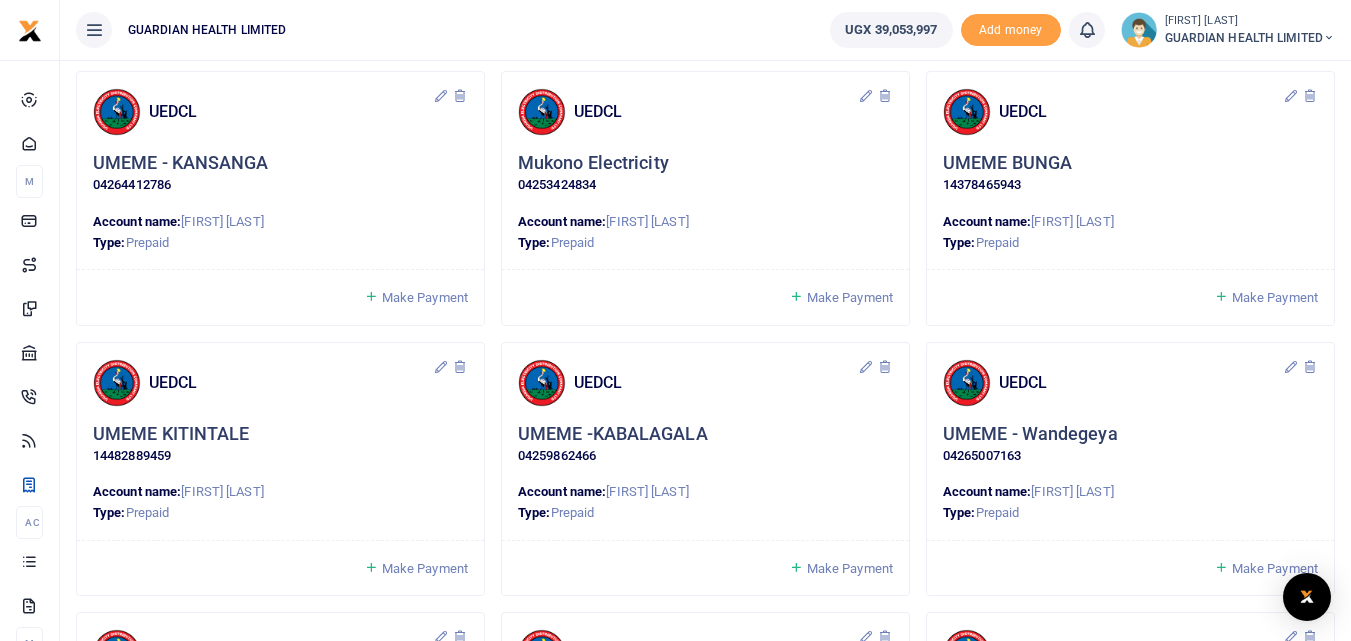 scroll, scrollTop: 700, scrollLeft: 0, axis: vertical 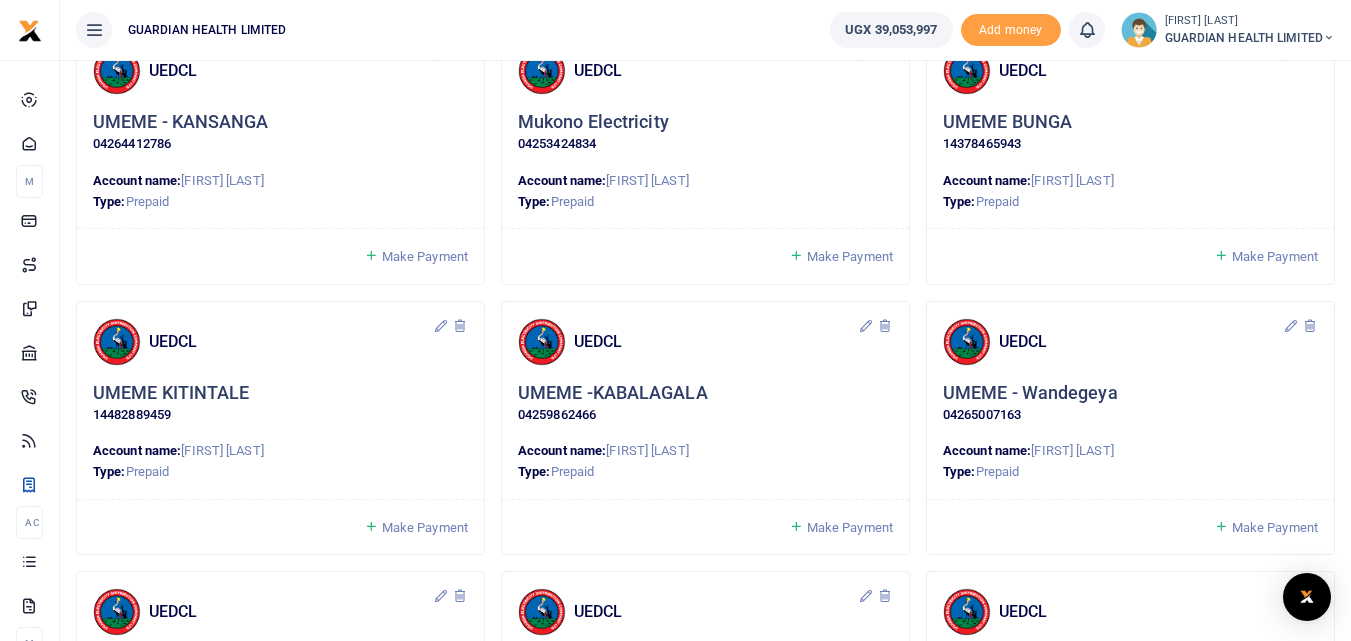 click on "Make Payment" at bounding box center (425, 527) 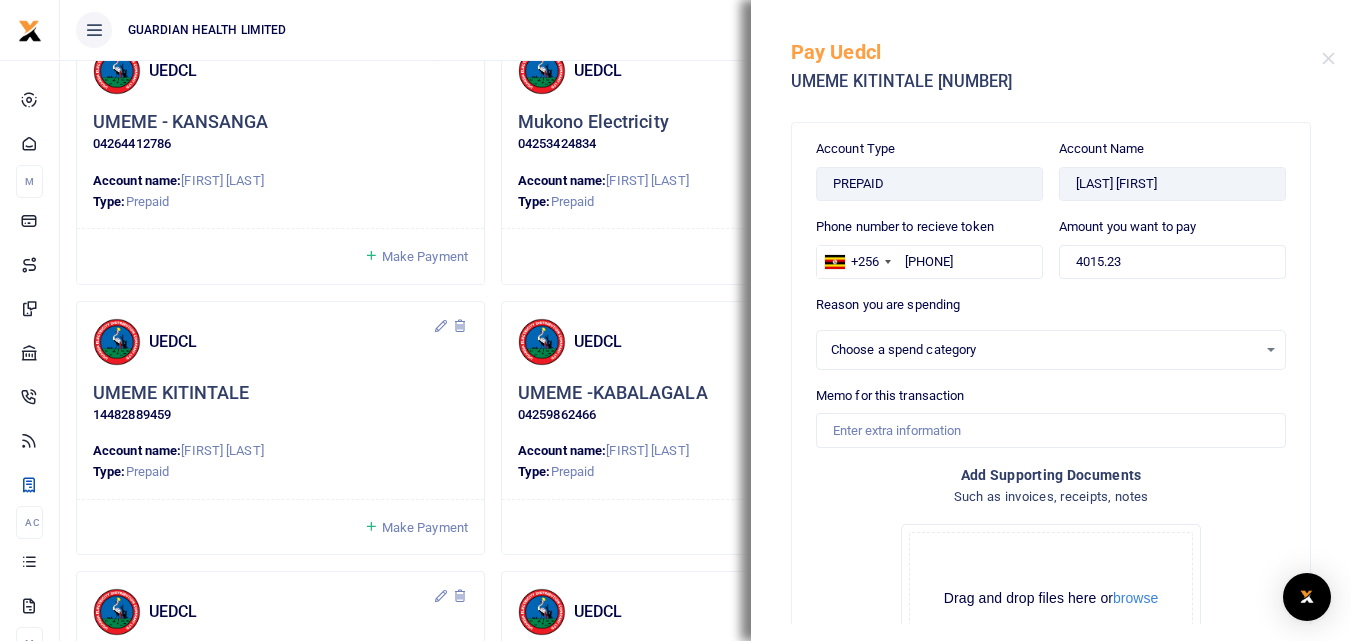 select 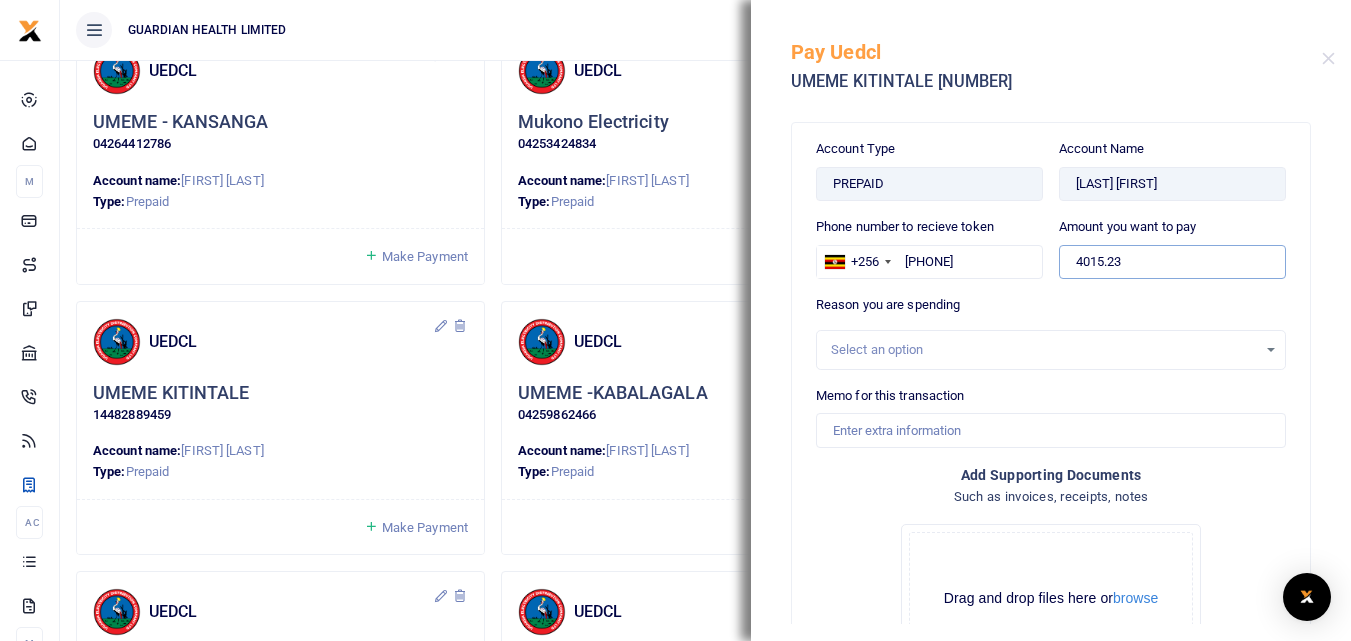 drag, startPoint x: 1168, startPoint y: 260, endPoint x: 977, endPoint y: 243, distance: 191.75505 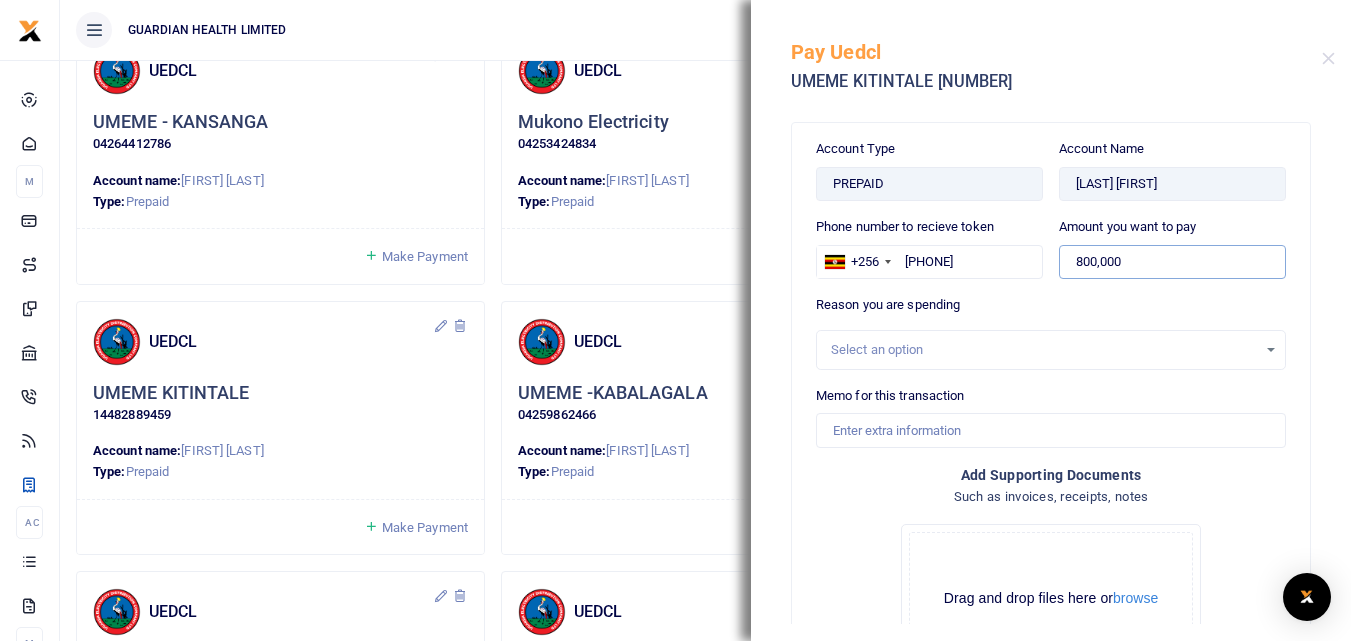 type on "800,000" 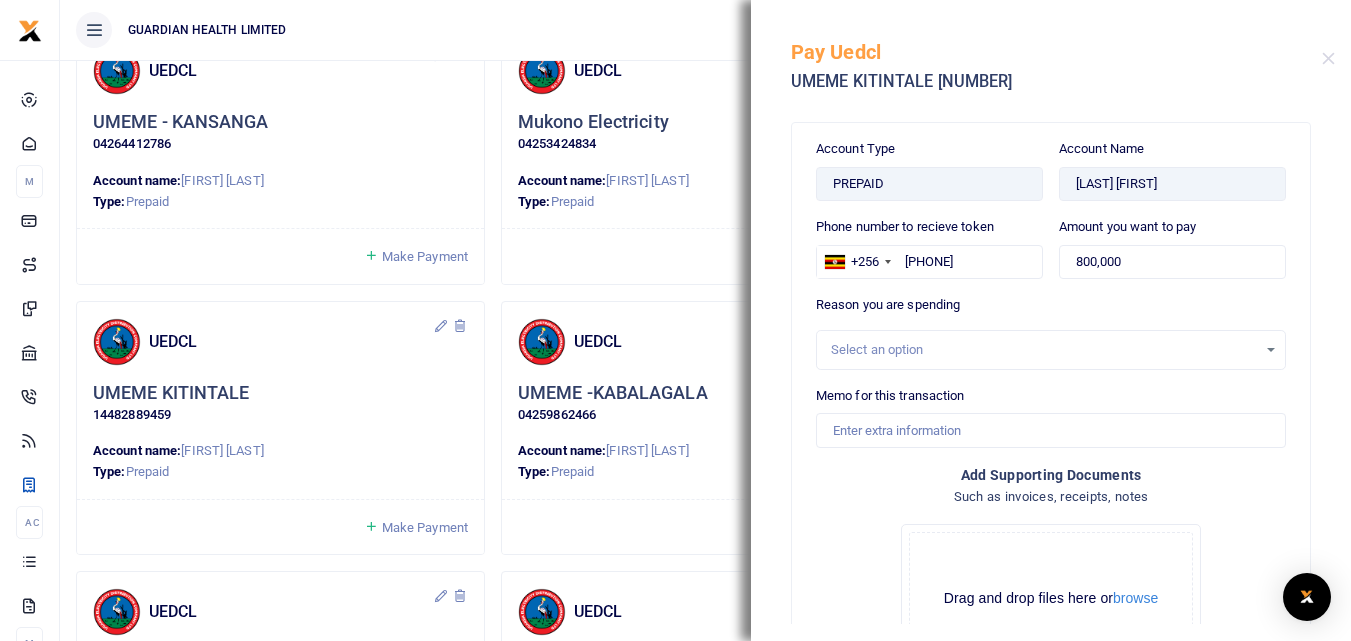 click on "Select an option" at bounding box center [1044, 350] 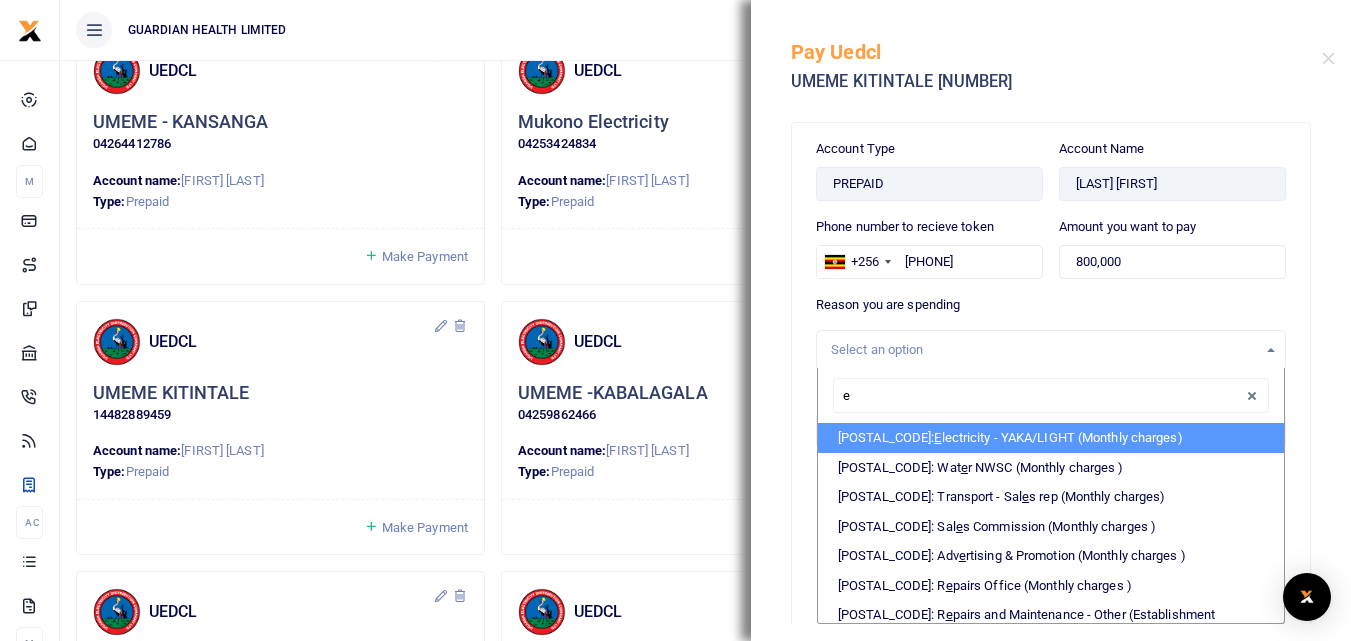 type on "el" 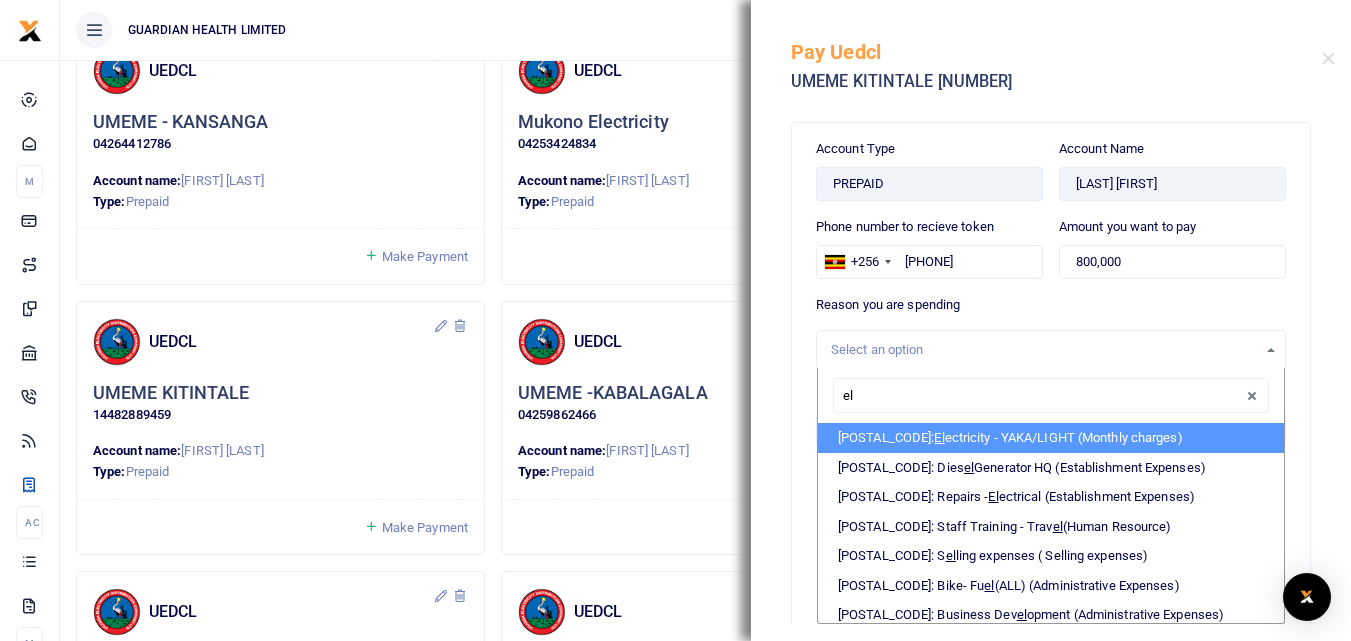 click on "El ectricity - YAKA/LIGHT (Monthly charges)" at bounding box center (1051, 438) 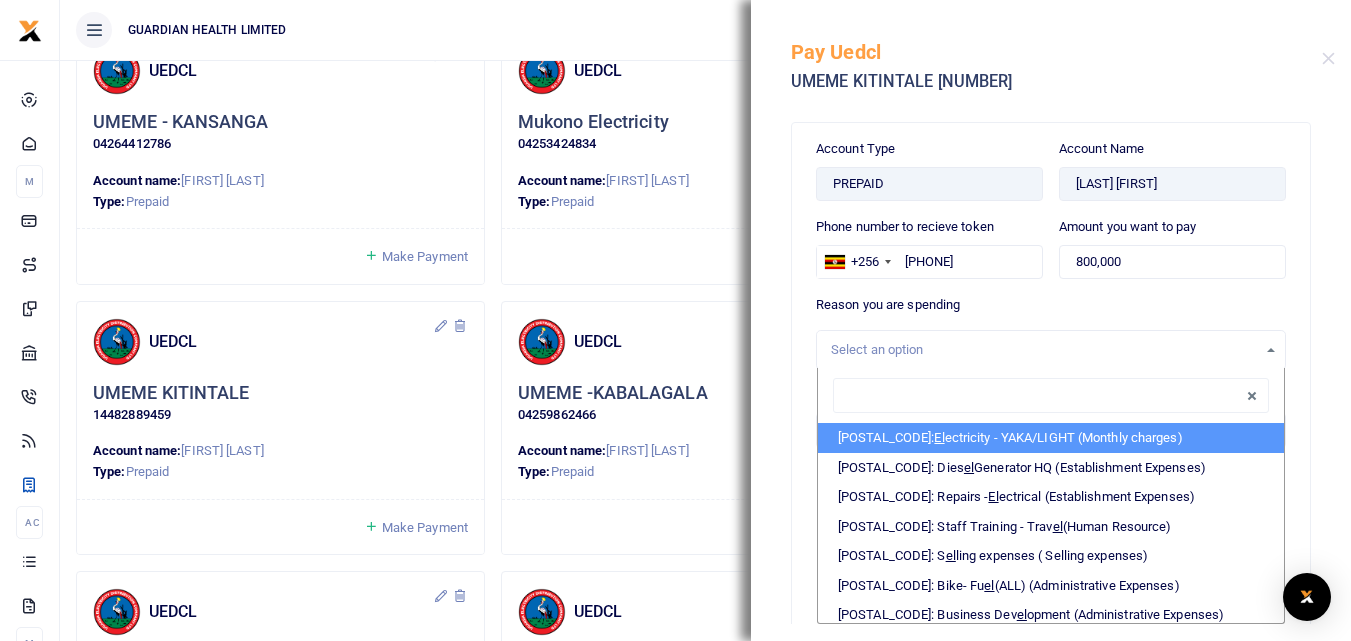 select on "5374" 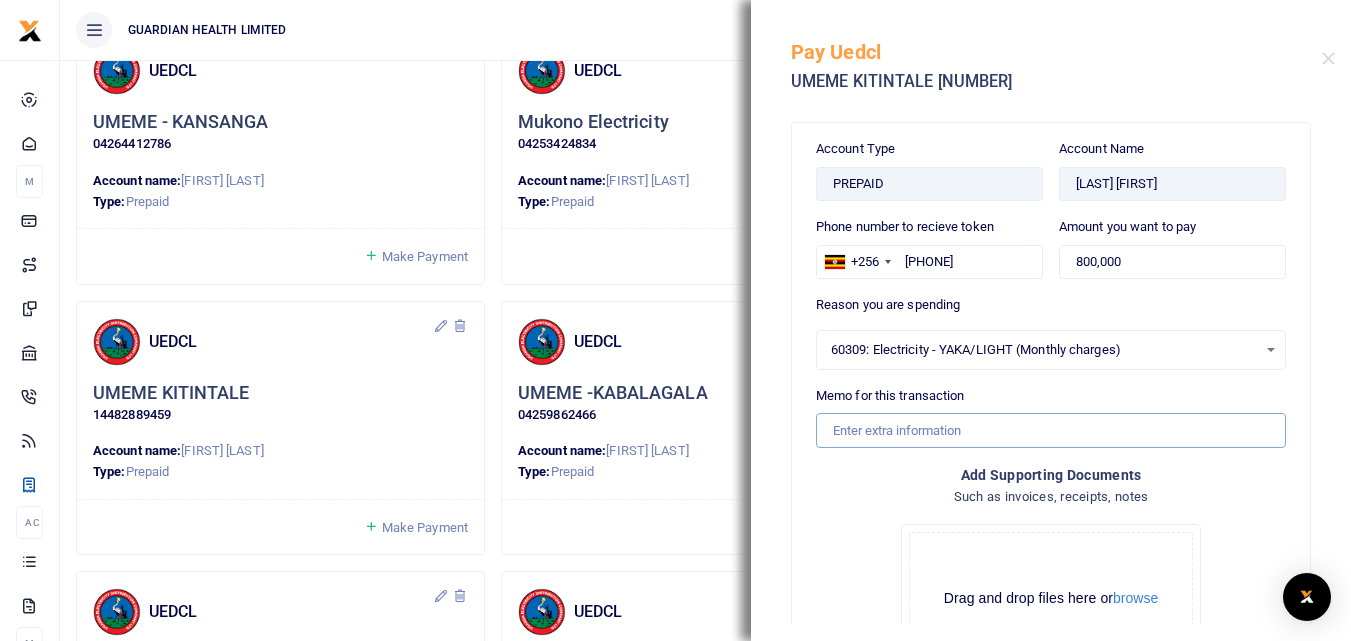 click on "Memo for this transaction" at bounding box center [1051, 430] 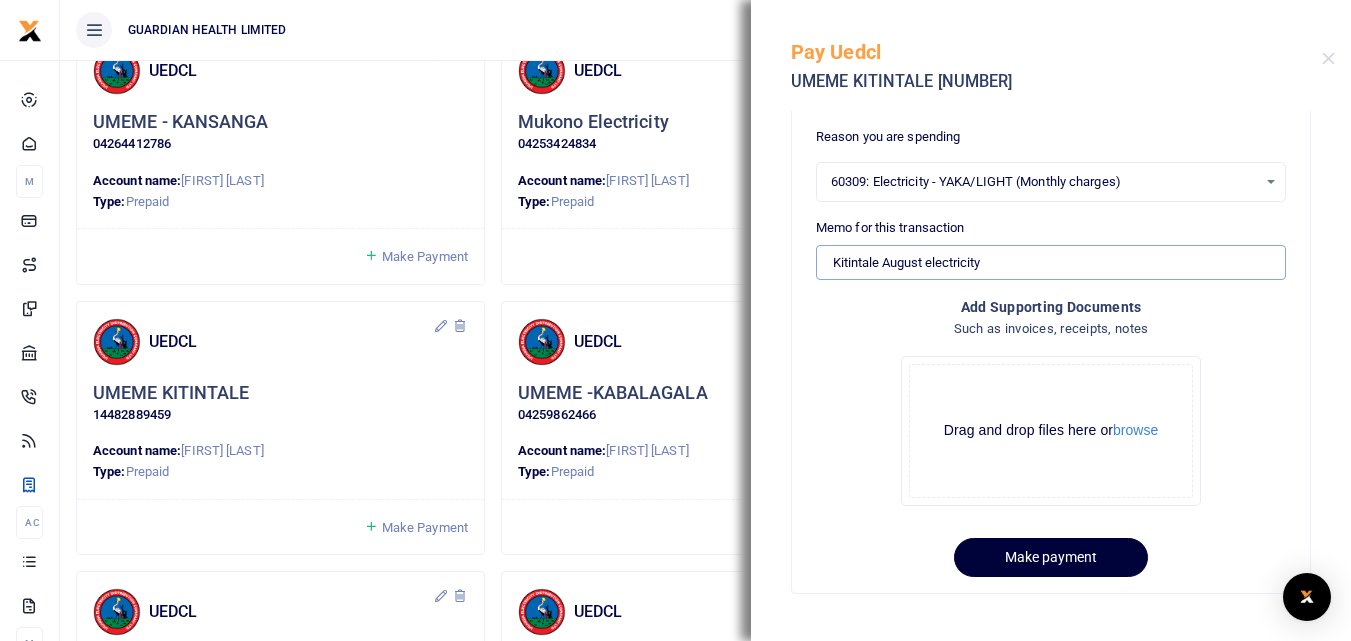 scroll, scrollTop: 170, scrollLeft: 0, axis: vertical 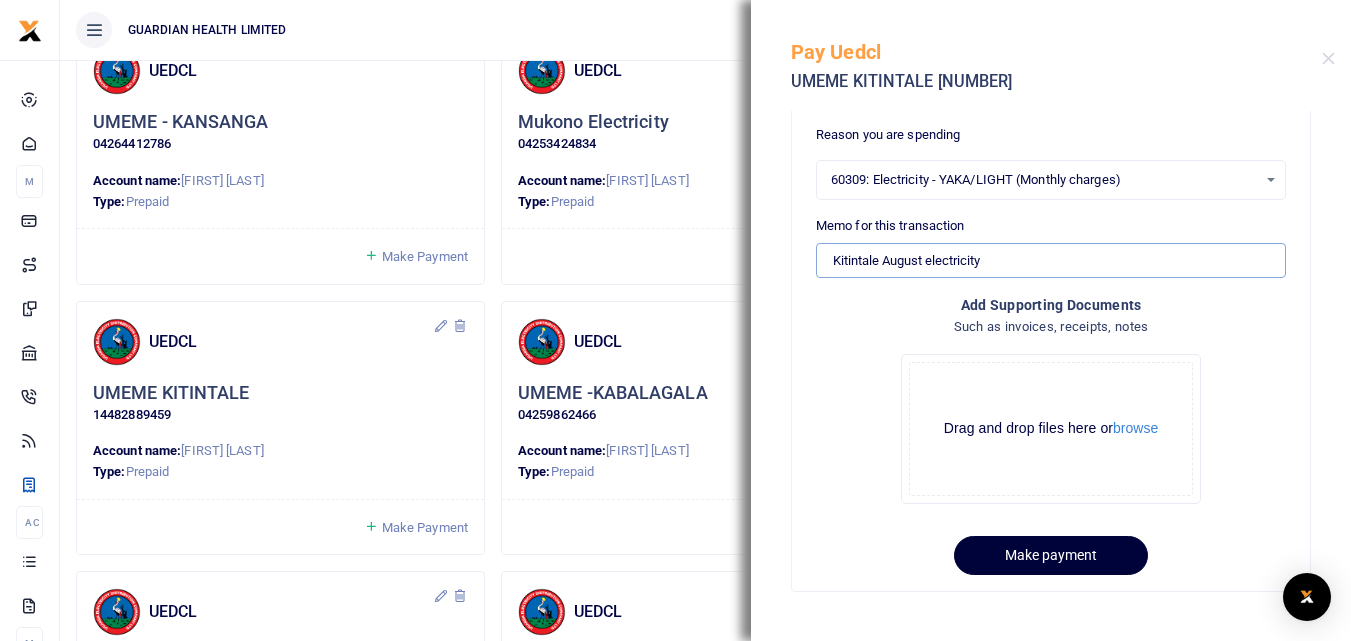 type on "Kitintale August electricity" 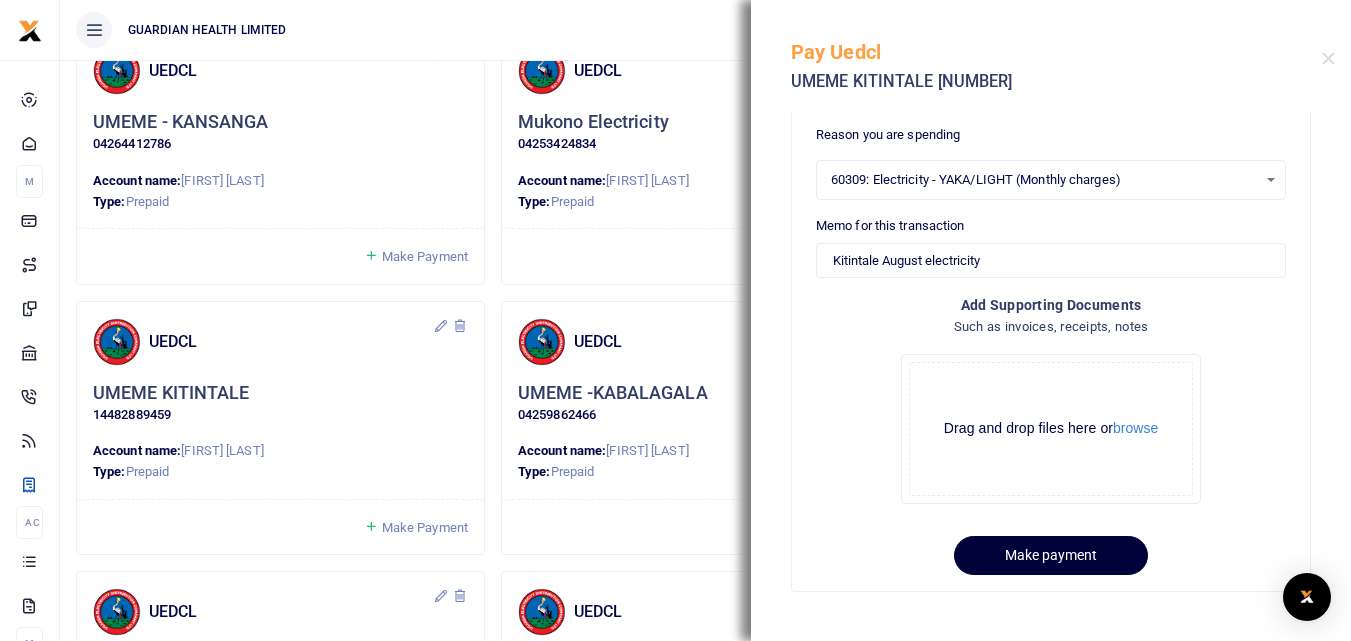 click on "Make payment" at bounding box center [1051, 555] 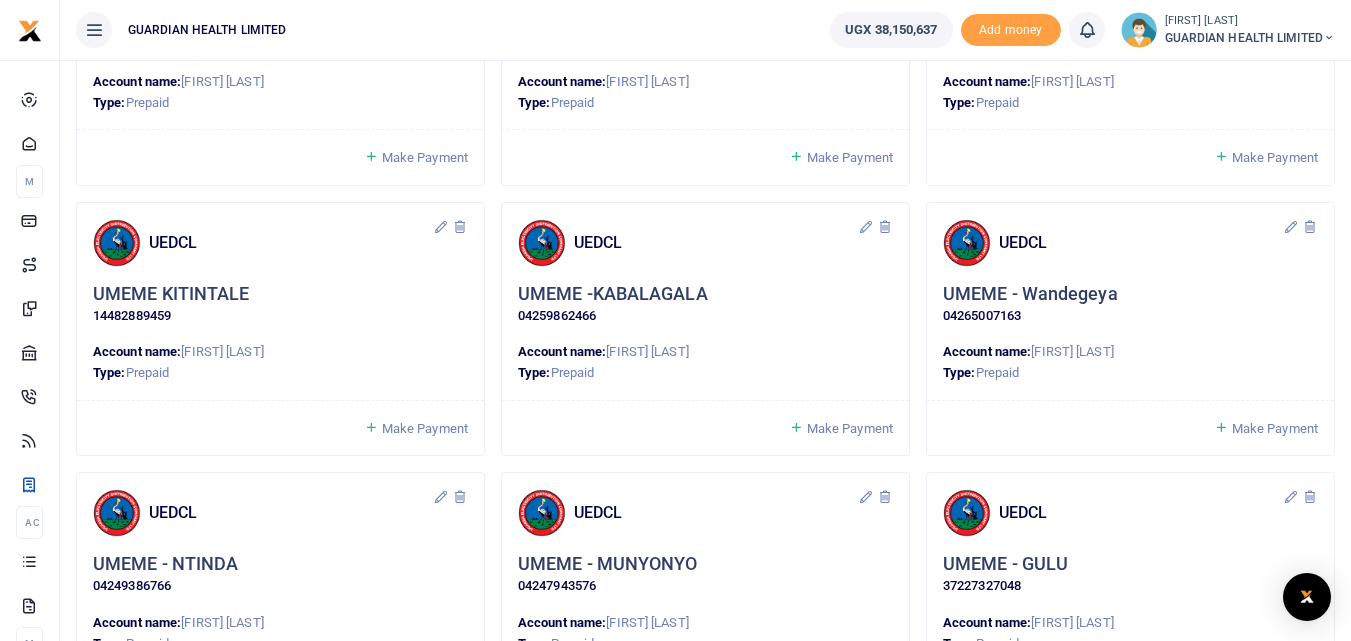 scroll, scrollTop: 800, scrollLeft: 0, axis: vertical 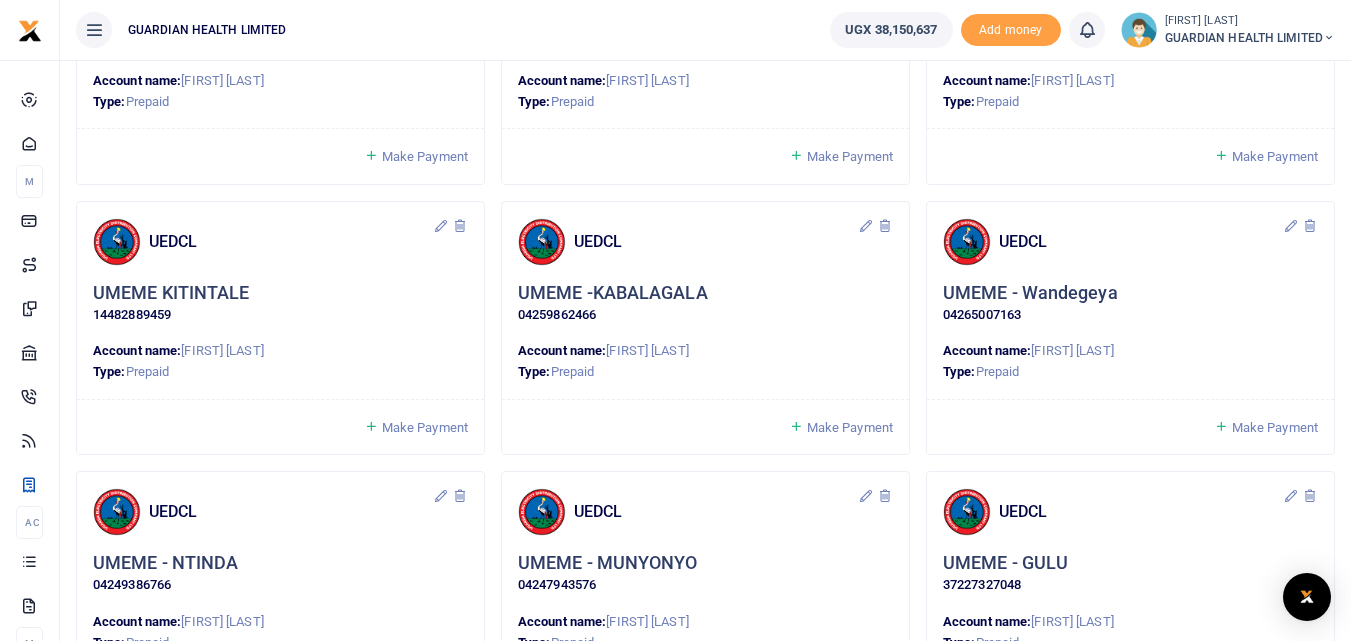 click on "Make Payment" at bounding box center [850, 427] 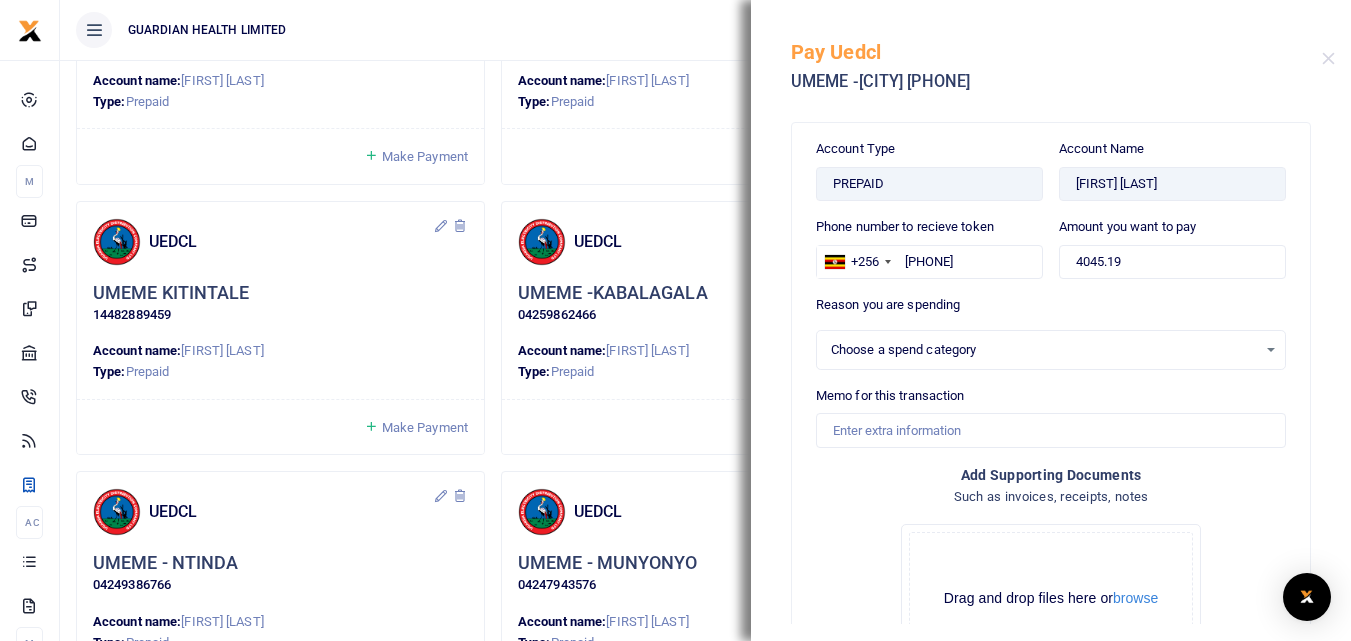 select 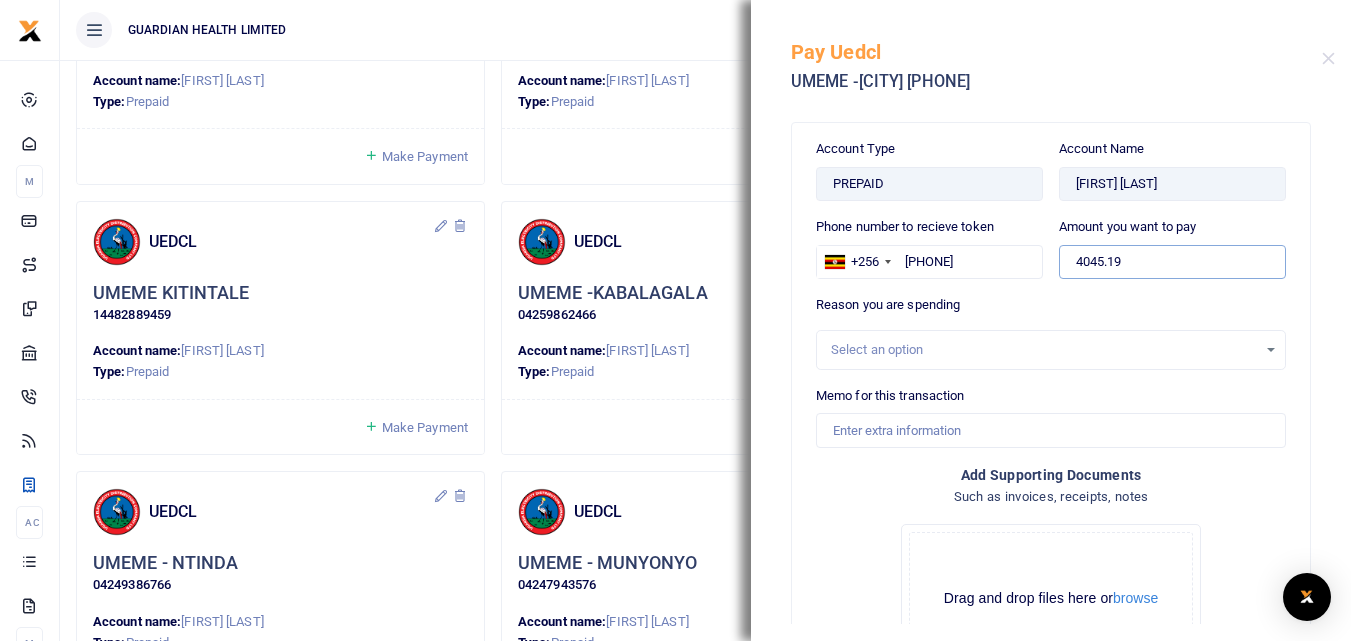 drag, startPoint x: 1161, startPoint y: 258, endPoint x: 736, endPoint y: 196, distance: 429.49854 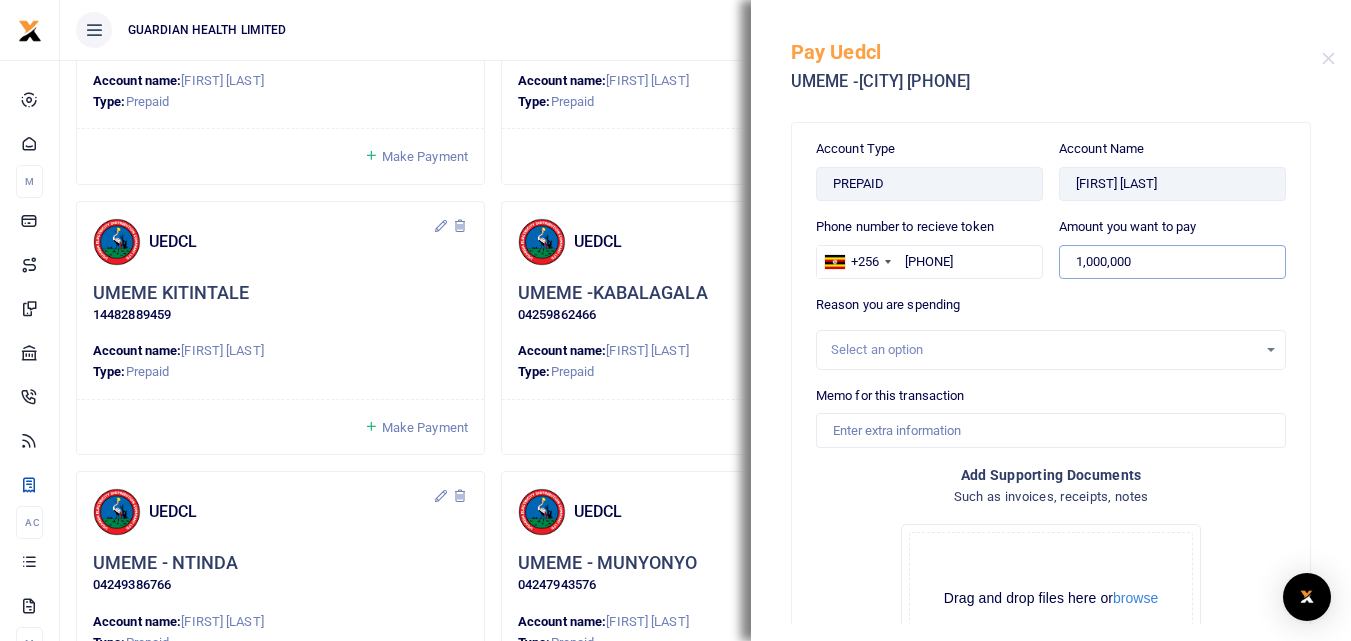 type on "1,000,000" 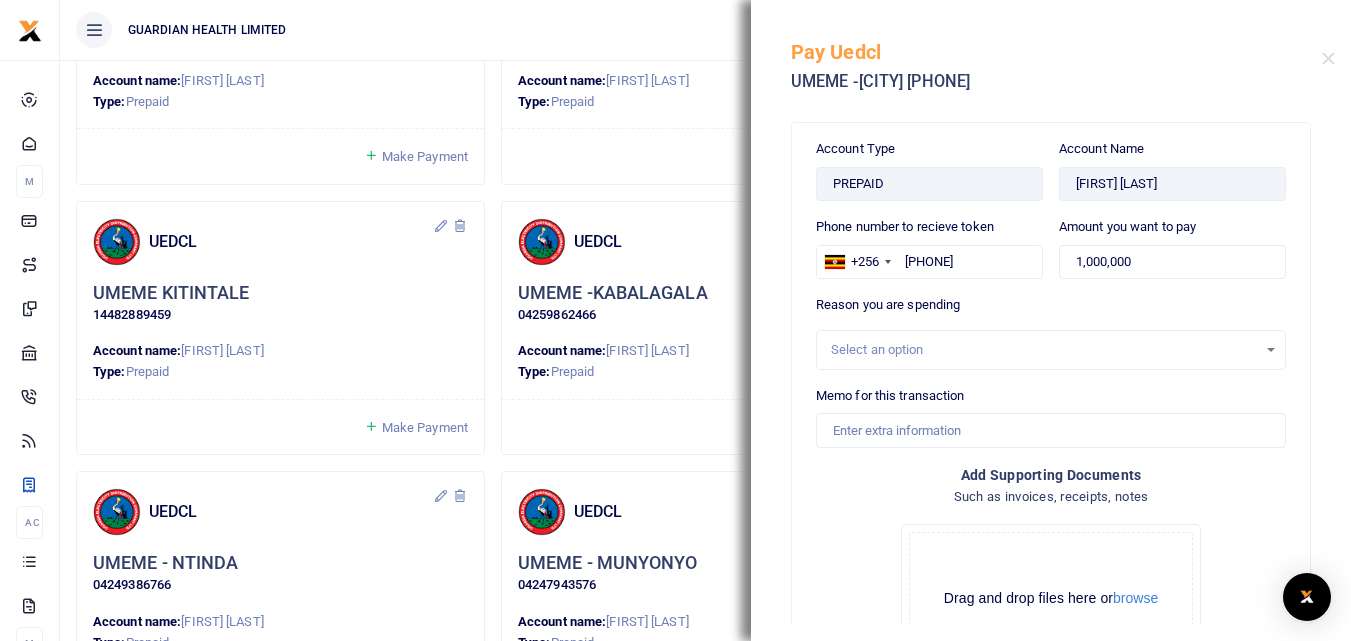 click on "Select an option" at bounding box center (1044, 350) 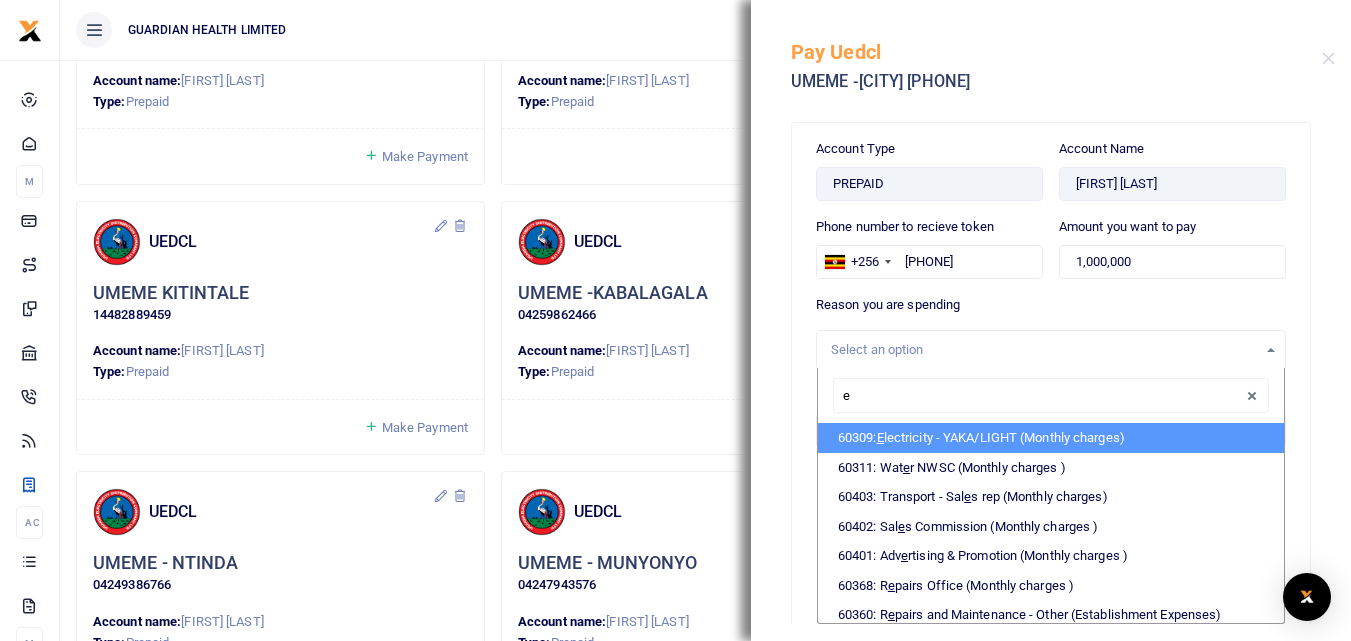 type on "el" 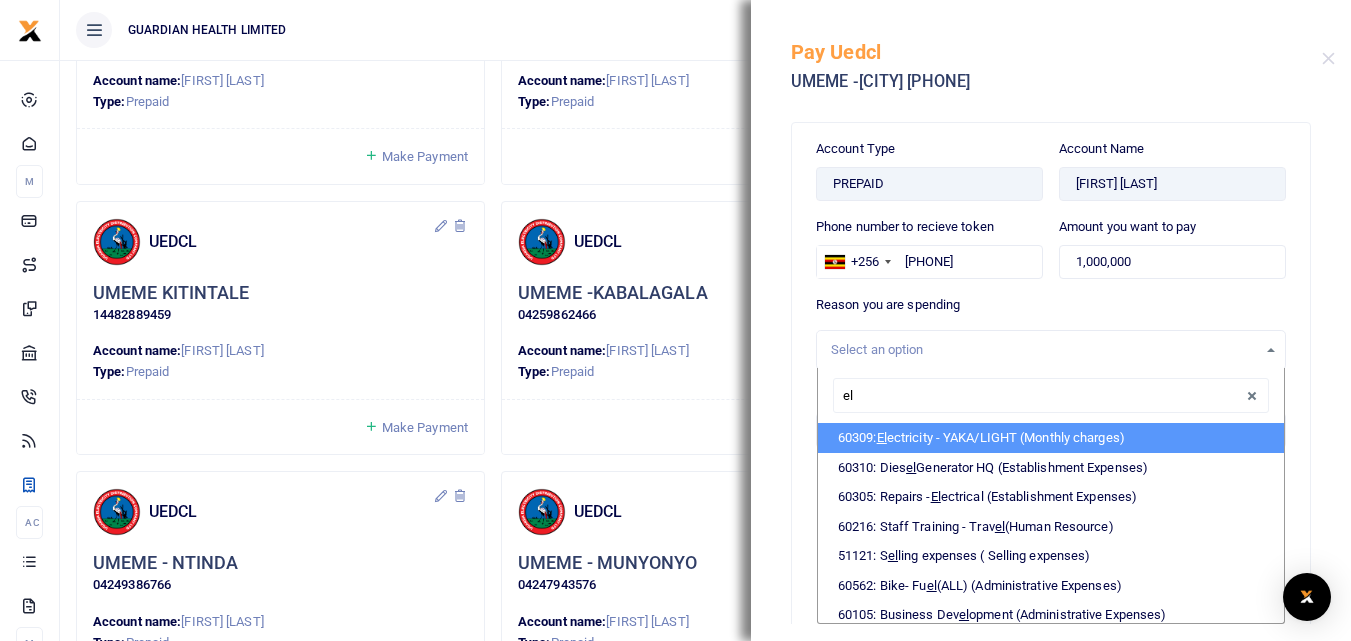 click on "El" at bounding box center [882, 437] 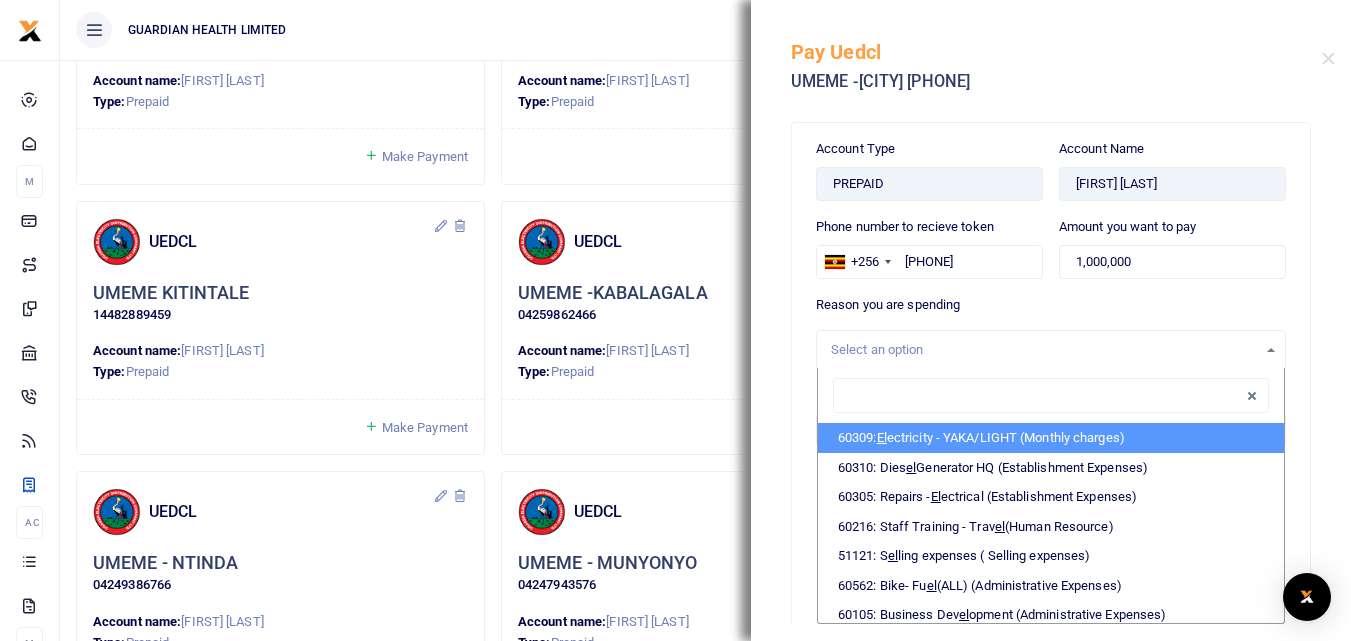 select on "5374" 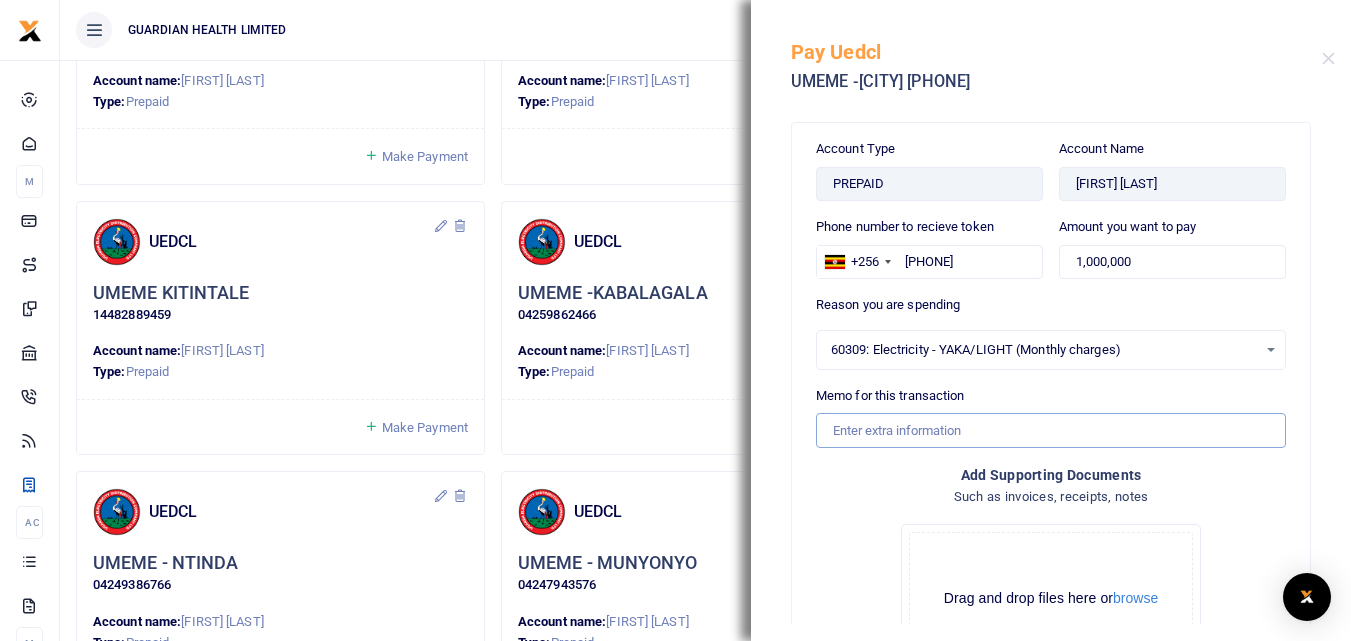 click on "Memo for this transaction" at bounding box center (1051, 430) 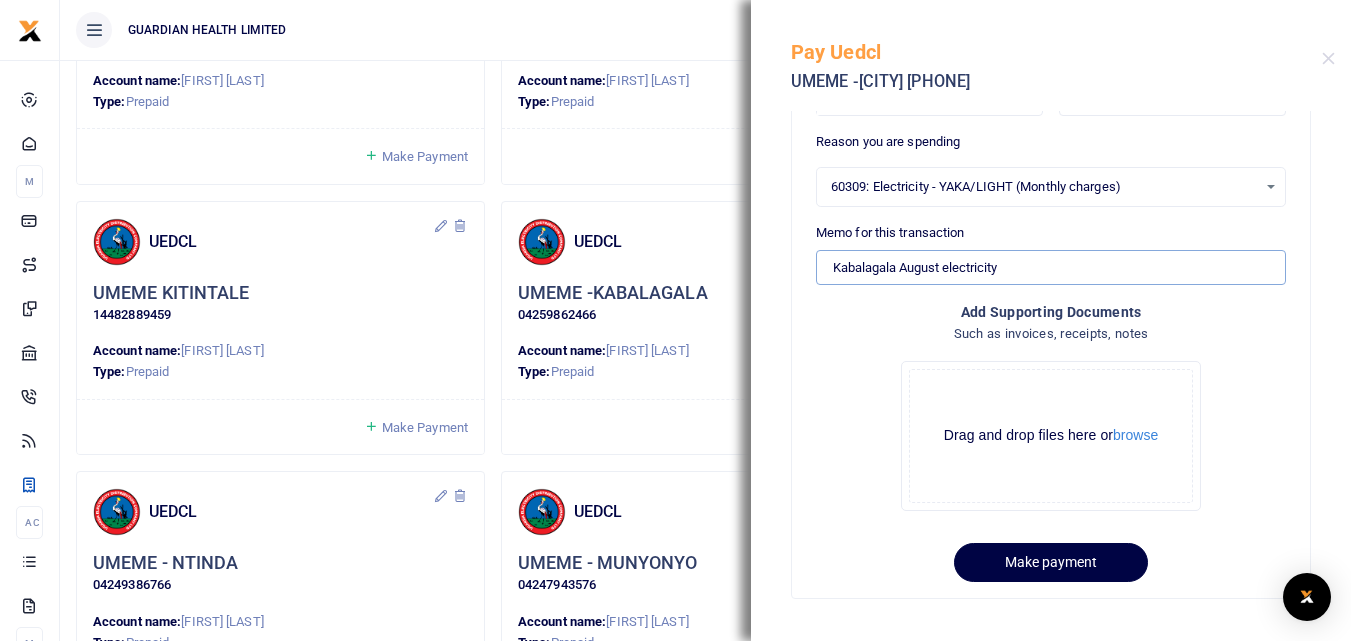 scroll, scrollTop: 170, scrollLeft: 0, axis: vertical 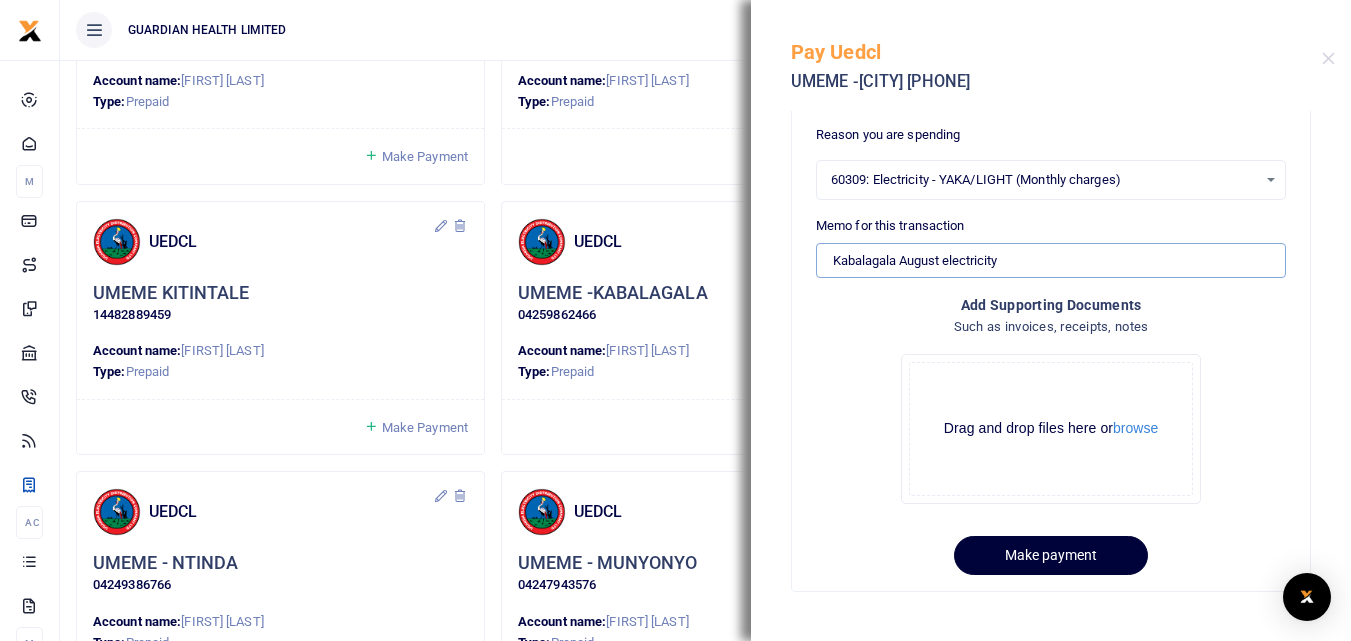 type on "Kabalagala August electricity" 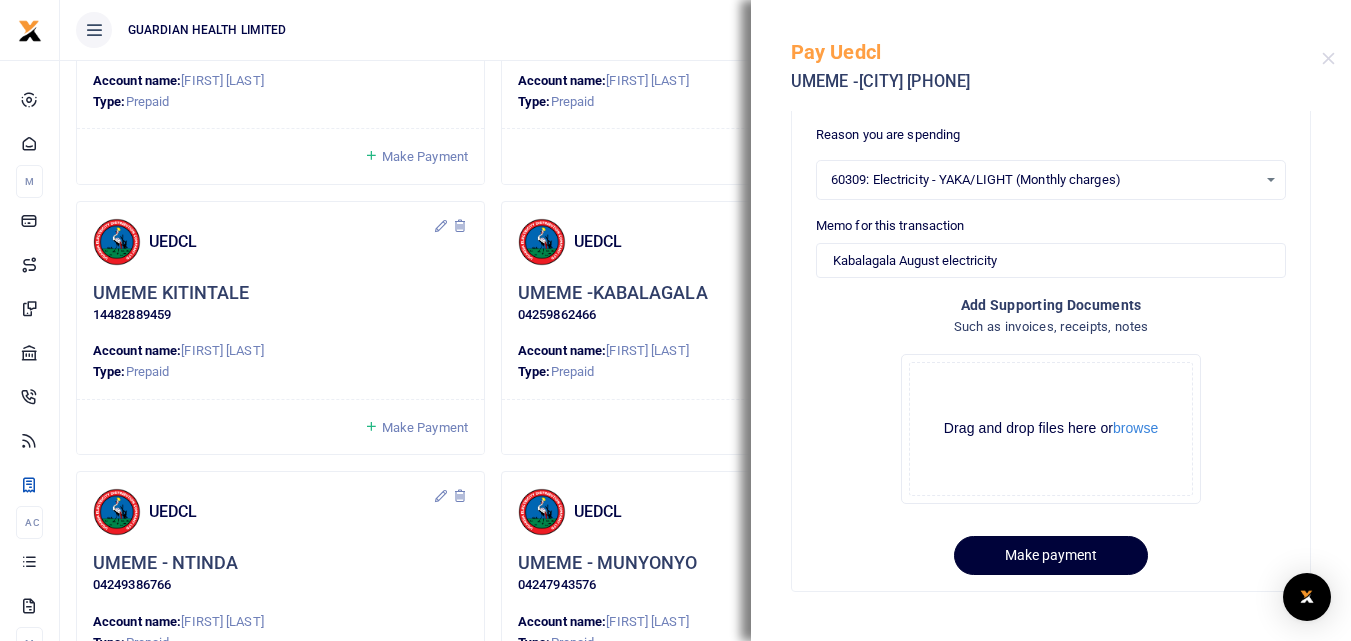 click on "Make payment" at bounding box center (1051, 555) 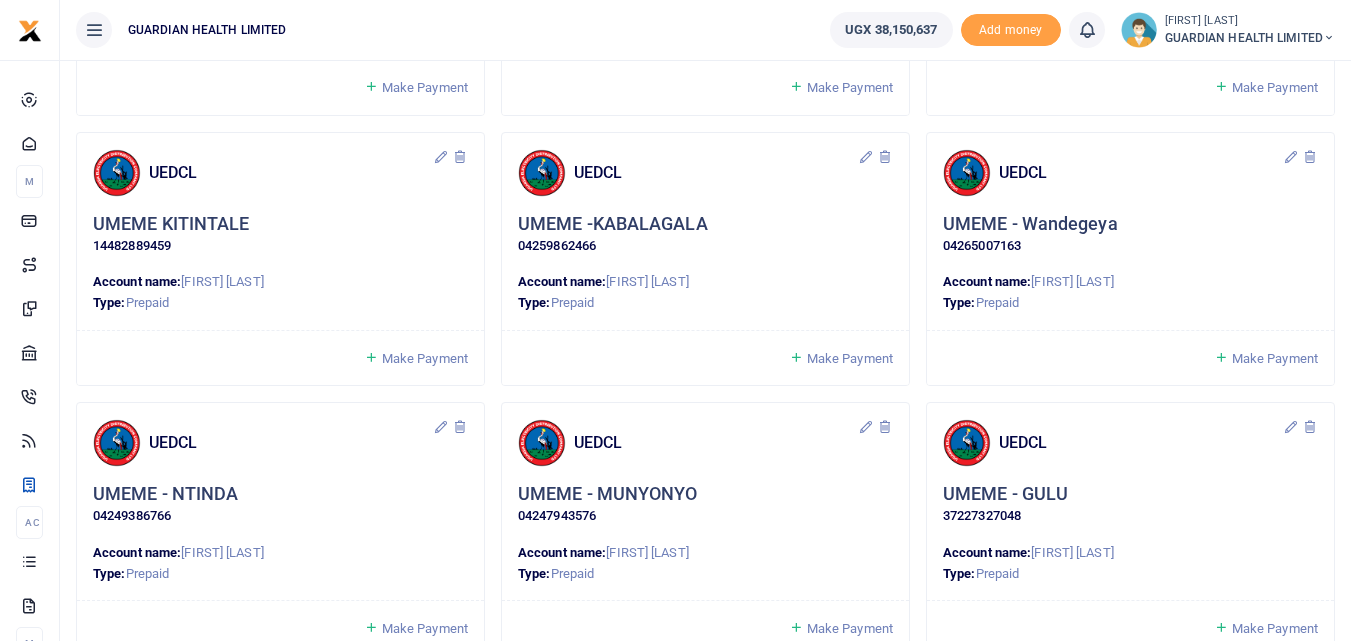 scroll, scrollTop: 900, scrollLeft: 0, axis: vertical 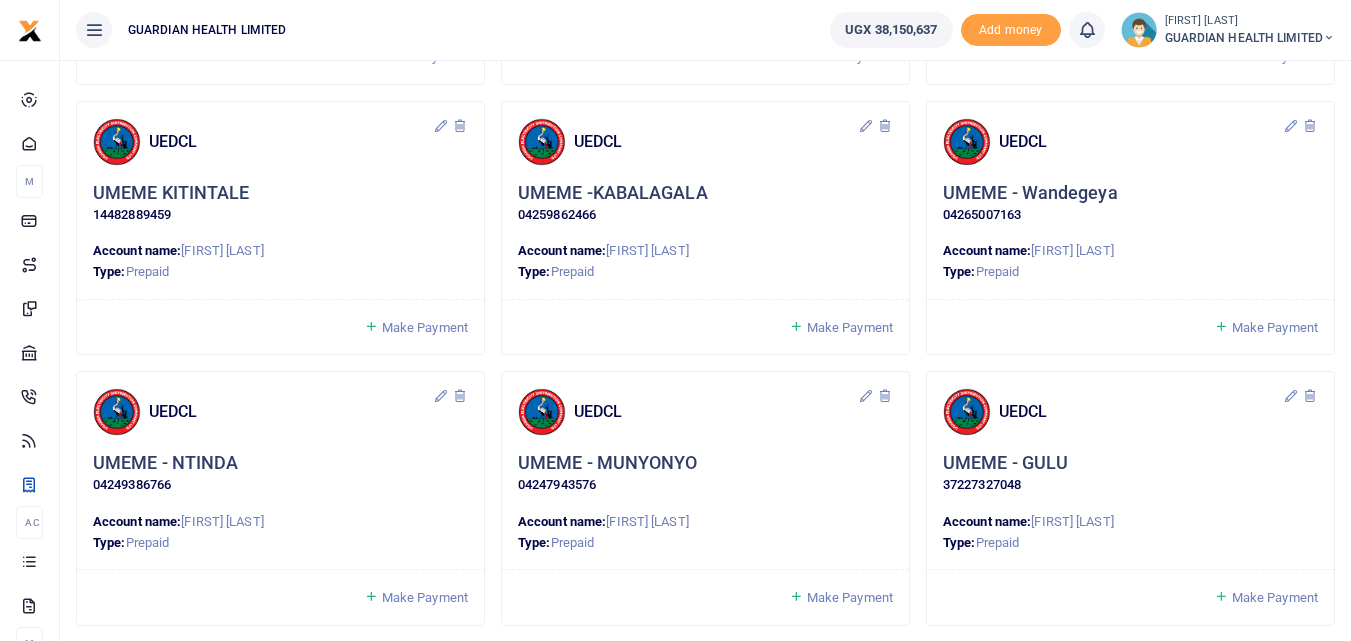 click on "Make Payment" at bounding box center (1275, 327) 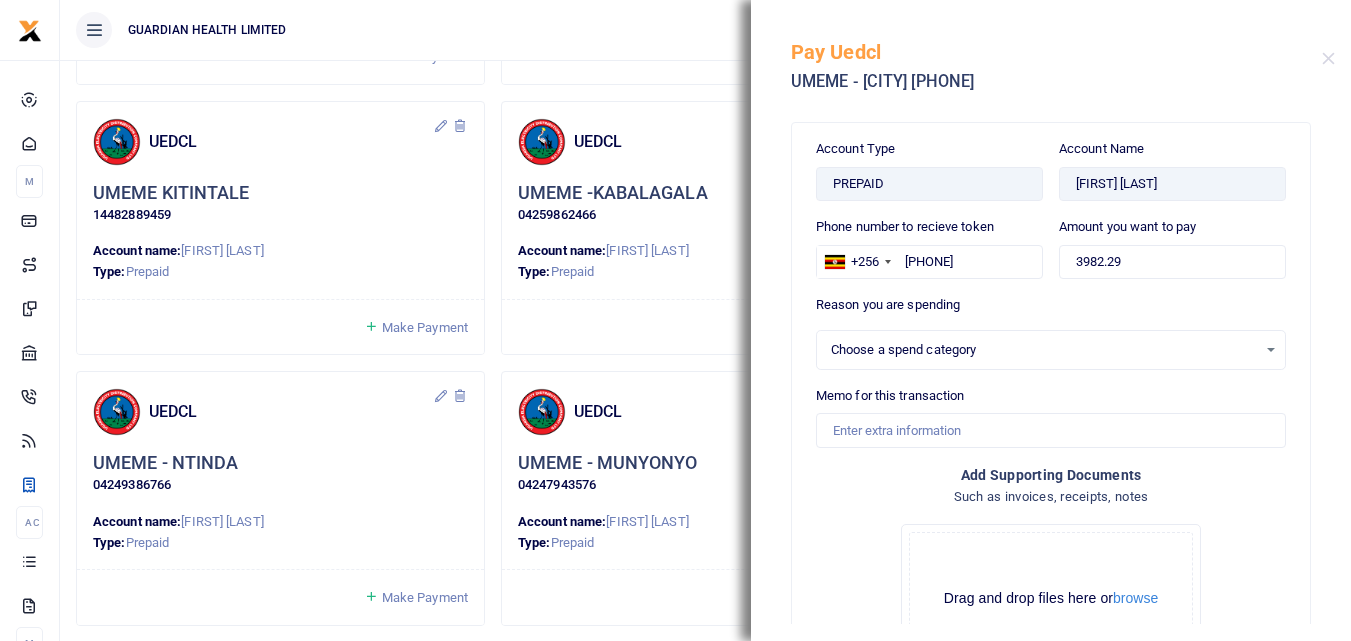 select 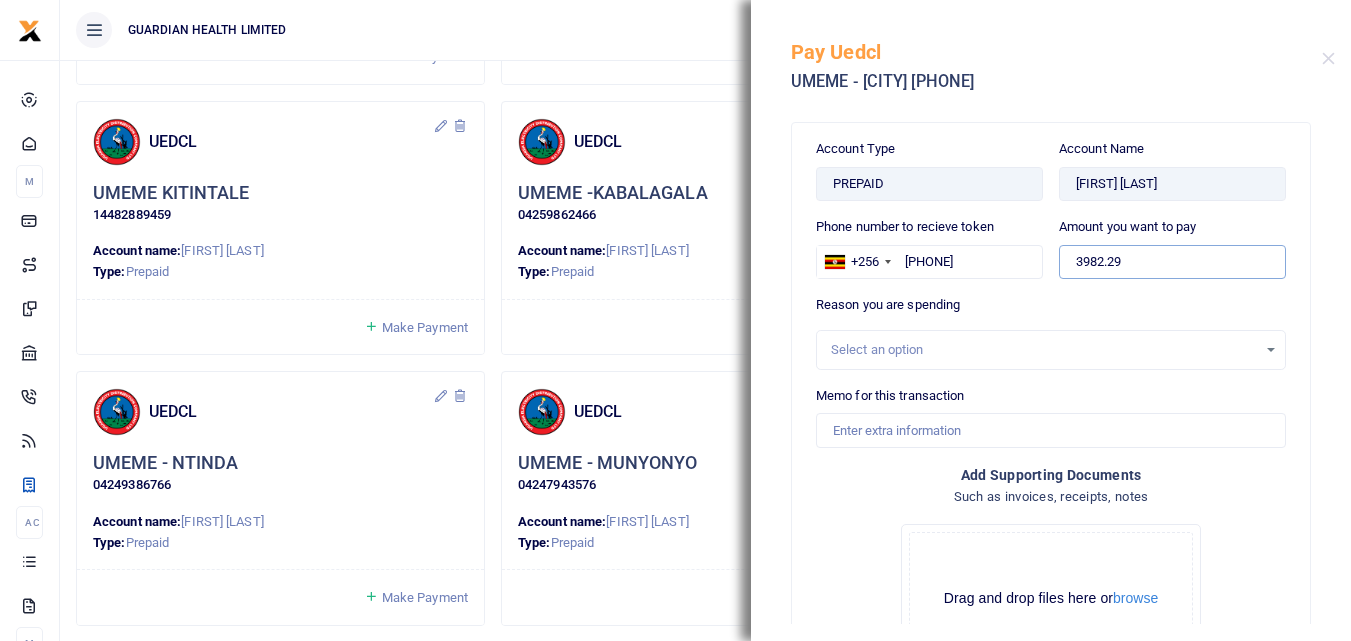 drag, startPoint x: 1171, startPoint y: 268, endPoint x: 972, endPoint y: 236, distance: 201.55644 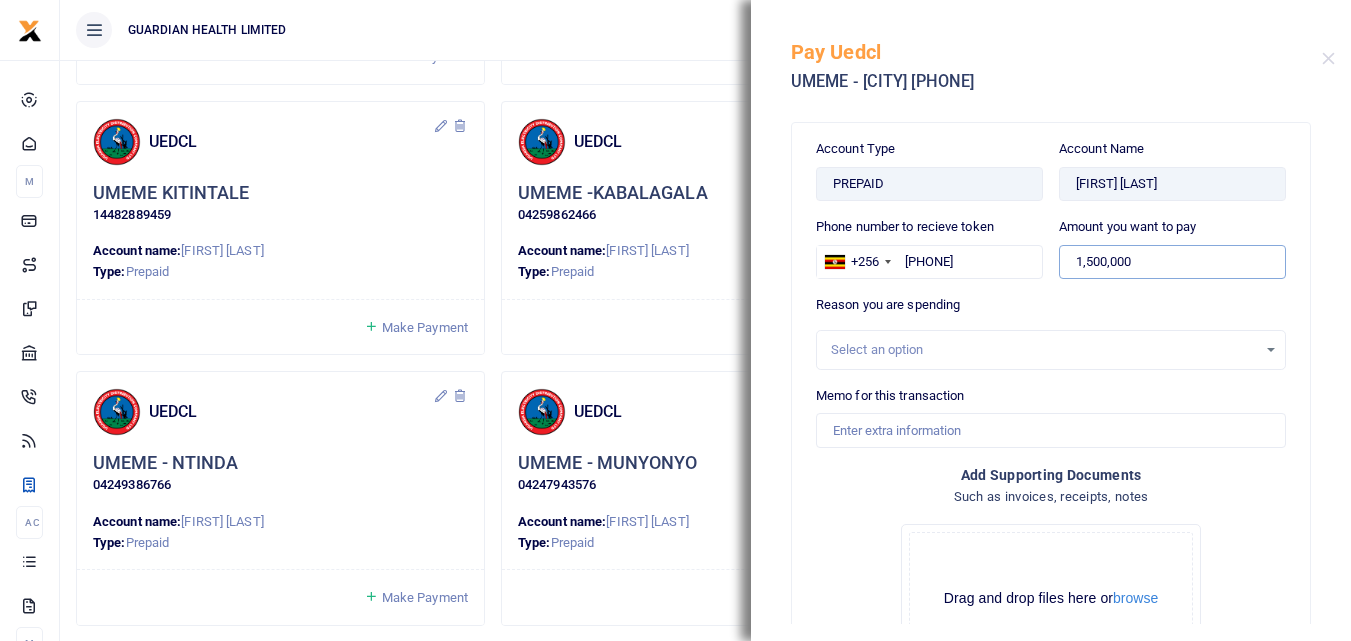 type on "1,500,000" 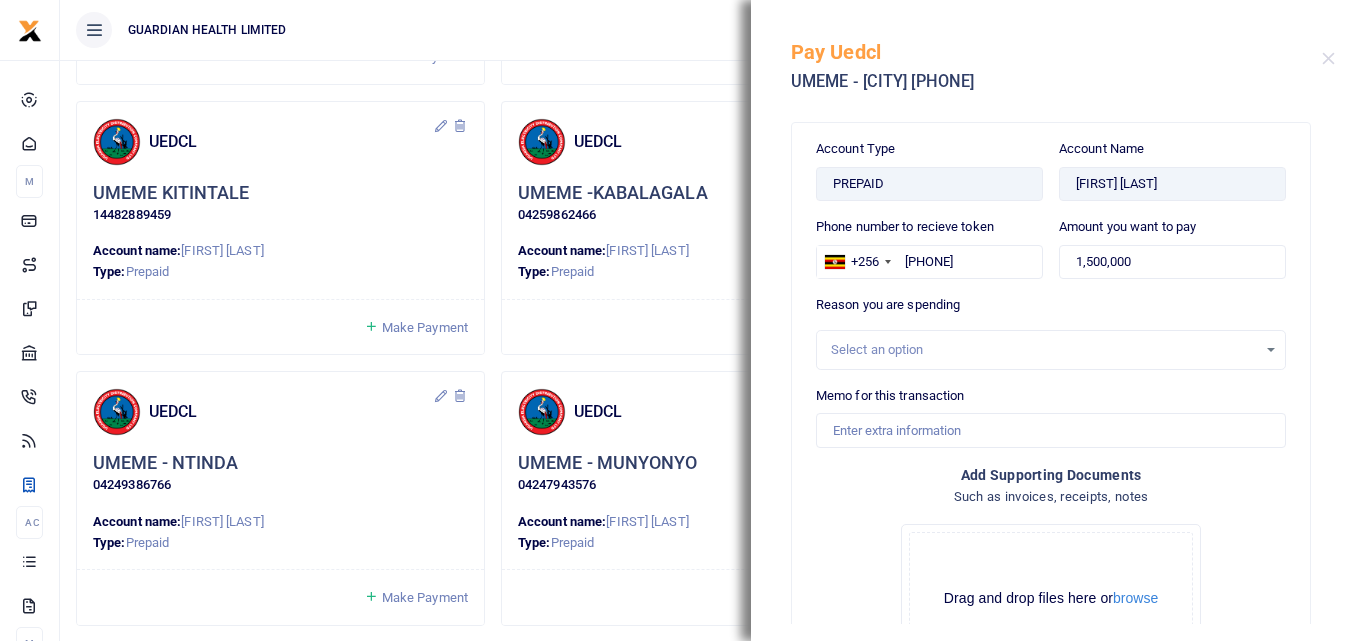 click on "Select an option" at bounding box center (1044, 350) 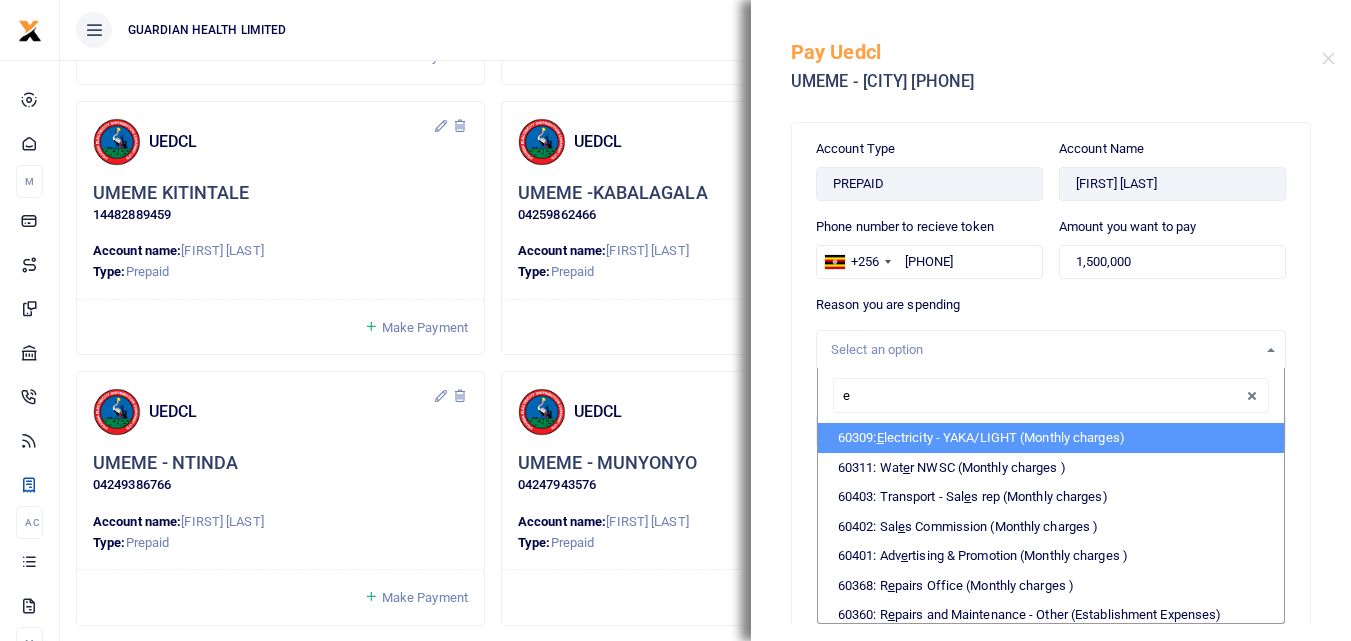 type on "el" 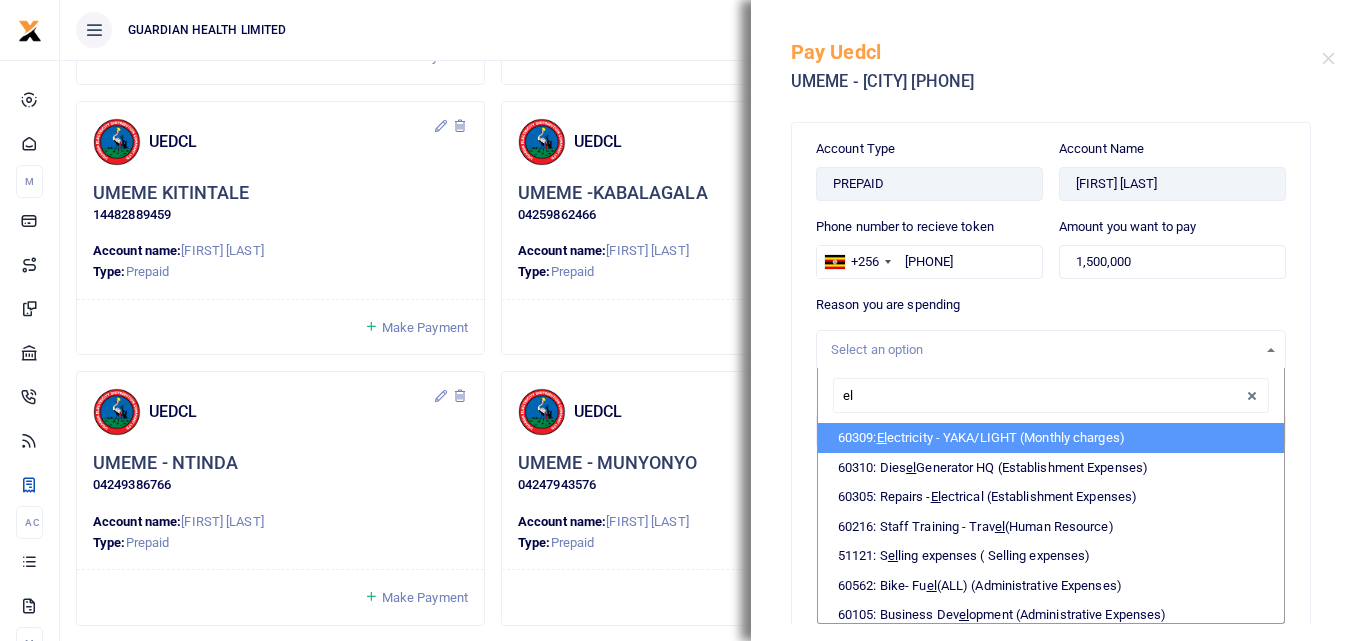 click on "El" at bounding box center [882, 437] 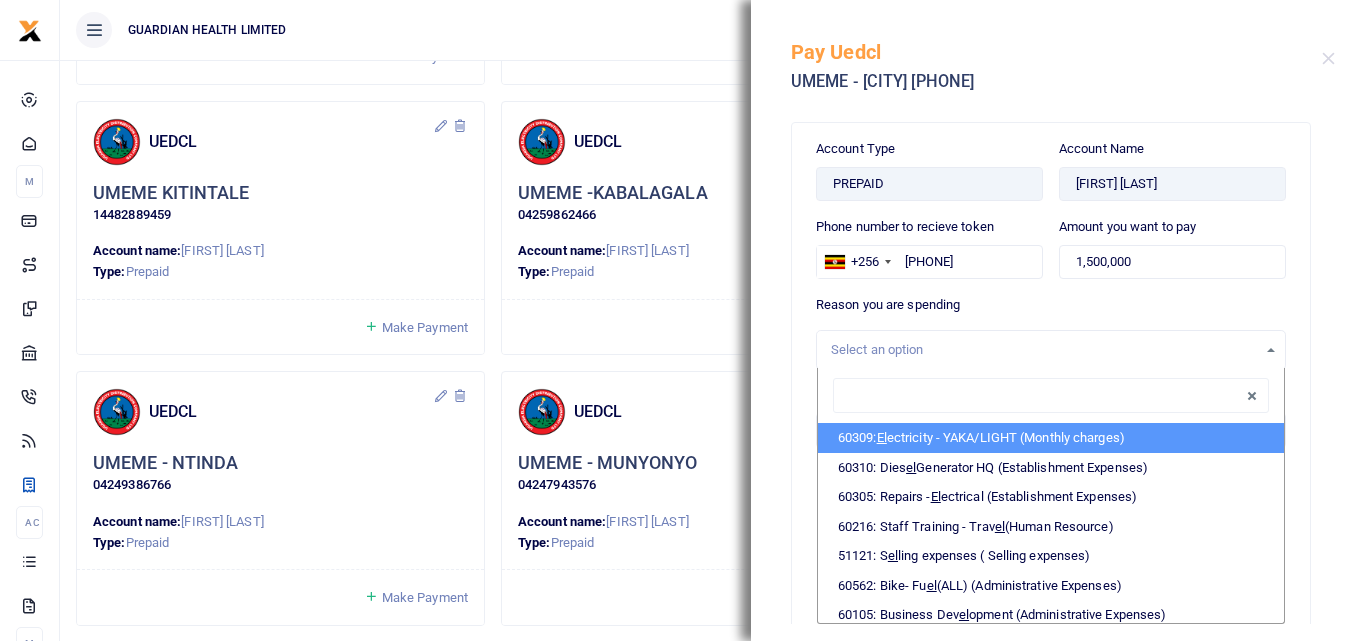 select on "5374" 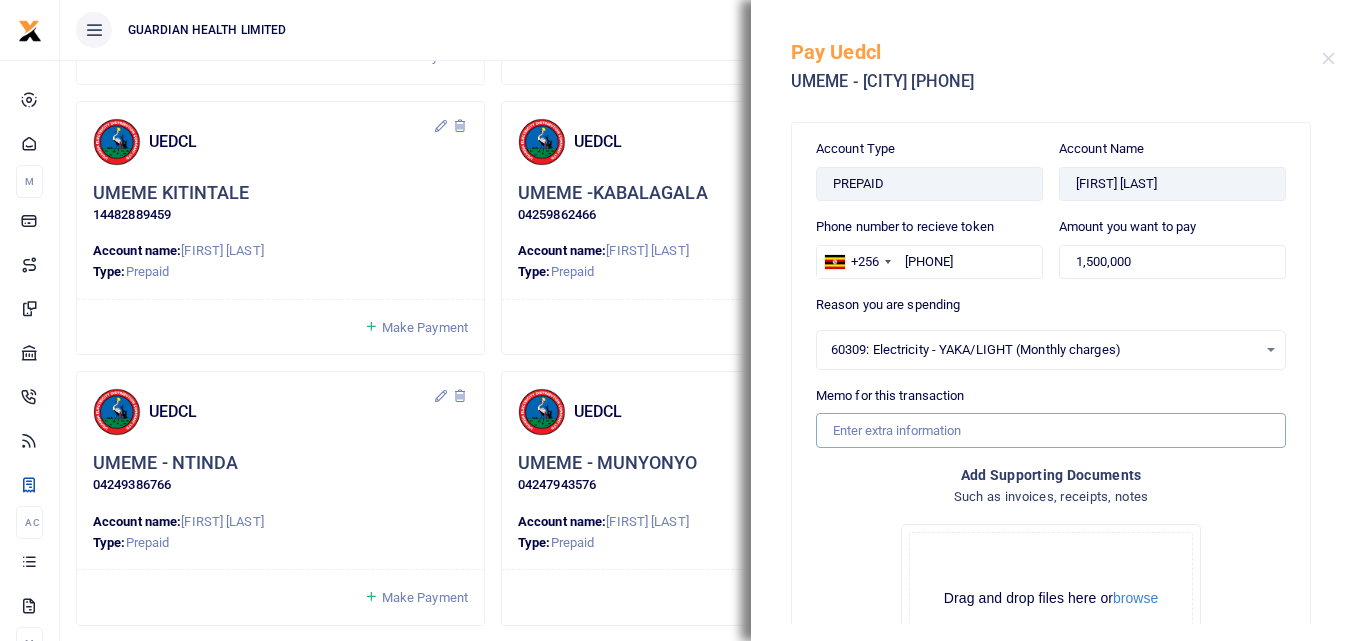 click on "Memo for this transaction" at bounding box center [1051, 430] 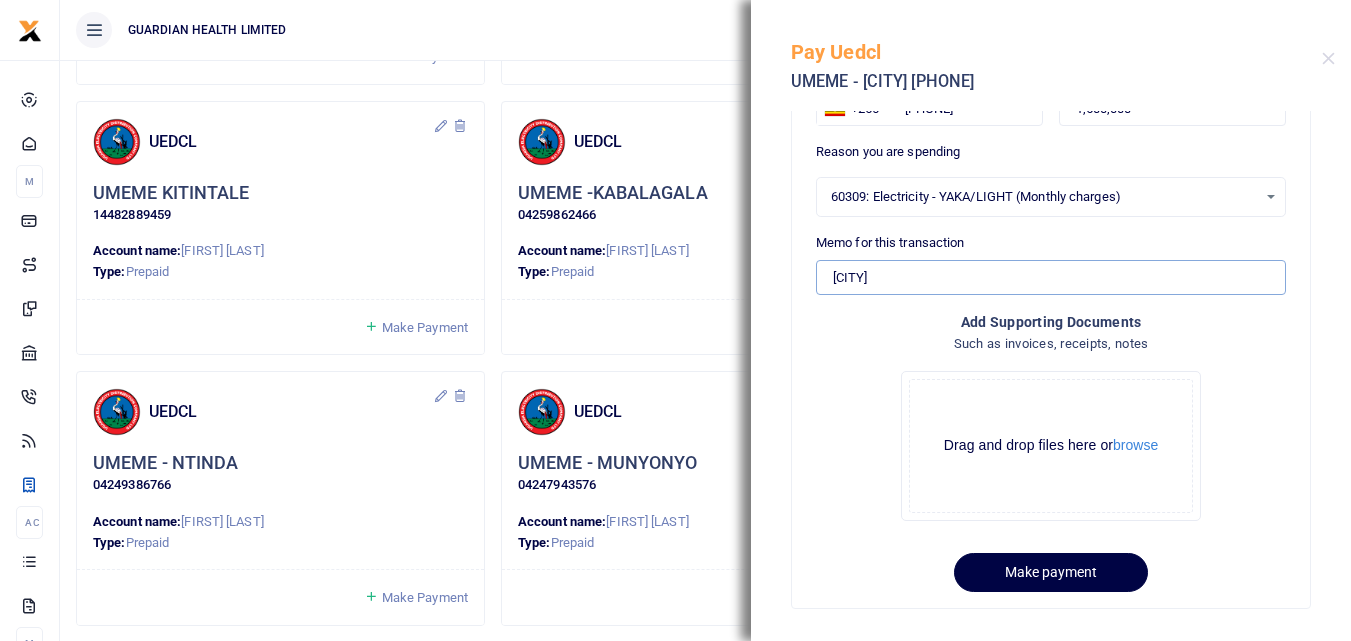 scroll, scrollTop: 170, scrollLeft: 0, axis: vertical 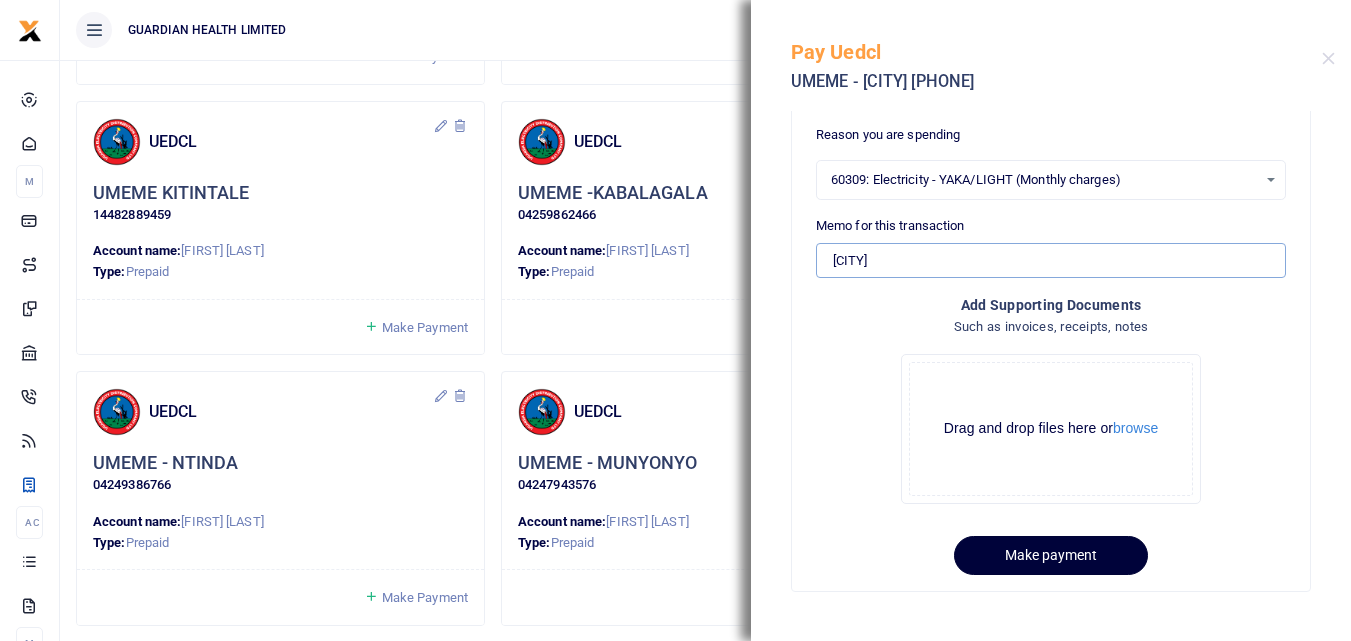 type on "Wandegeya" 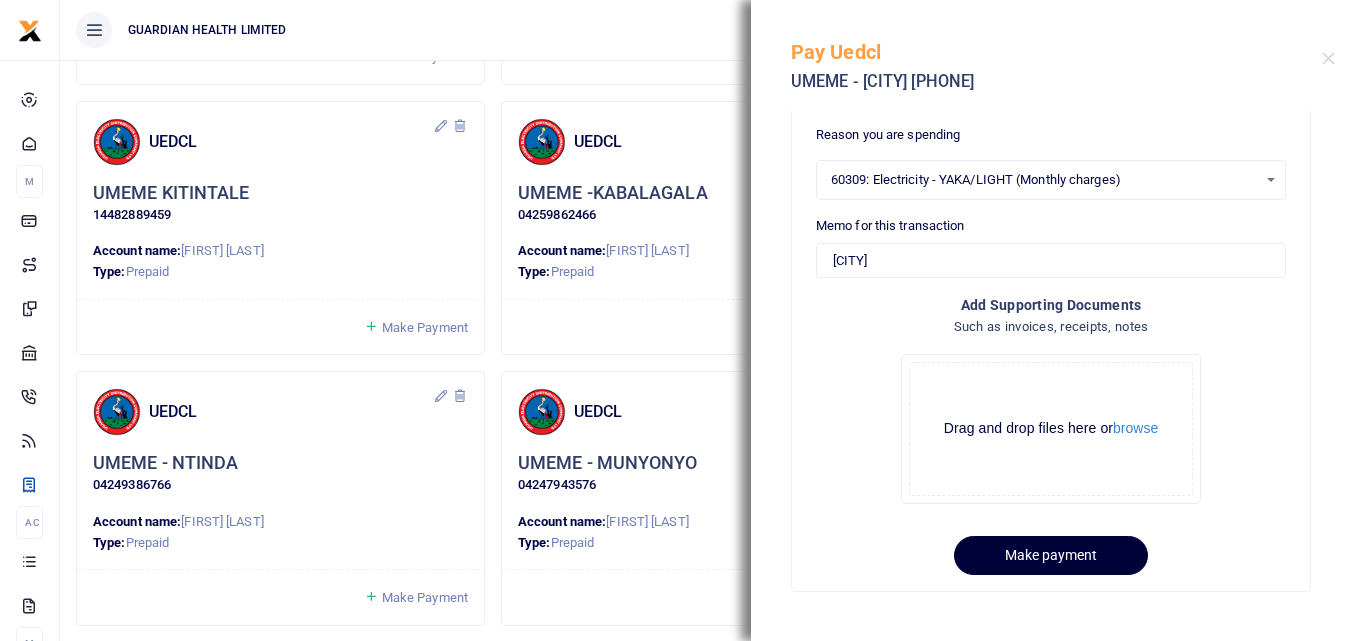 click on "Make payment" at bounding box center [1051, 555] 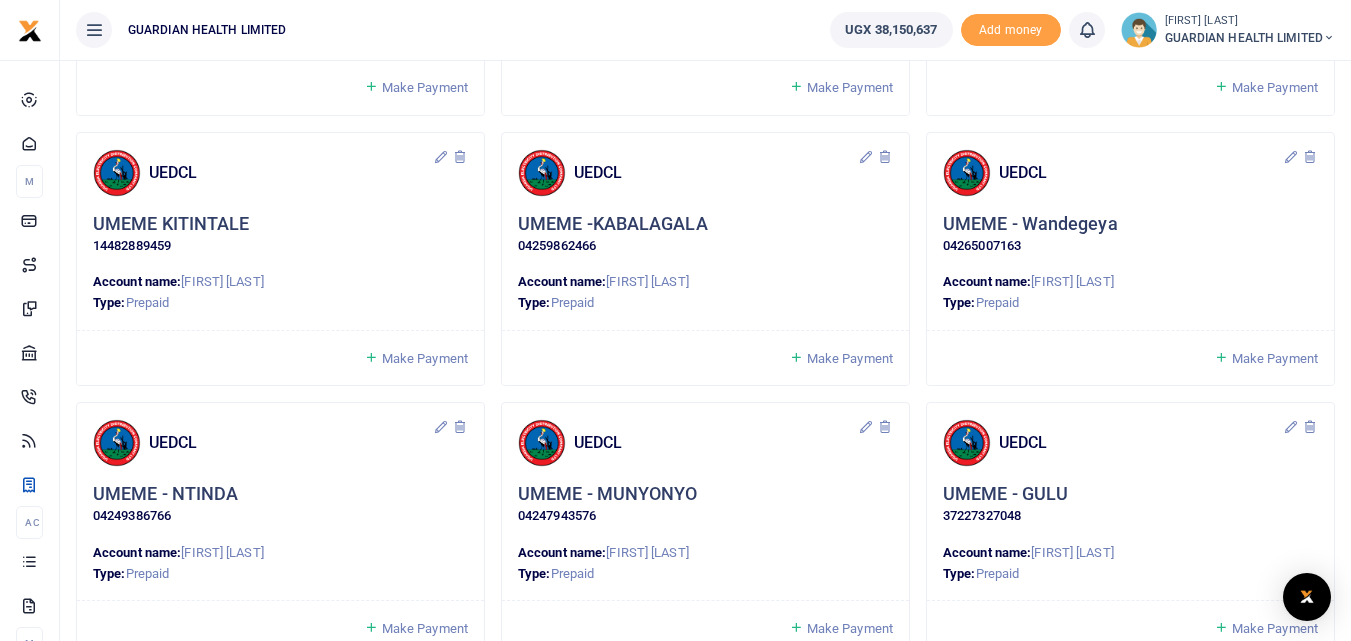 scroll, scrollTop: 1000, scrollLeft: 0, axis: vertical 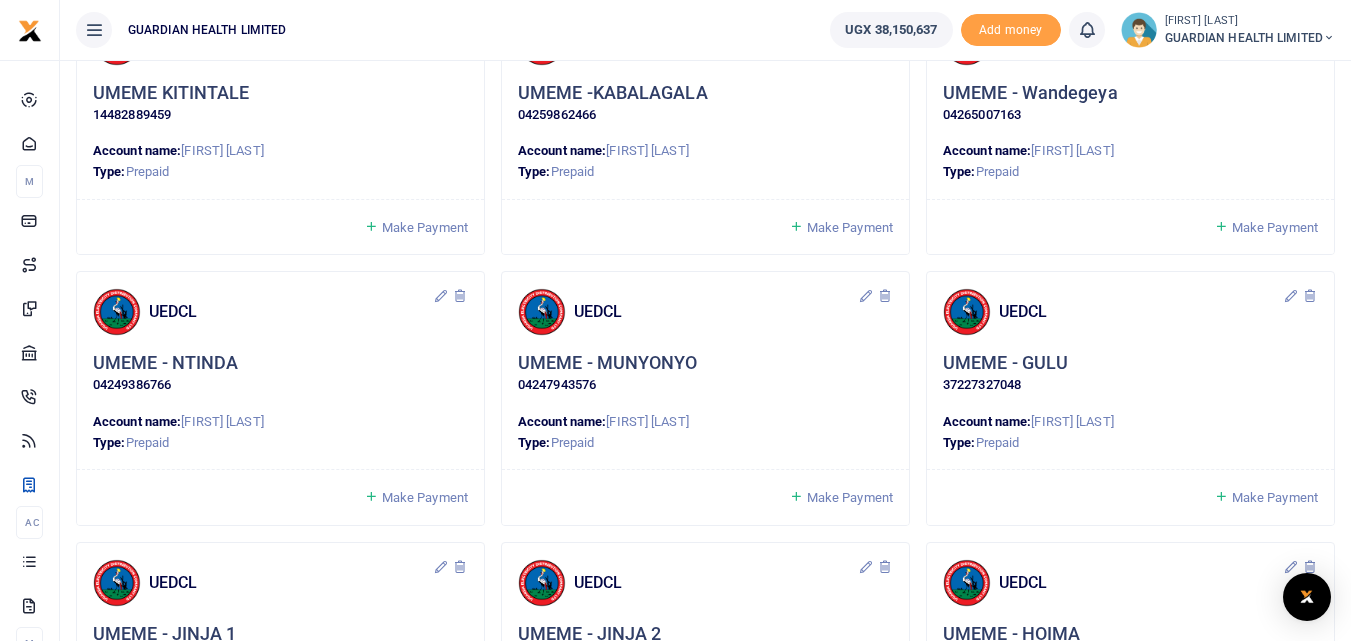 click on "Make Payment" at bounding box center [425, 497] 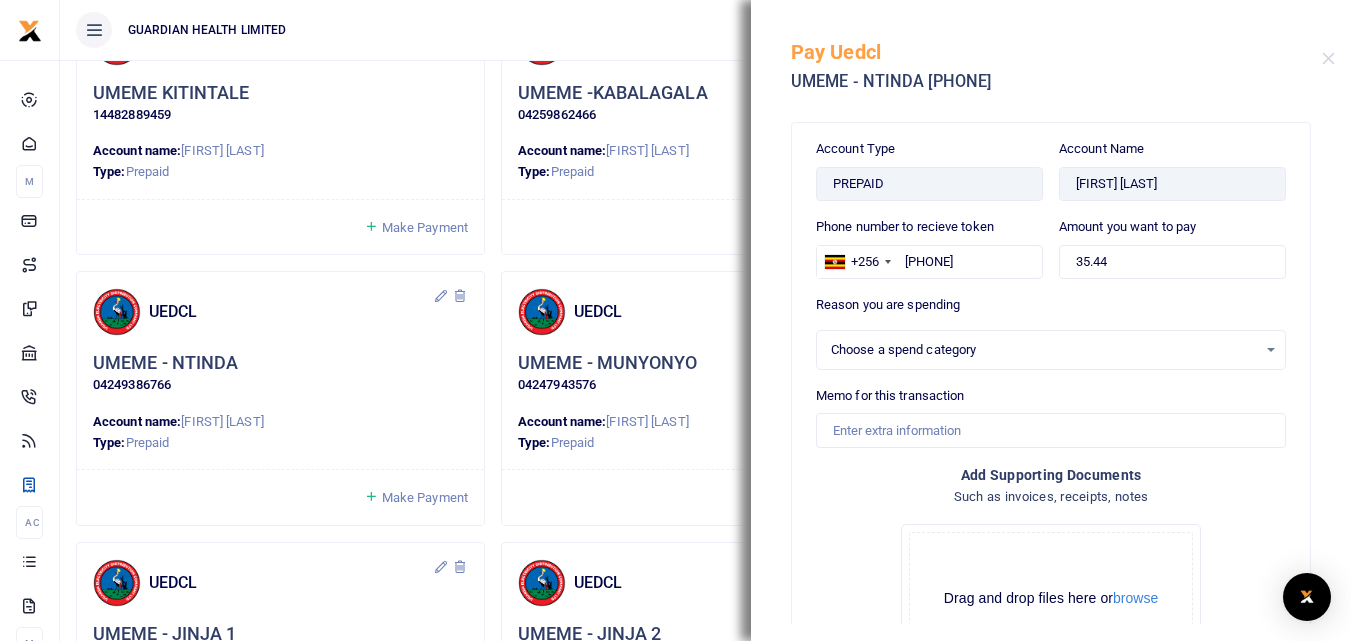 select 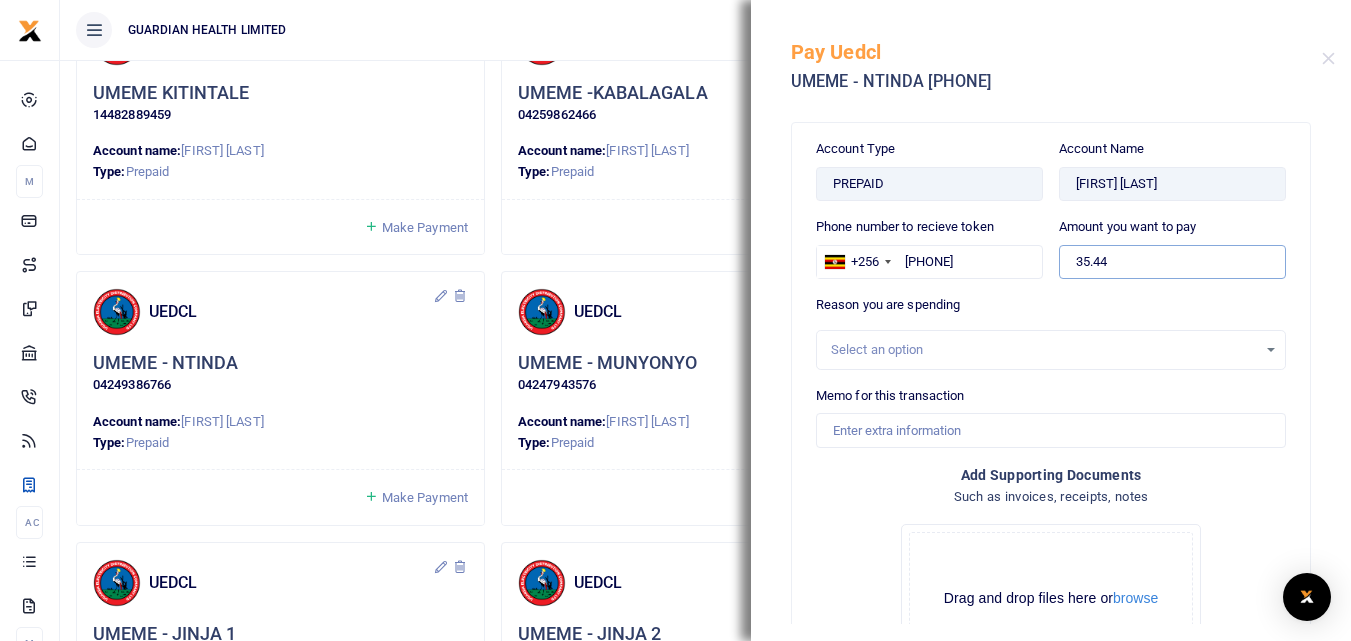 drag, startPoint x: 1138, startPoint y: 265, endPoint x: 962, endPoint y: 237, distance: 178.21335 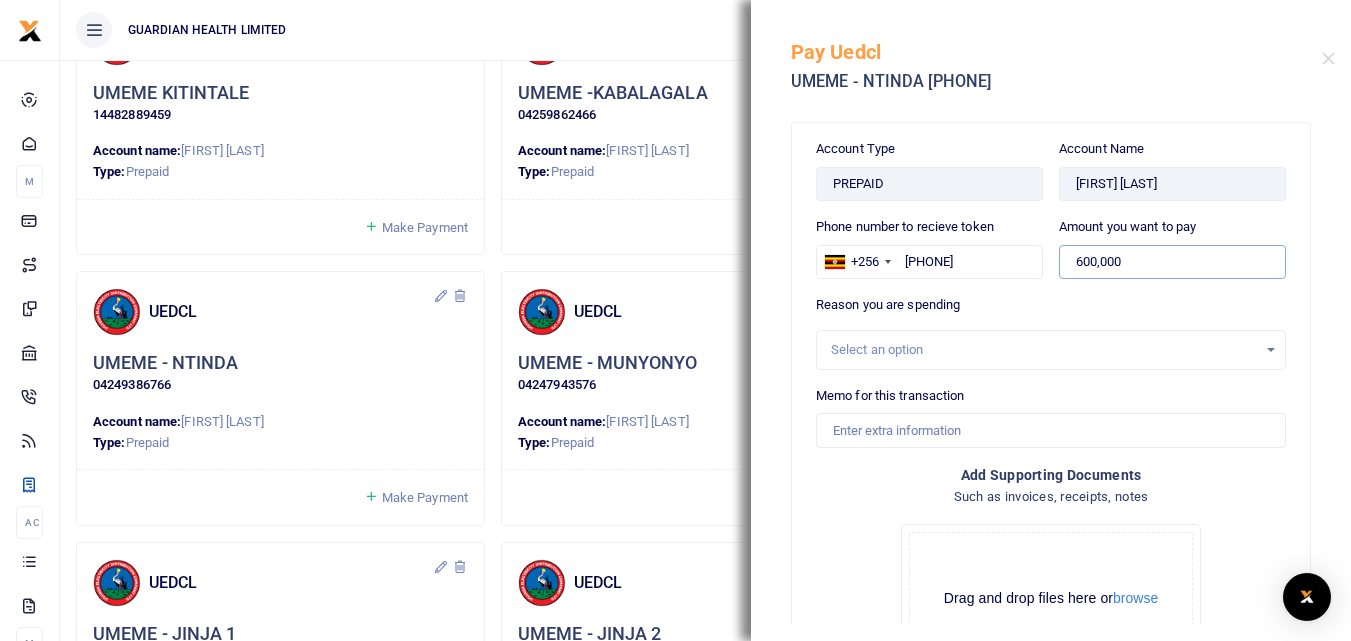 type on "600,000" 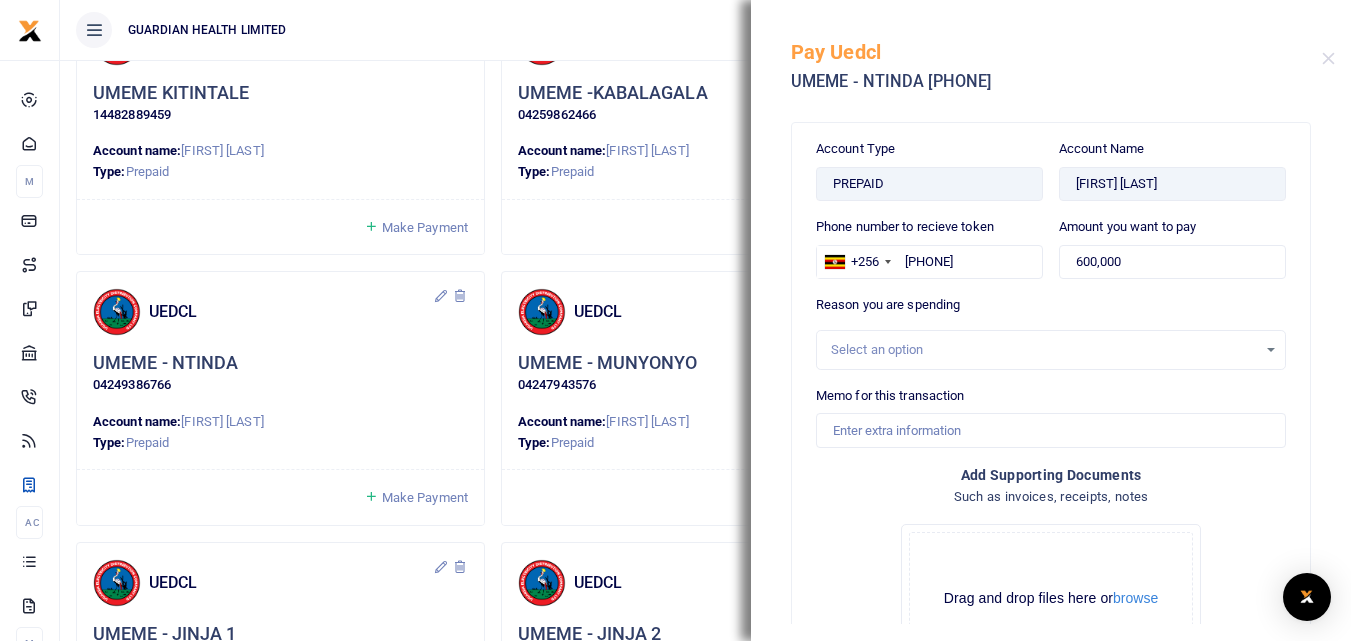 click on "Select an option" at bounding box center [1044, 350] 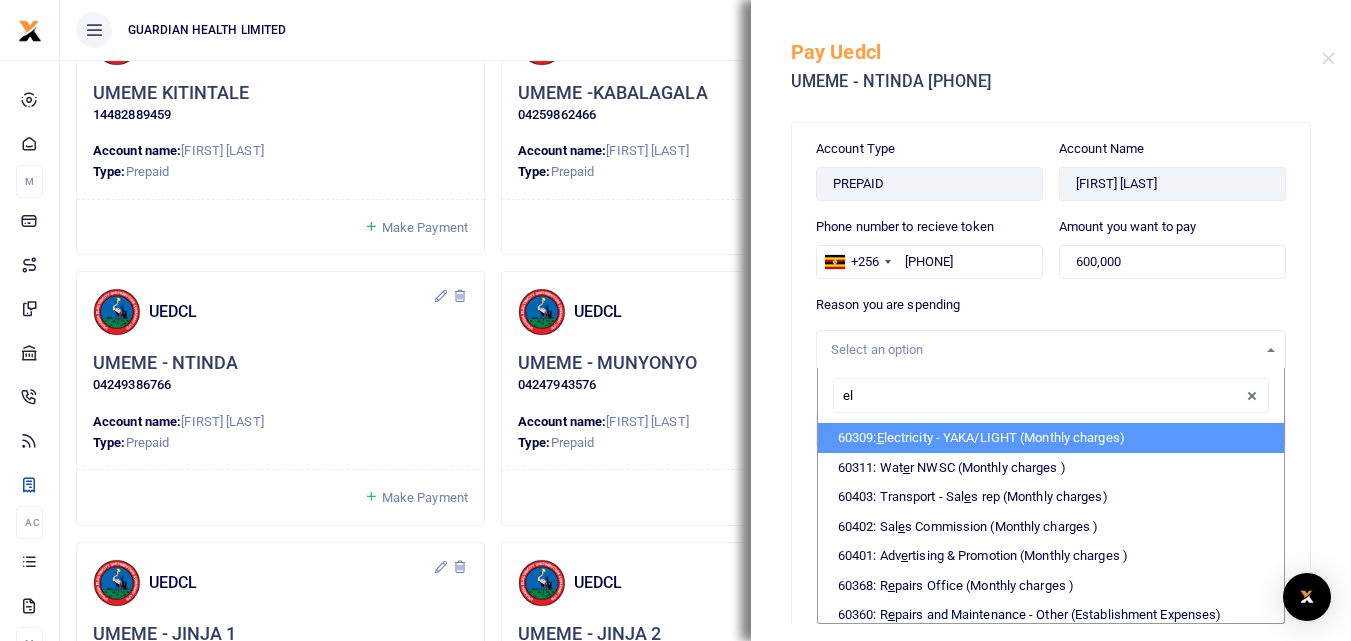 type on "ele" 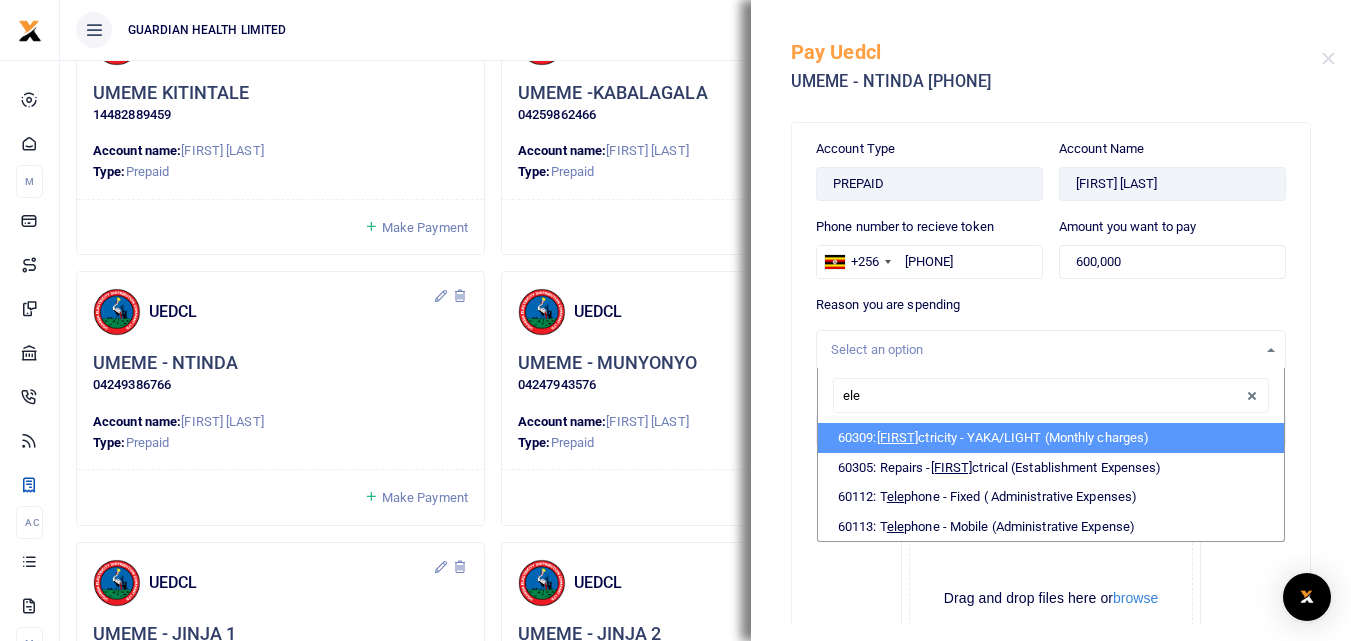click on "60309:  Ele ctricity - YAKA/LIGHT (Monthly charges)" at bounding box center (1051, 438) 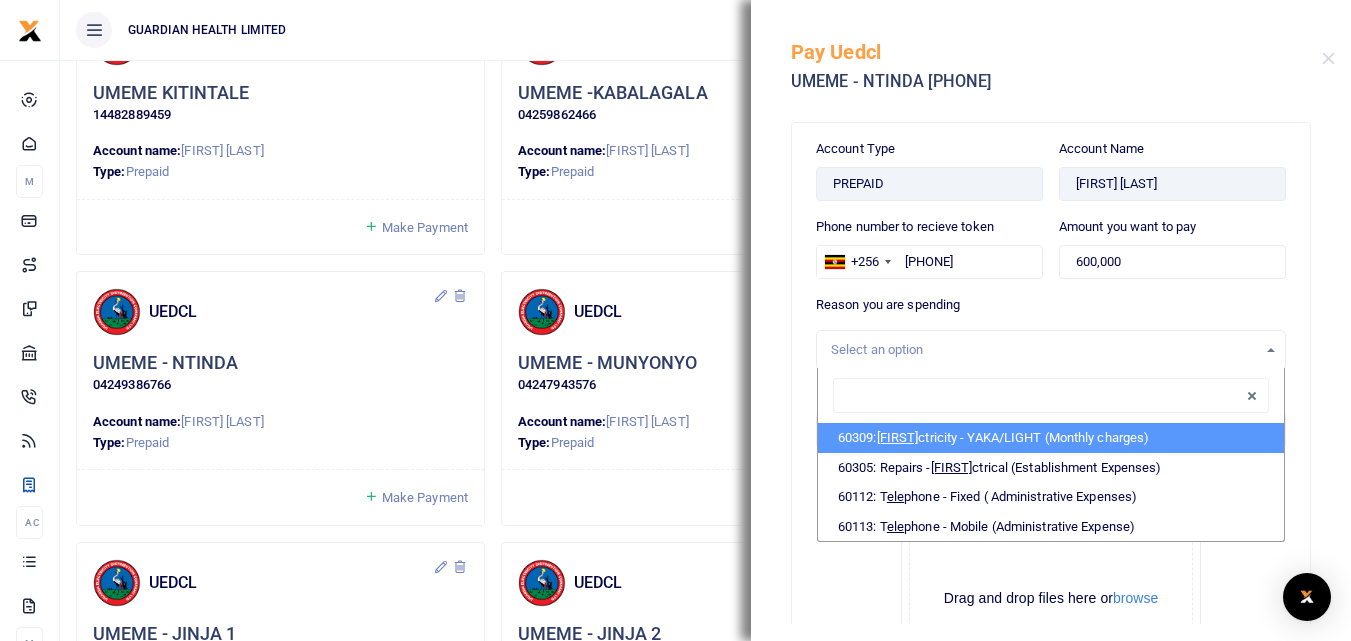 select on "5374" 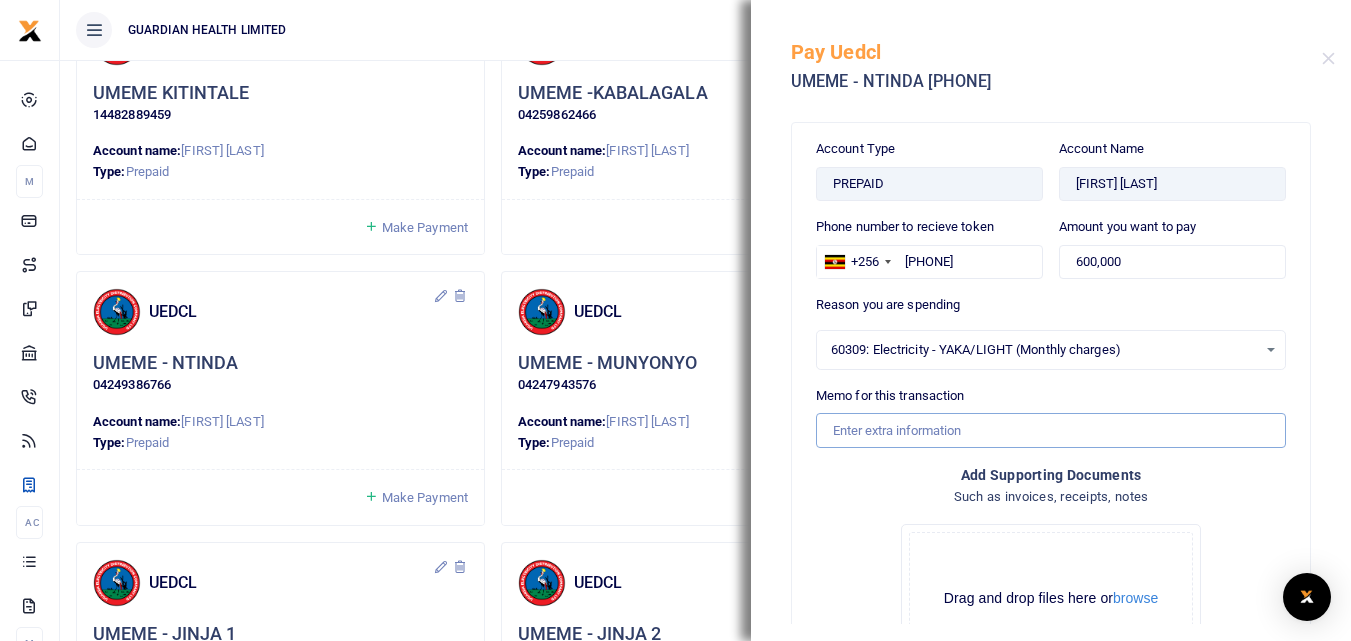 click on "Memo for this transaction" at bounding box center (1051, 430) 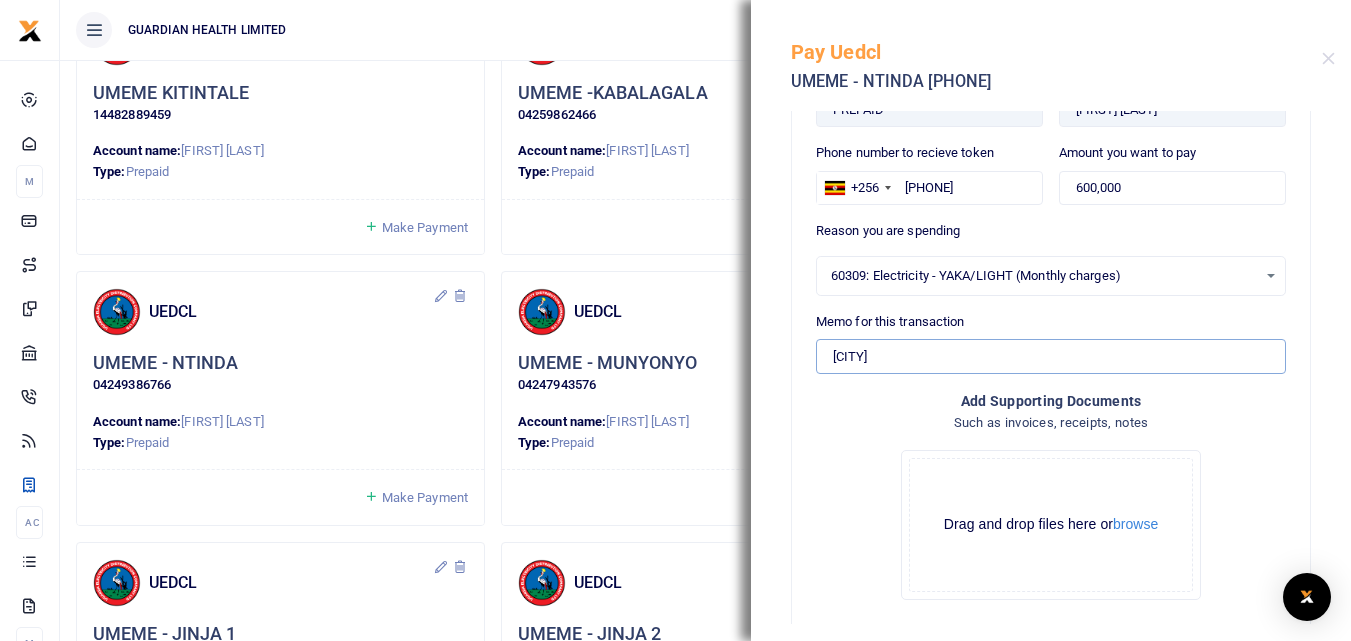 scroll, scrollTop: 170, scrollLeft: 0, axis: vertical 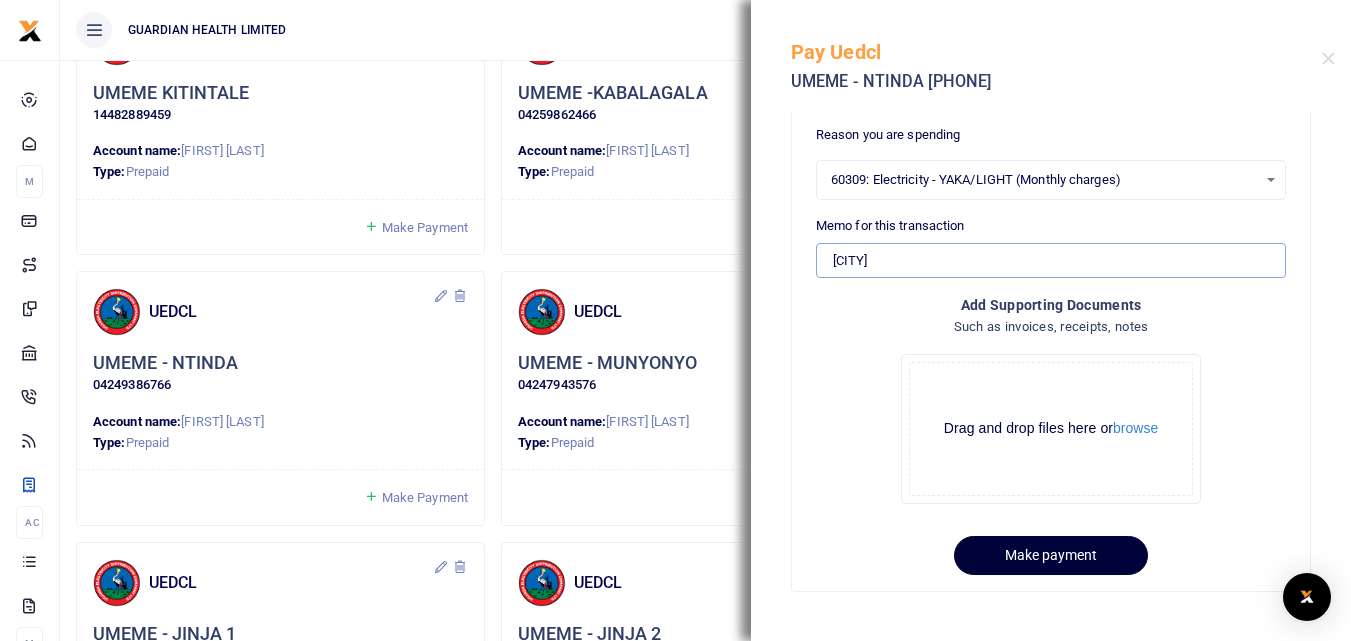 type on "Ntinda" 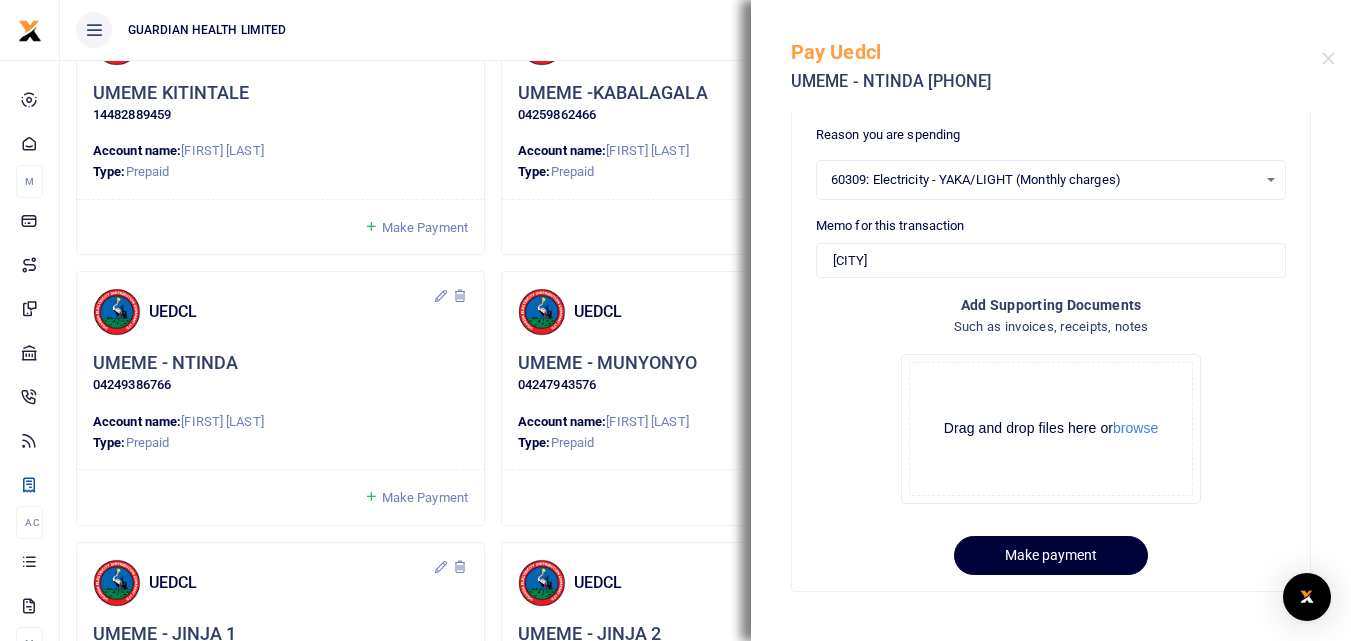 click on "Make payment" at bounding box center [1051, 555] 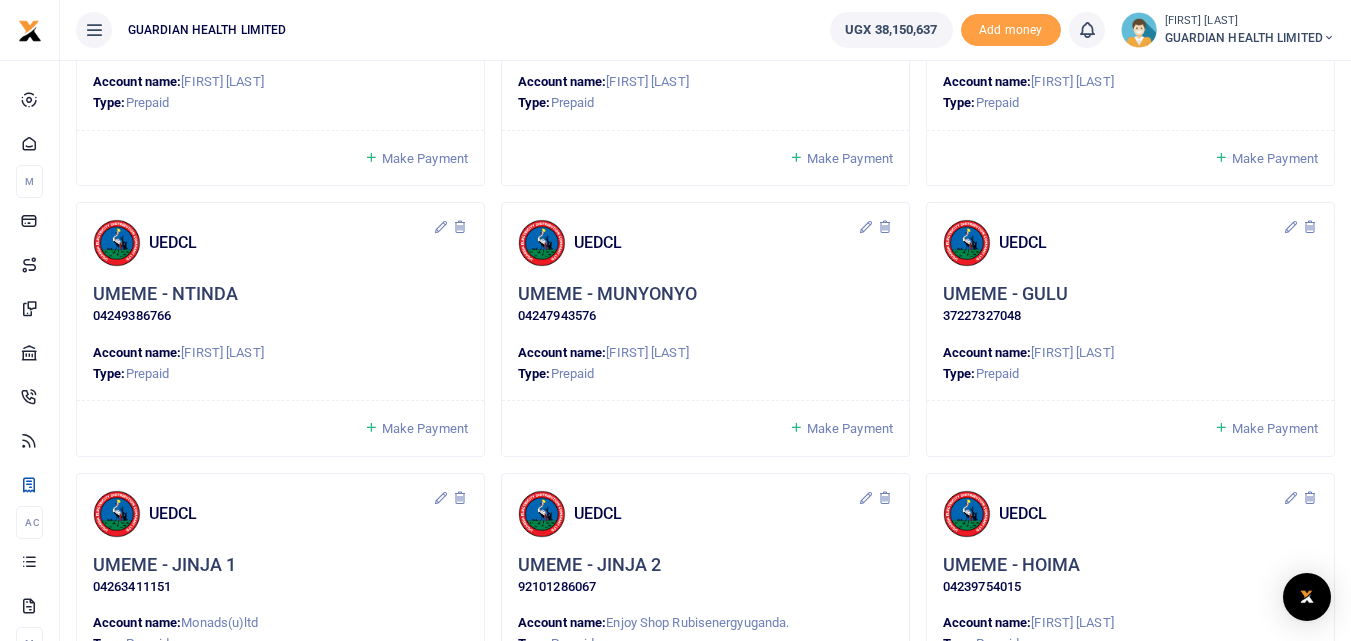 scroll, scrollTop: 1100, scrollLeft: 0, axis: vertical 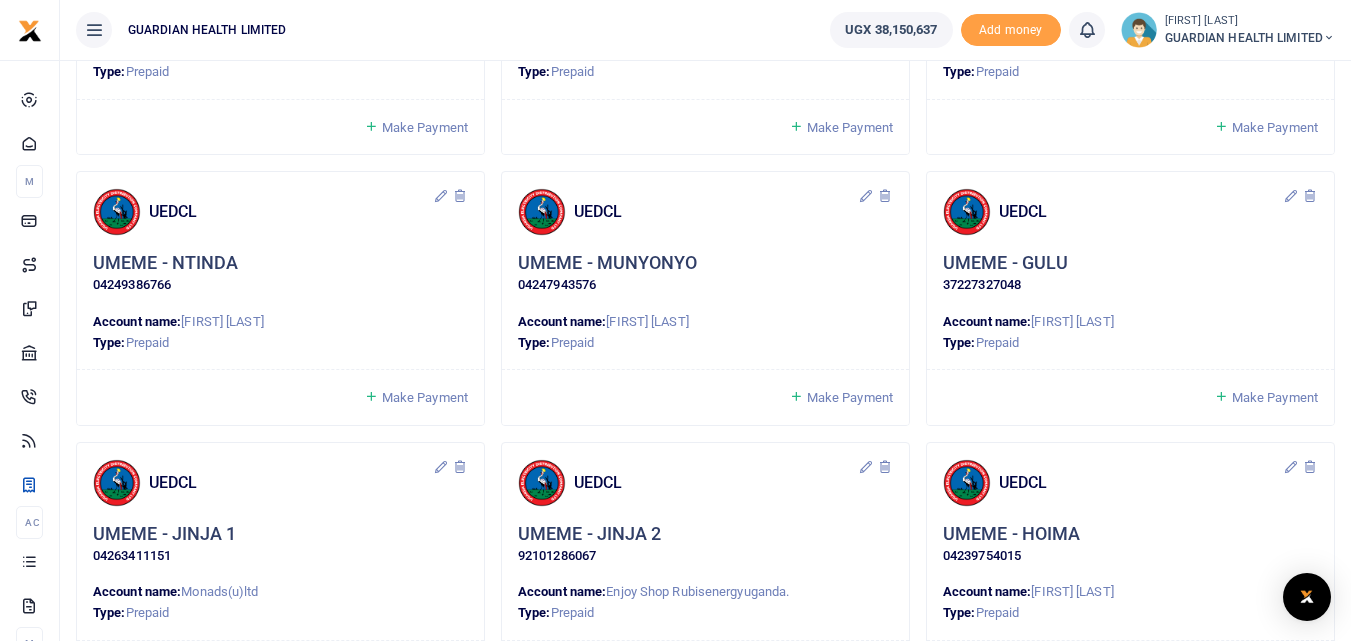 click on "Make Payment" at bounding box center [850, 397] 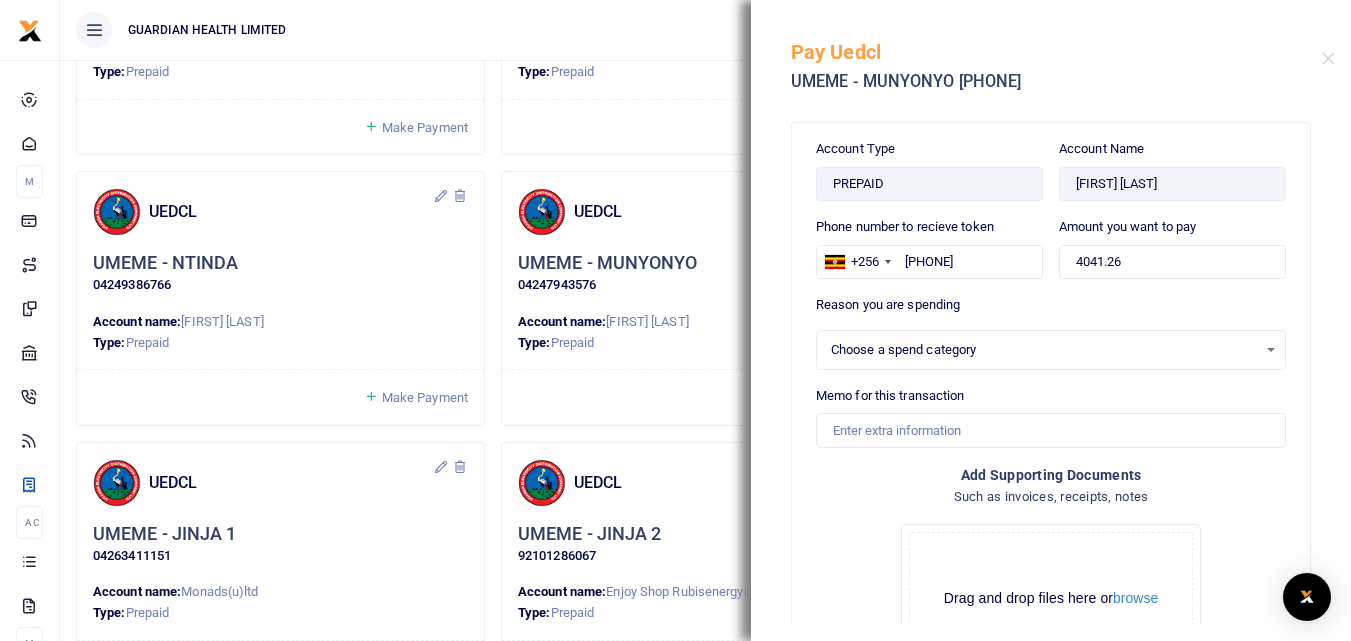 select 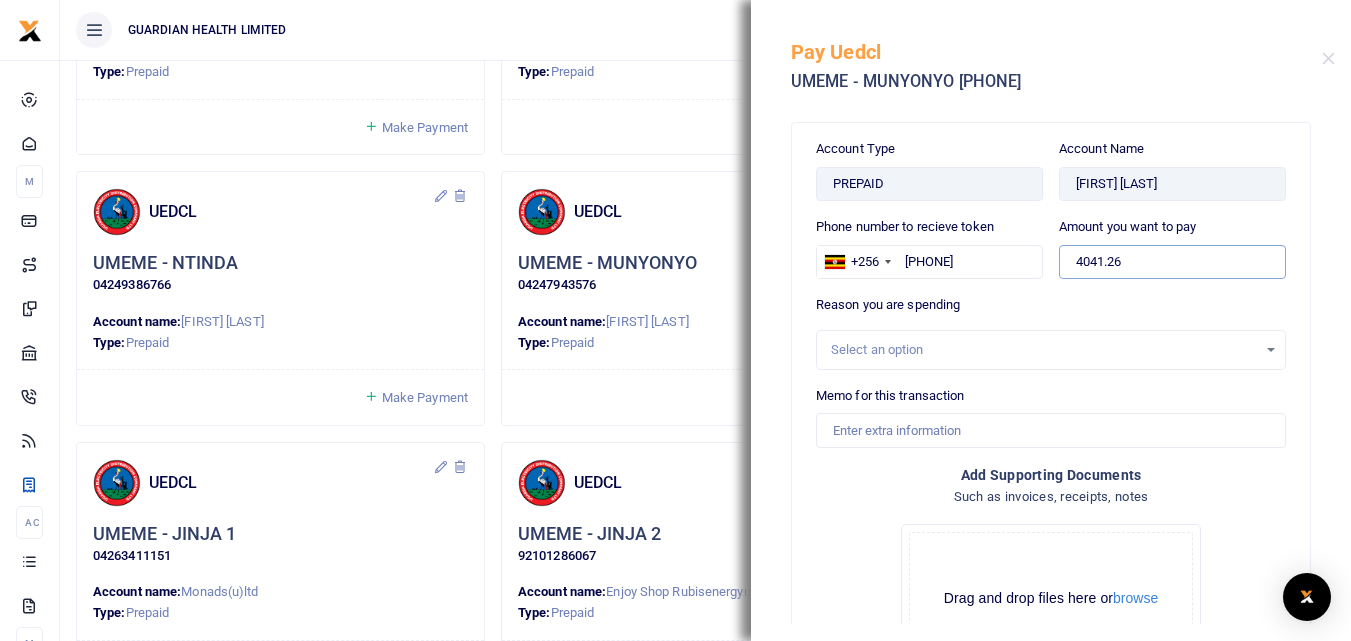 drag, startPoint x: 1135, startPoint y: 266, endPoint x: 982, endPoint y: 232, distance: 156.73225 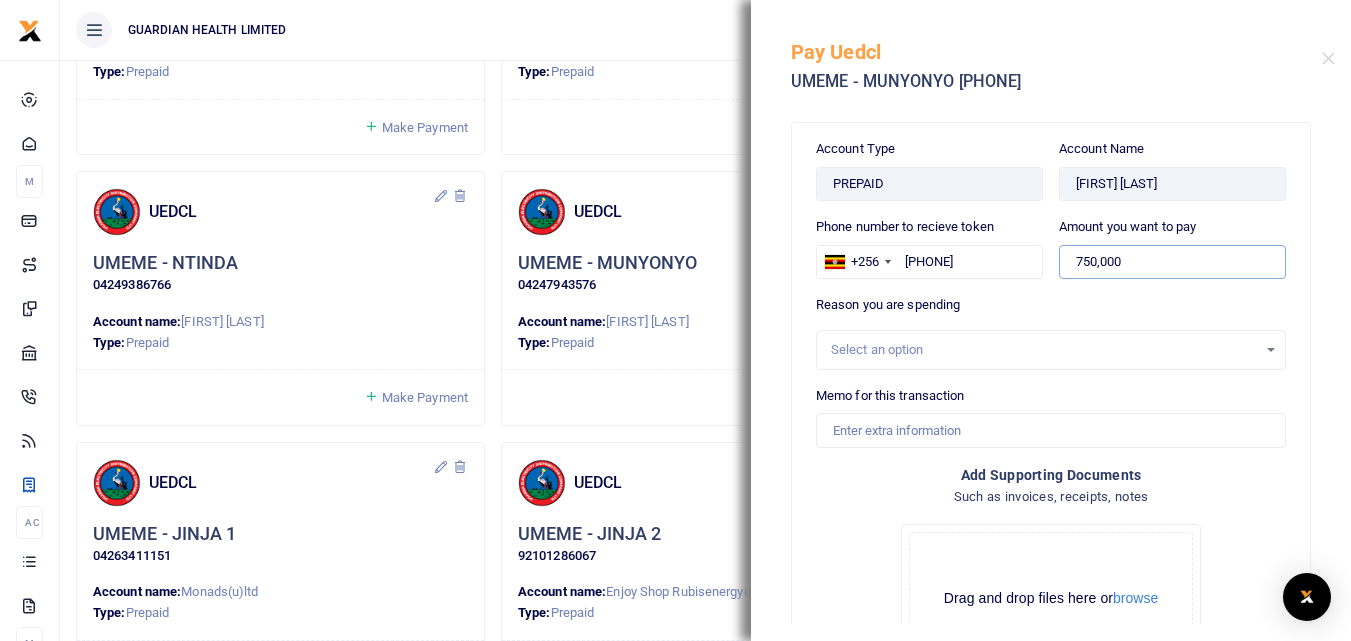type on "750,000" 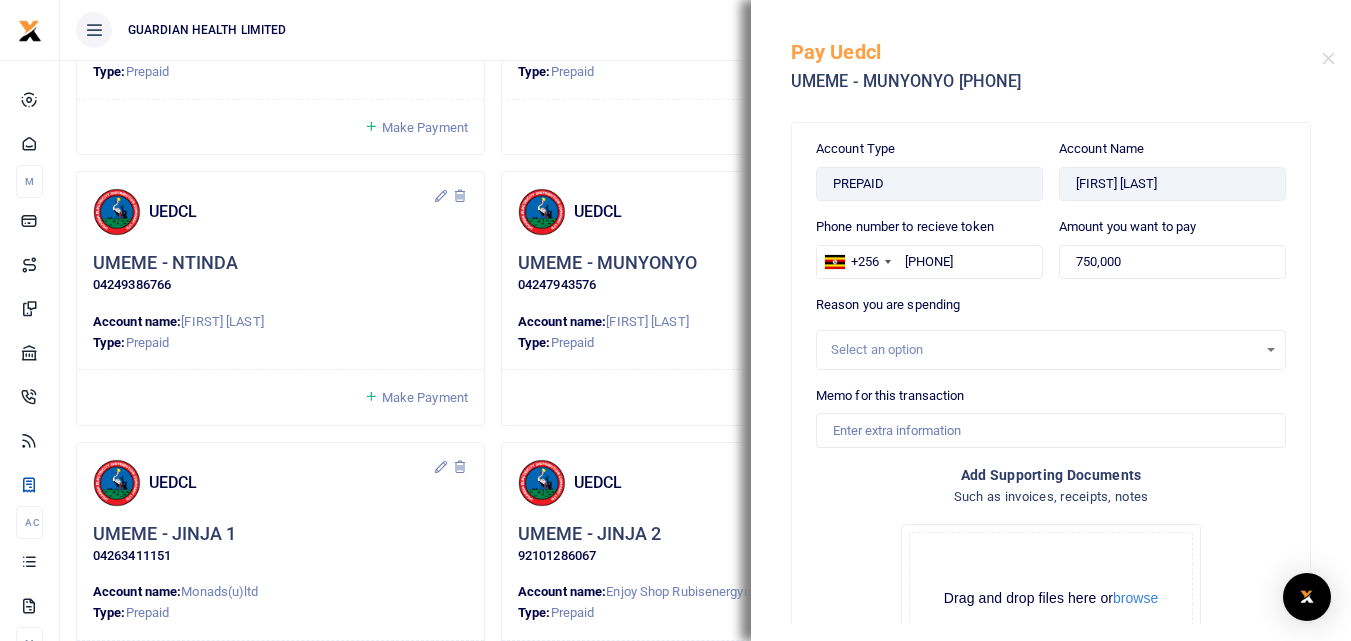 click on "Select an option" at bounding box center (1044, 350) 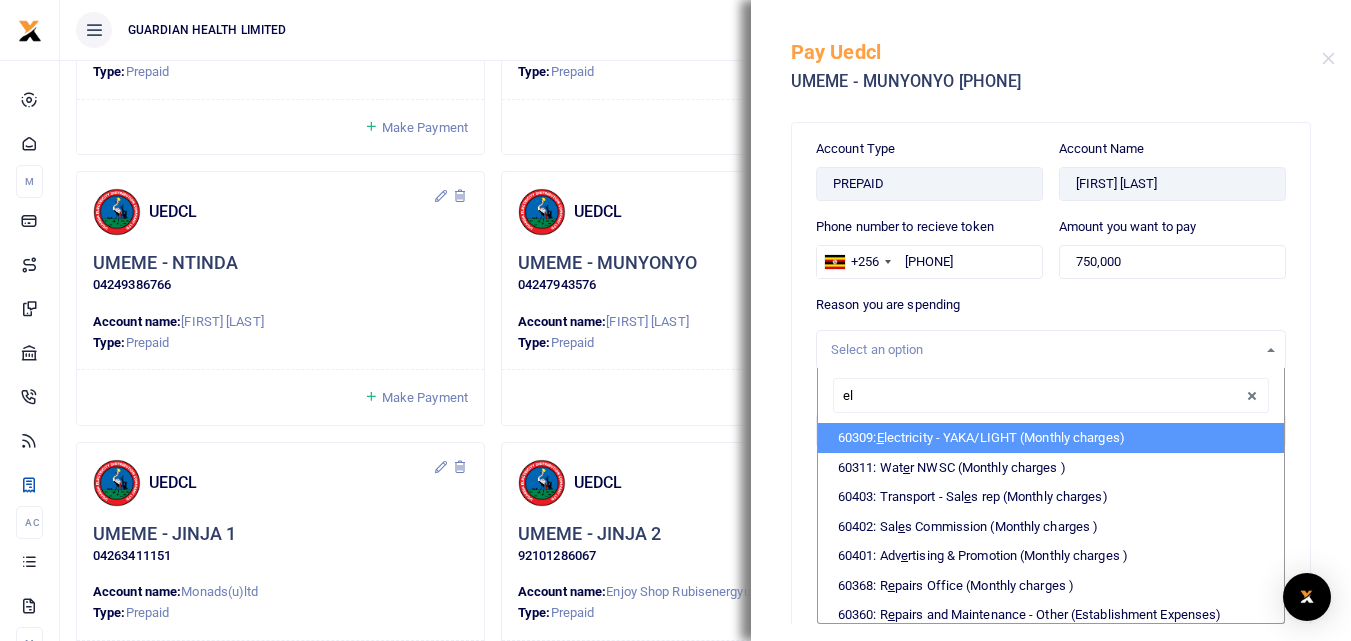type on "ele" 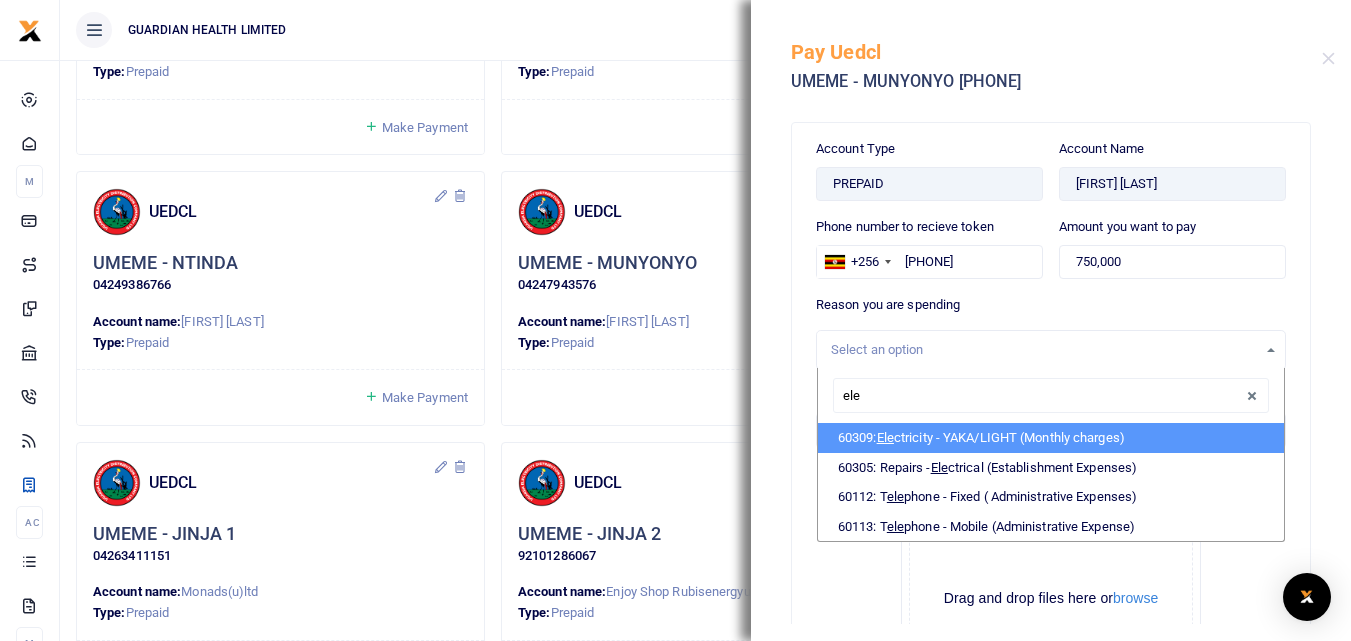 click on "60309:  Ele ctricity - YAKA/LIGHT (Monthly charges)" at bounding box center [1051, 438] 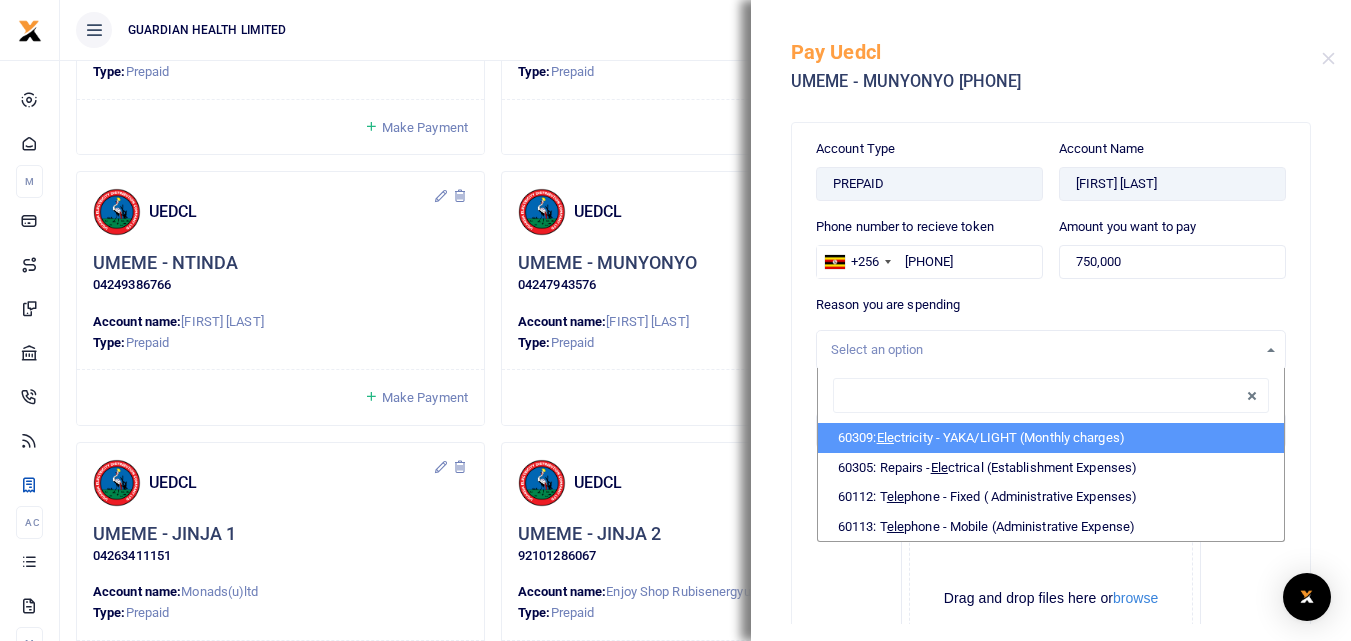 select on "5374" 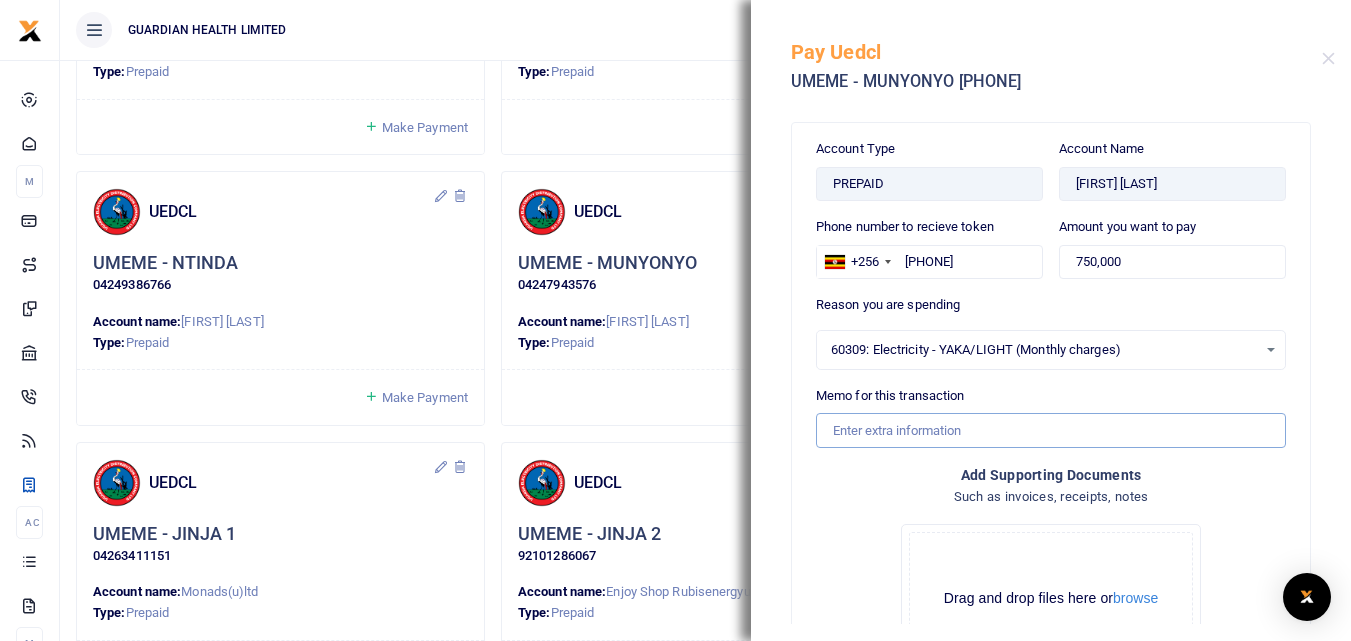 click on "Memo for this transaction" at bounding box center (1051, 430) 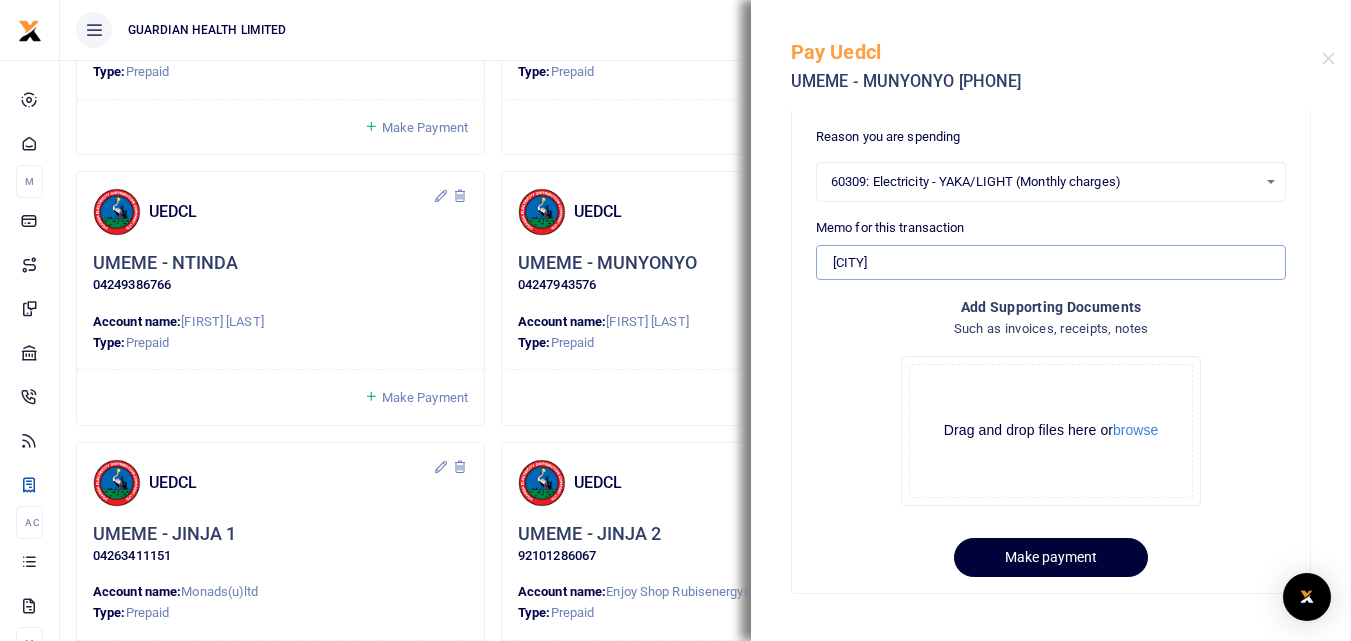 scroll, scrollTop: 170, scrollLeft: 0, axis: vertical 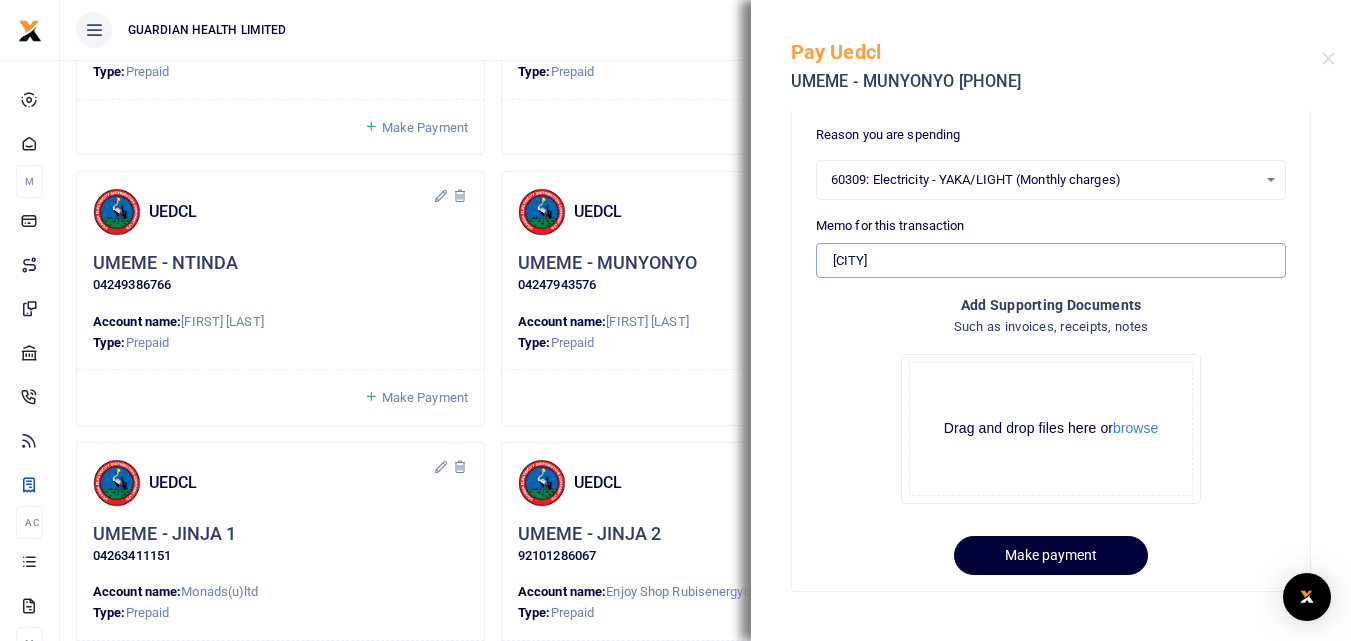 type on "Munyonyo" 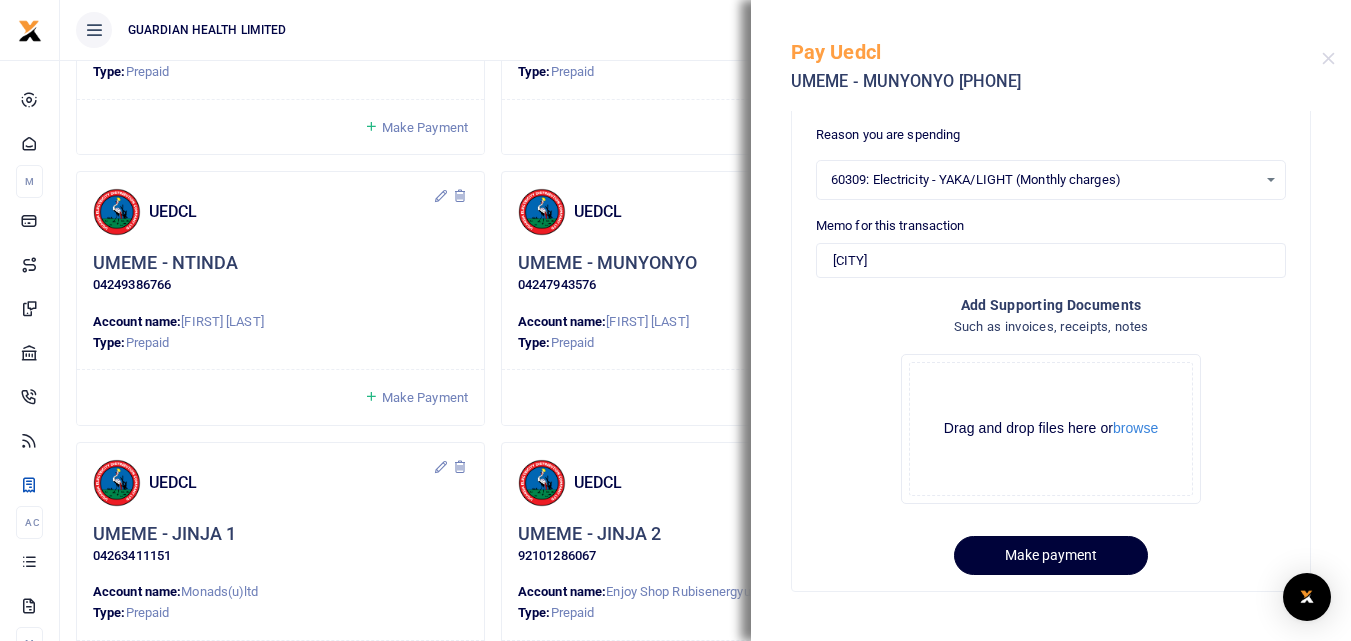 click on "Make payment" at bounding box center [1051, 555] 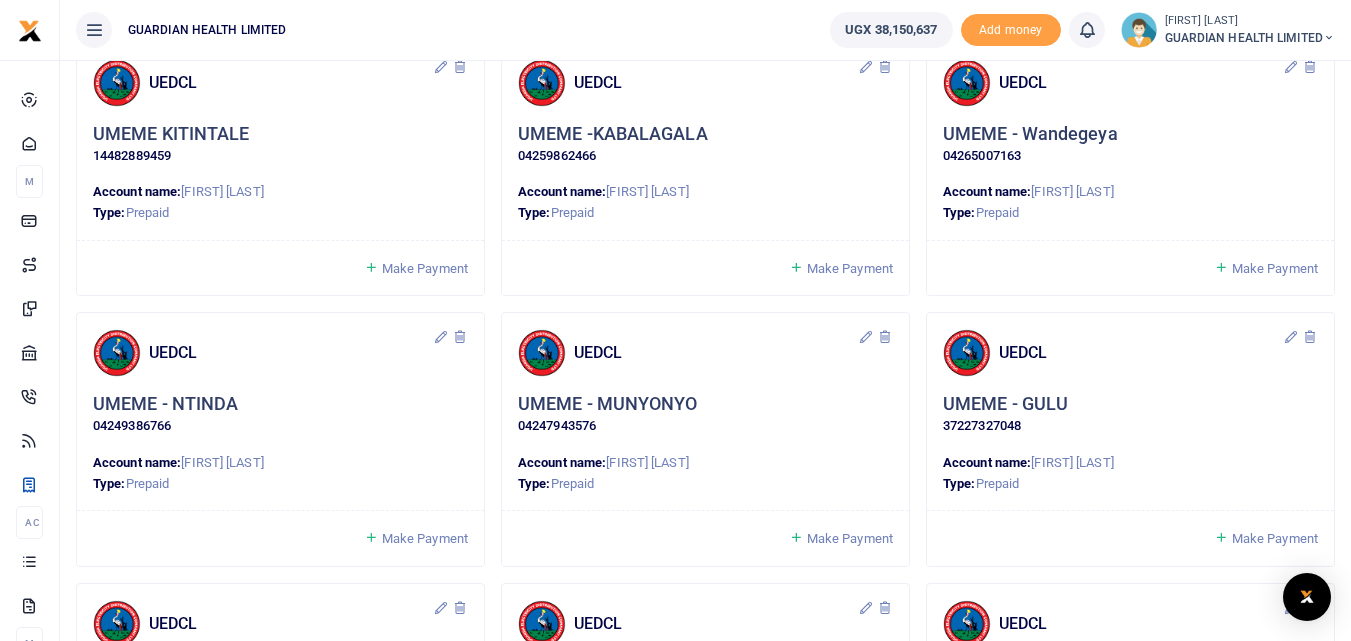 scroll, scrollTop: 1000, scrollLeft: 0, axis: vertical 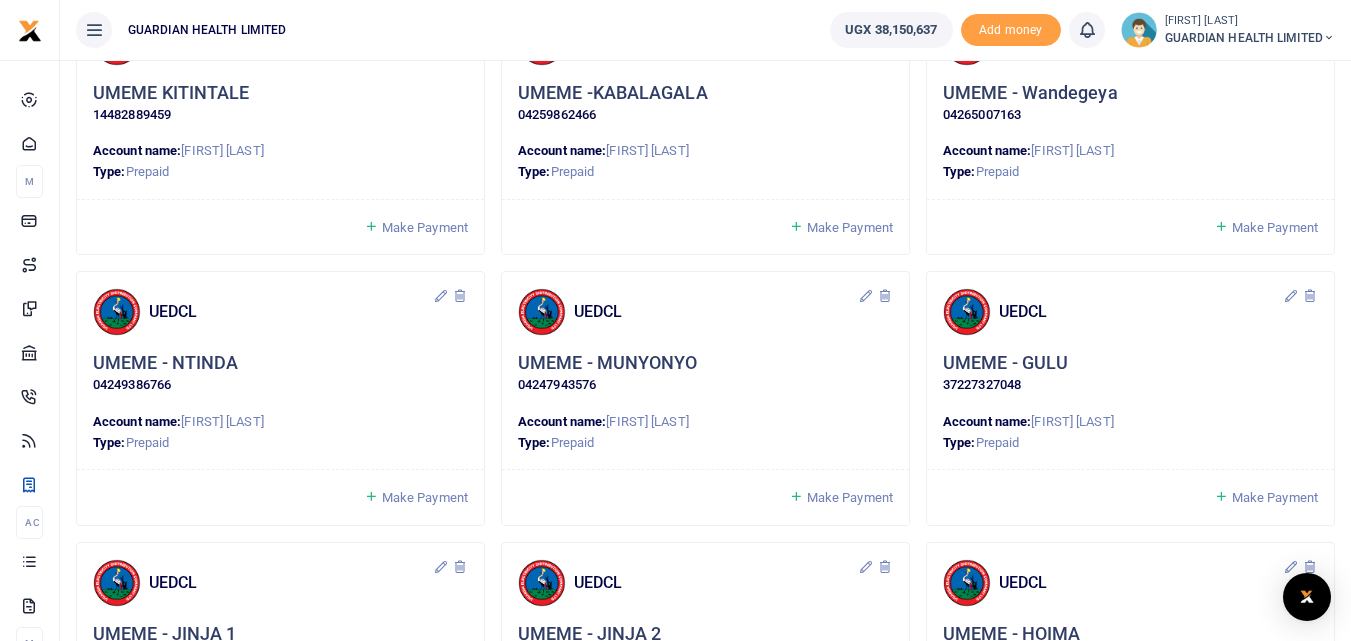 click on "Make Payment" at bounding box center [1275, 497] 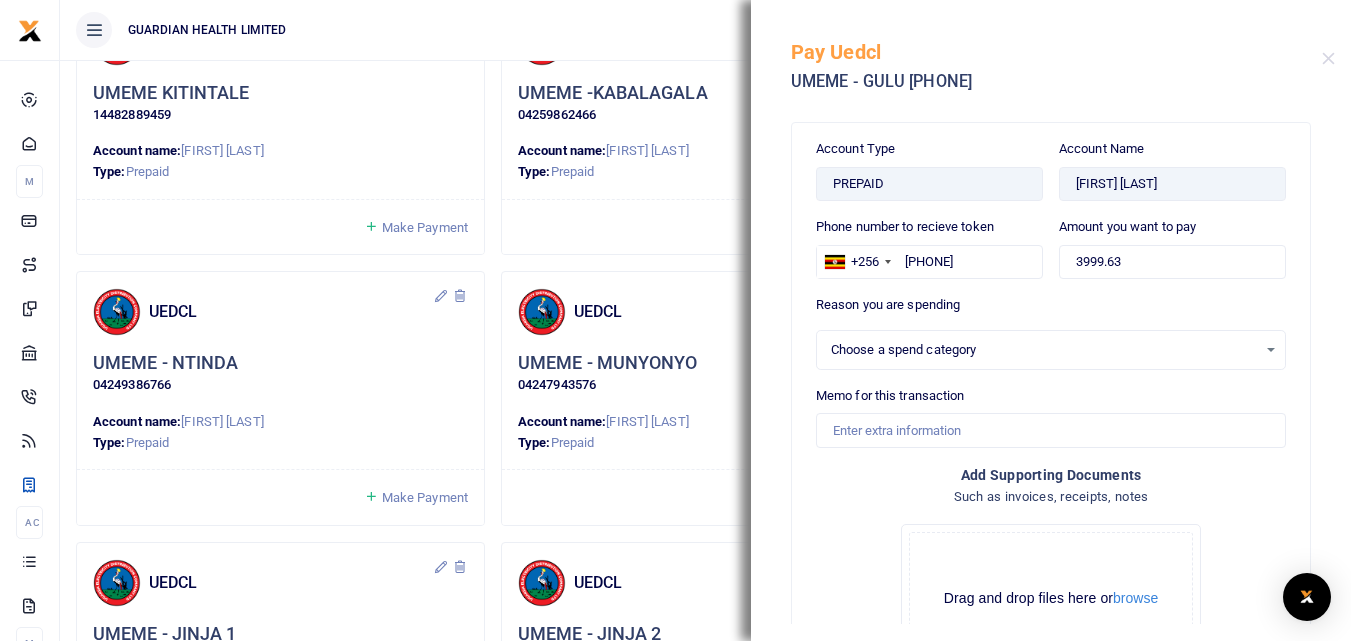 select 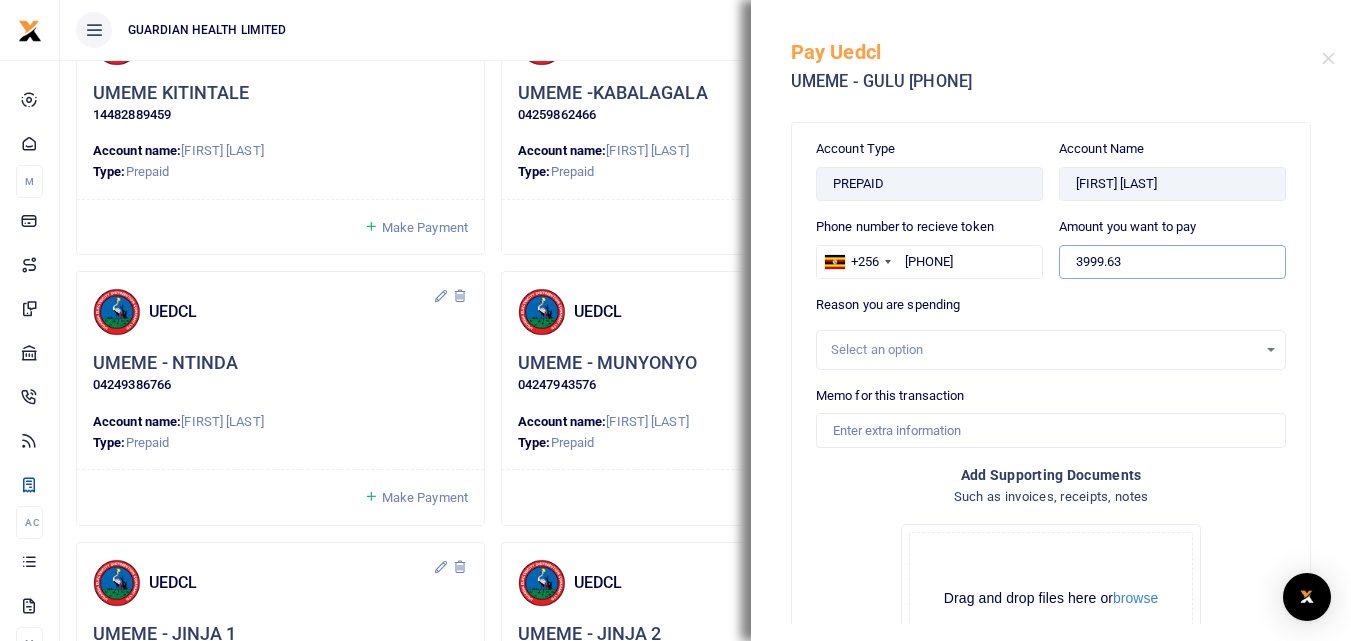 drag, startPoint x: 1166, startPoint y: 259, endPoint x: 906, endPoint y: 237, distance: 260.9291 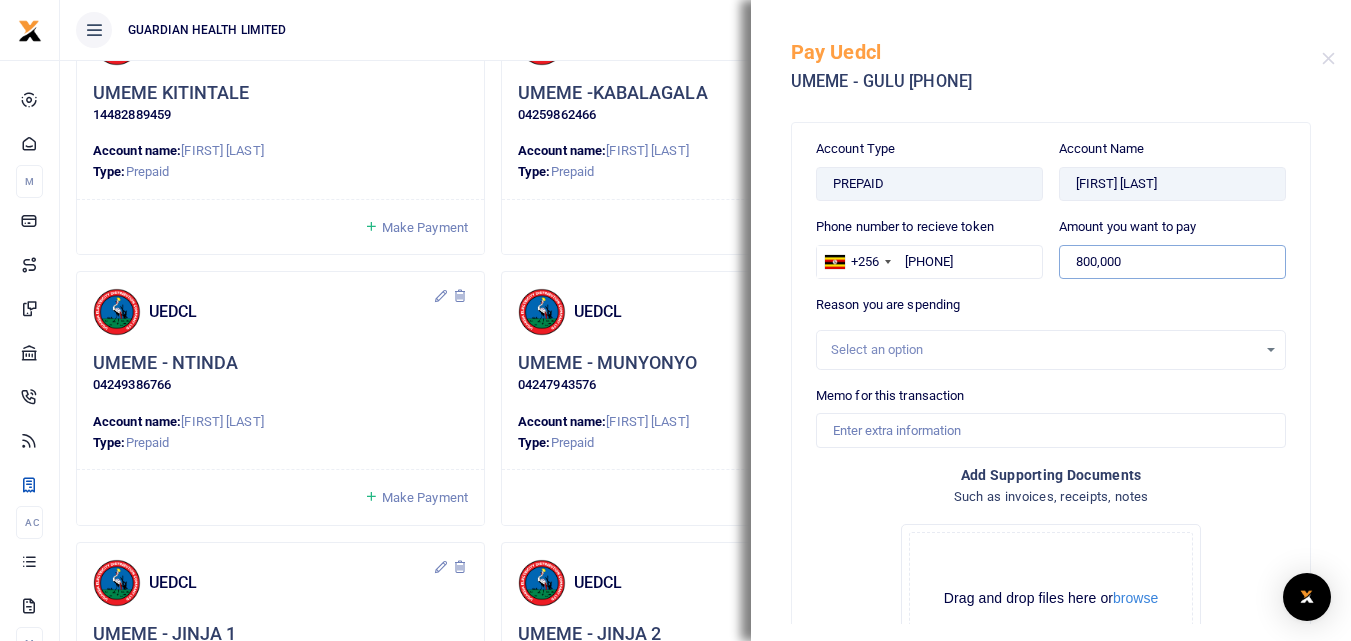 type on "800,000" 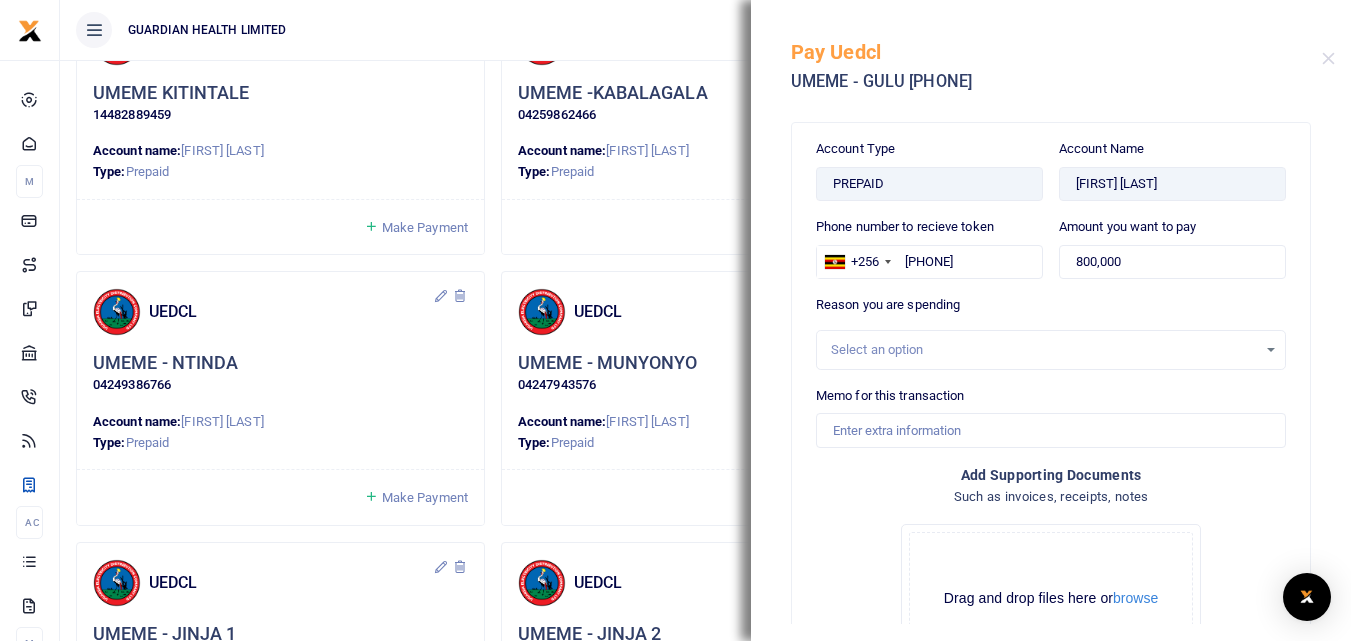 click on "Select an option" at bounding box center (1044, 350) 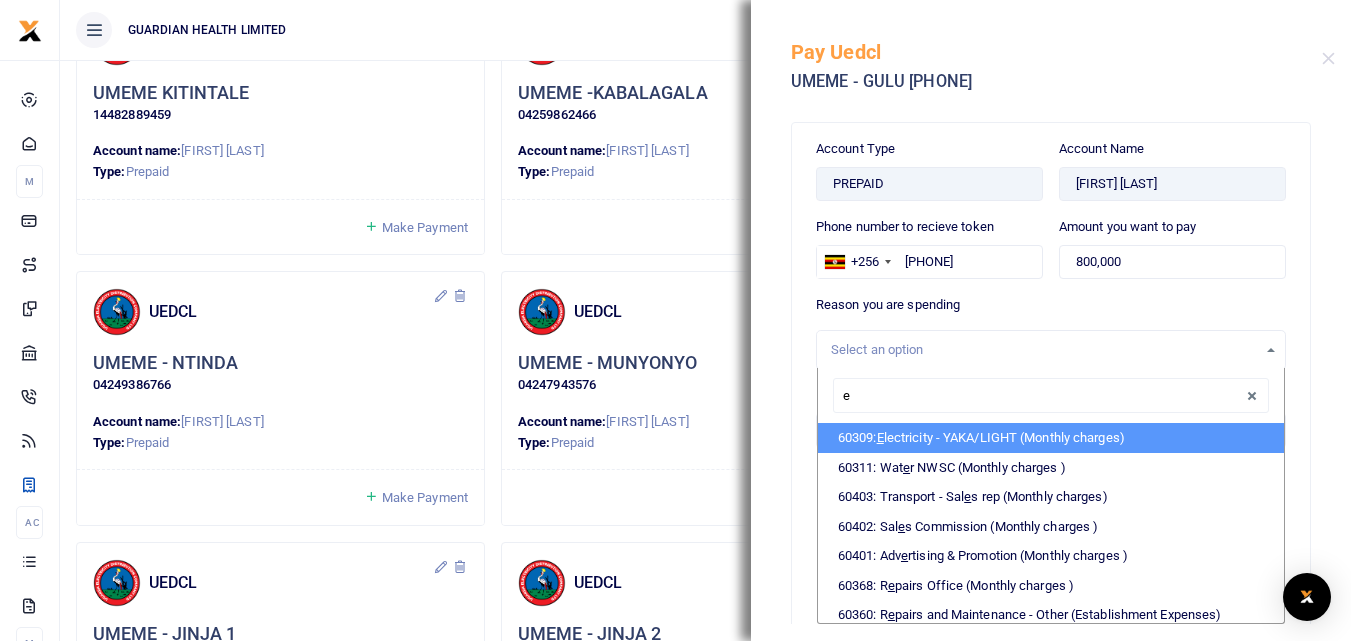 type on "el" 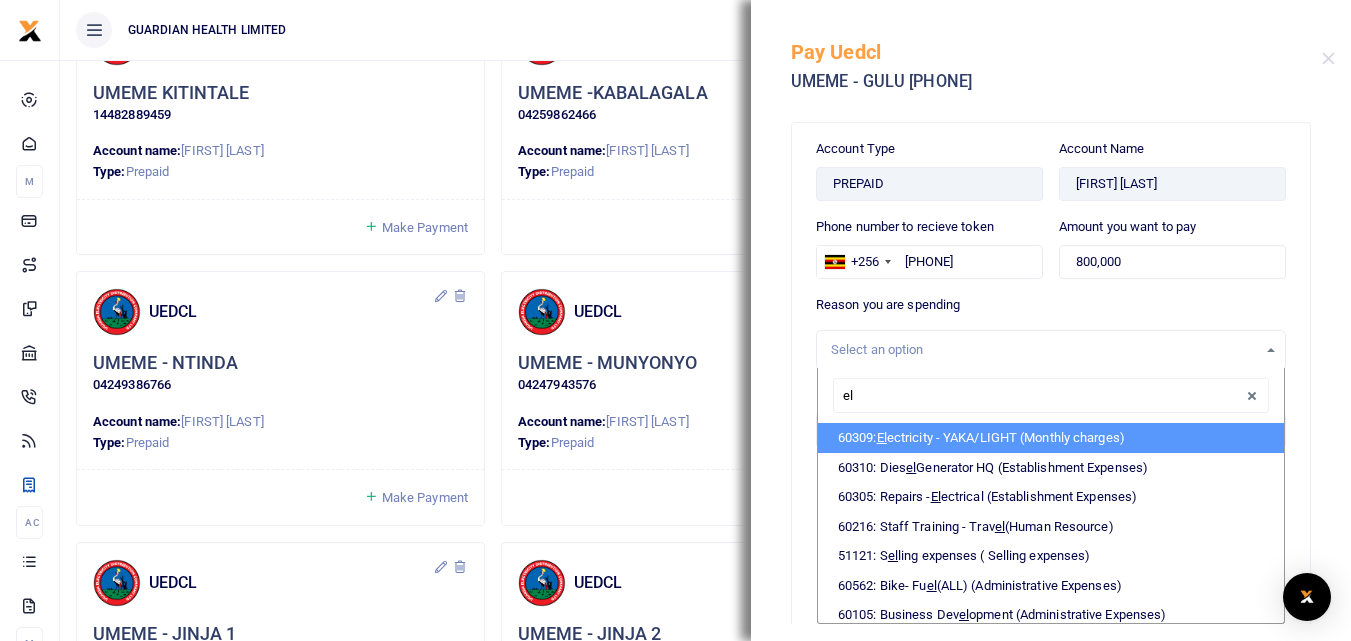 click on "60309:  El ectricity - YAKA/LIGHT (Monthly charges)" at bounding box center (1051, 438) 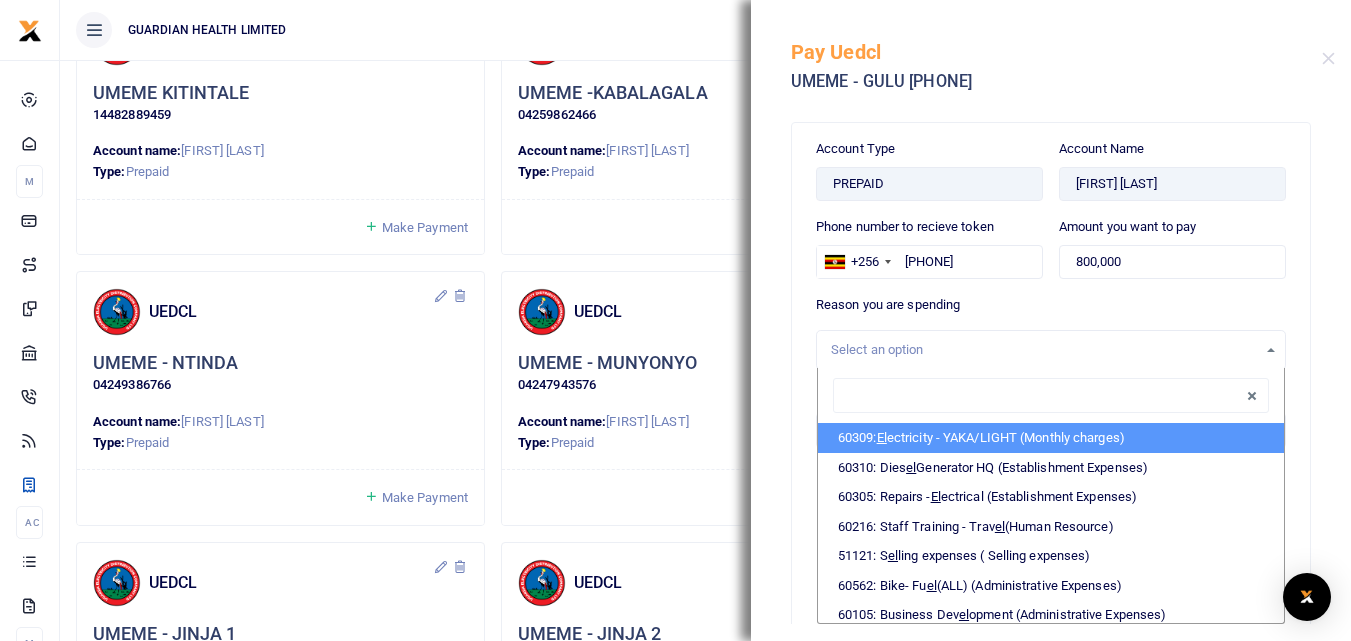 select on "5374" 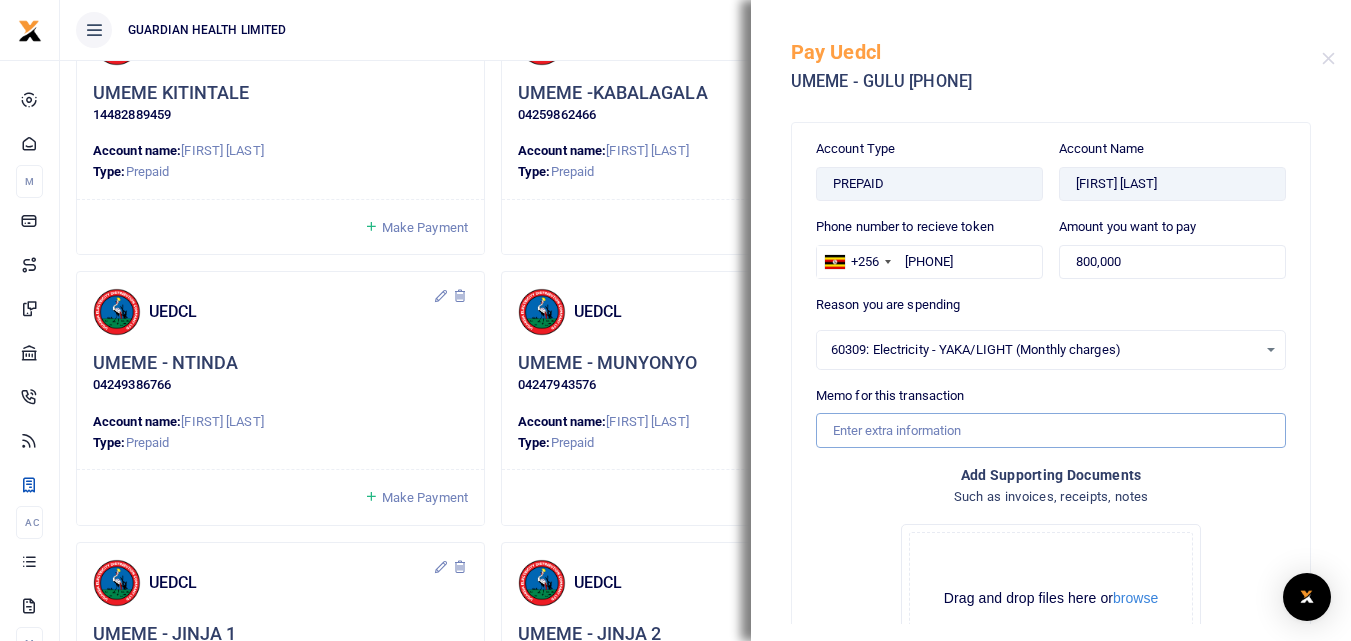 click on "Memo for this transaction" at bounding box center [1051, 430] 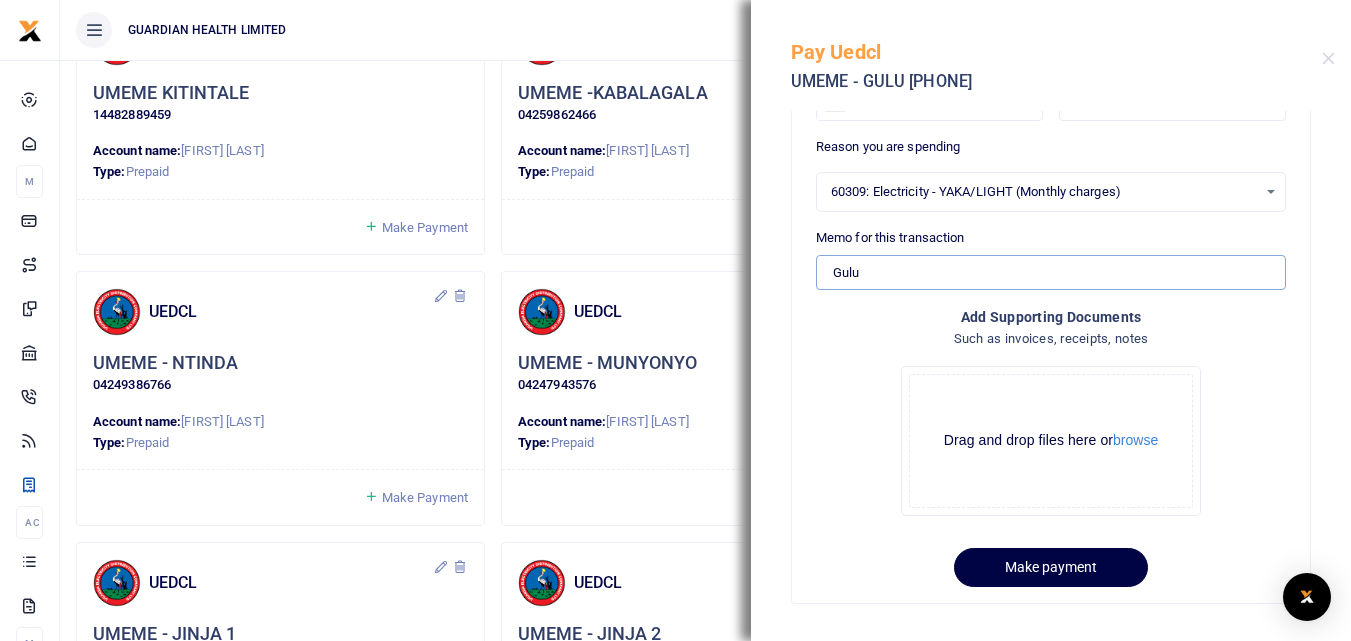 scroll, scrollTop: 170, scrollLeft: 0, axis: vertical 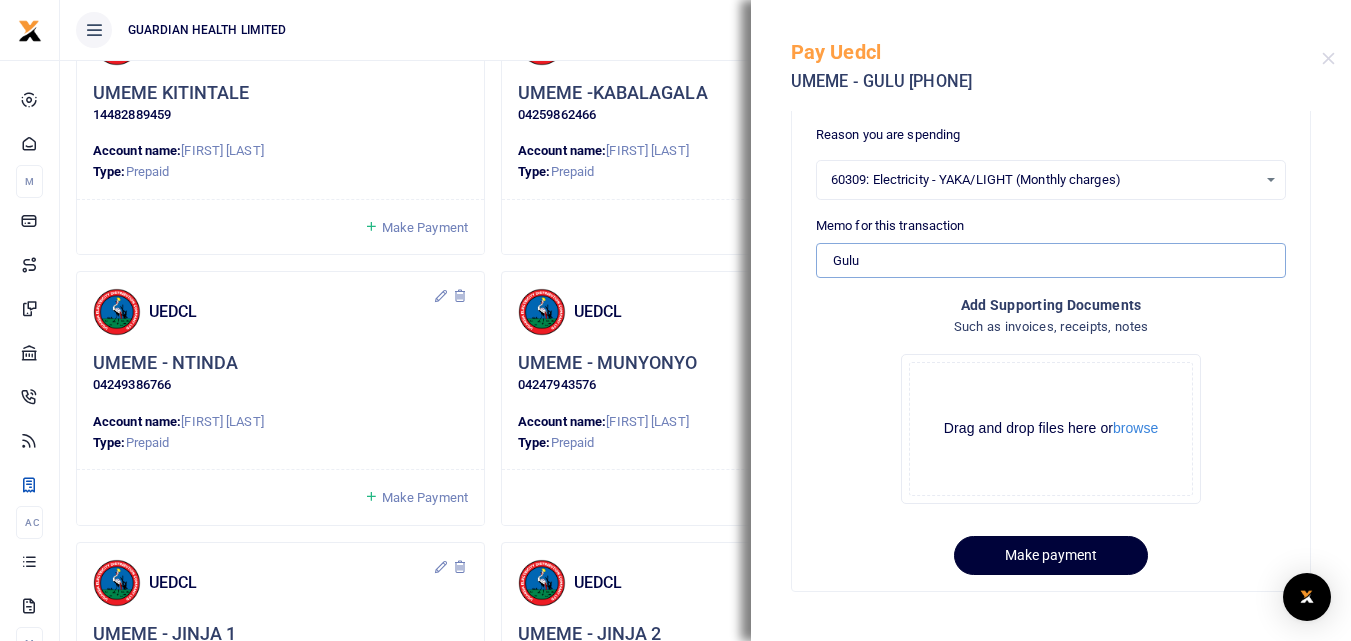 type on "Gulu" 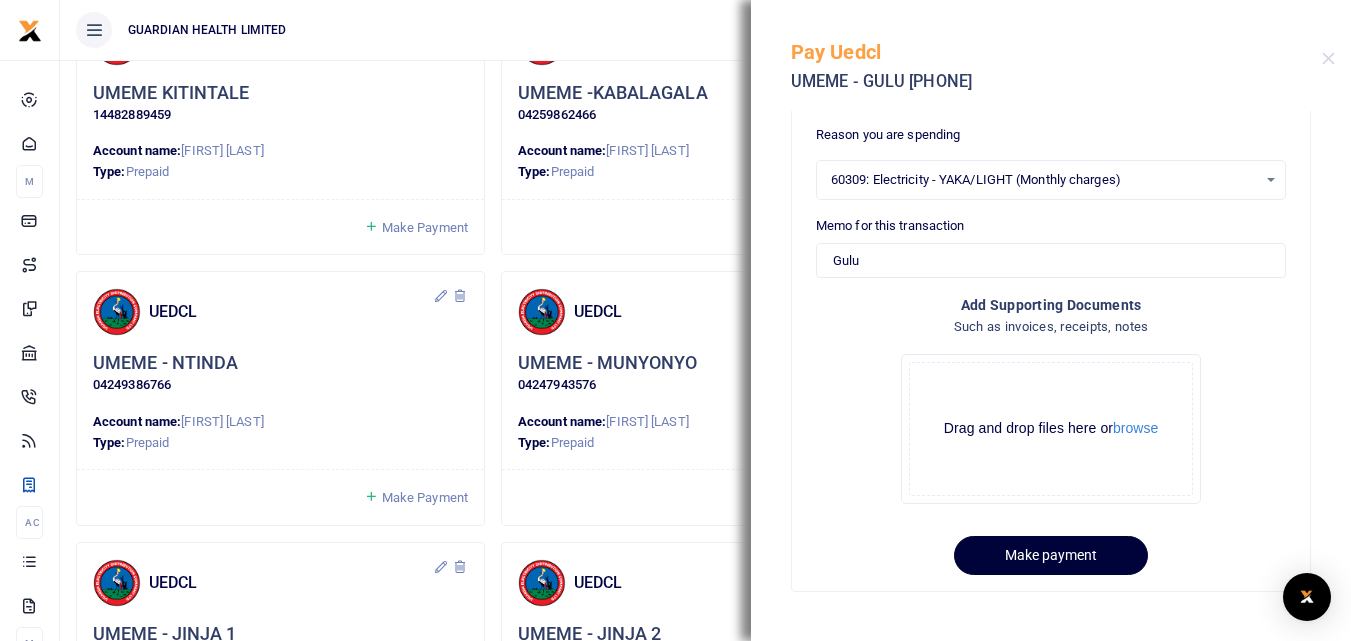 click on "Make payment" at bounding box center [1051, 555] 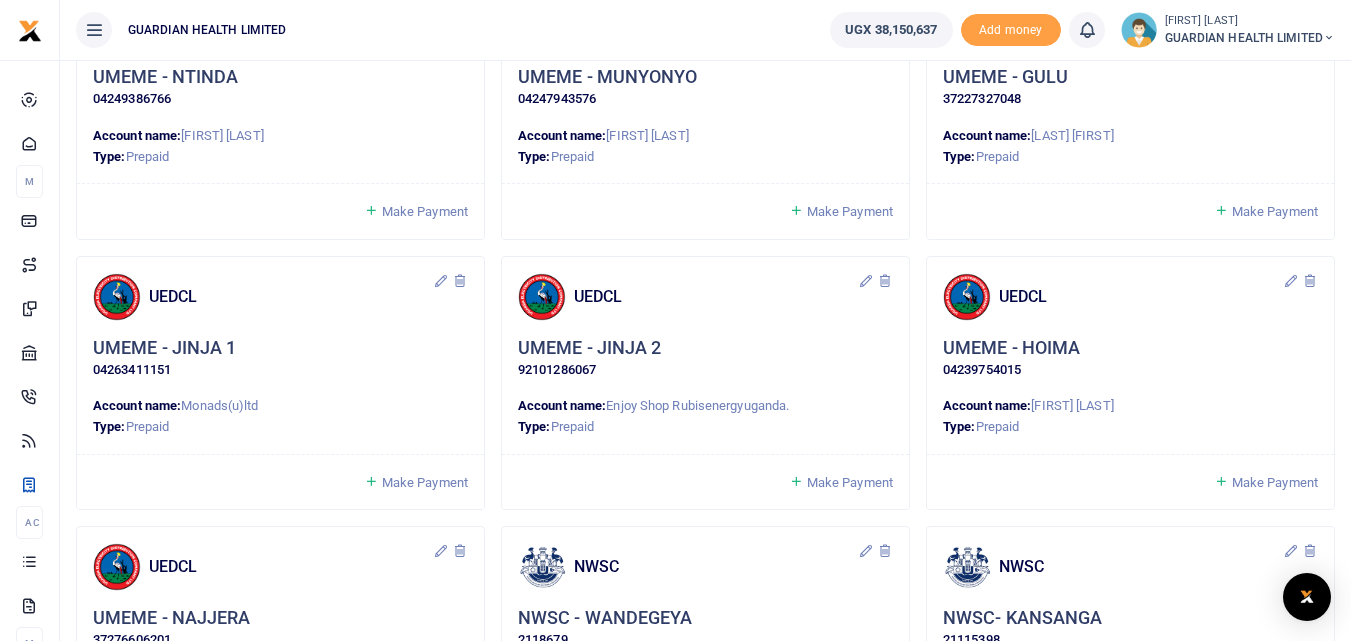 scroll, scrollTop: 1300, scrollLeft: 0, axis: vertical 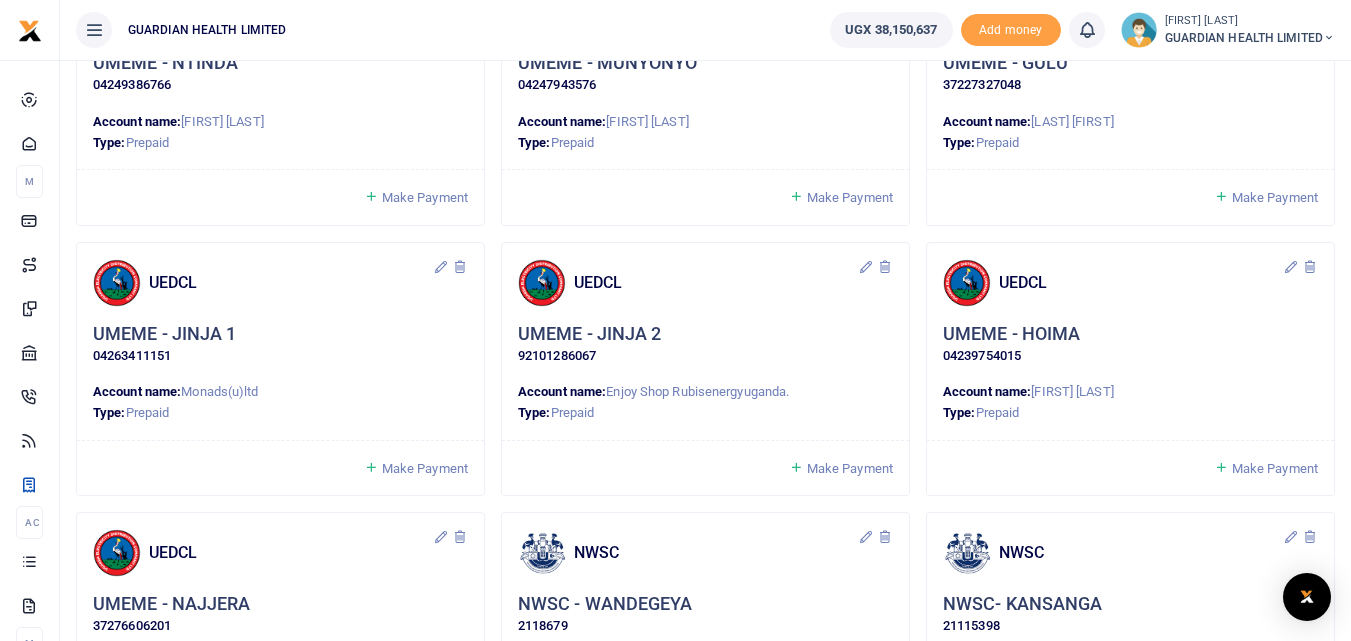 click on "Make Payment" at bounding box center (425, 468) 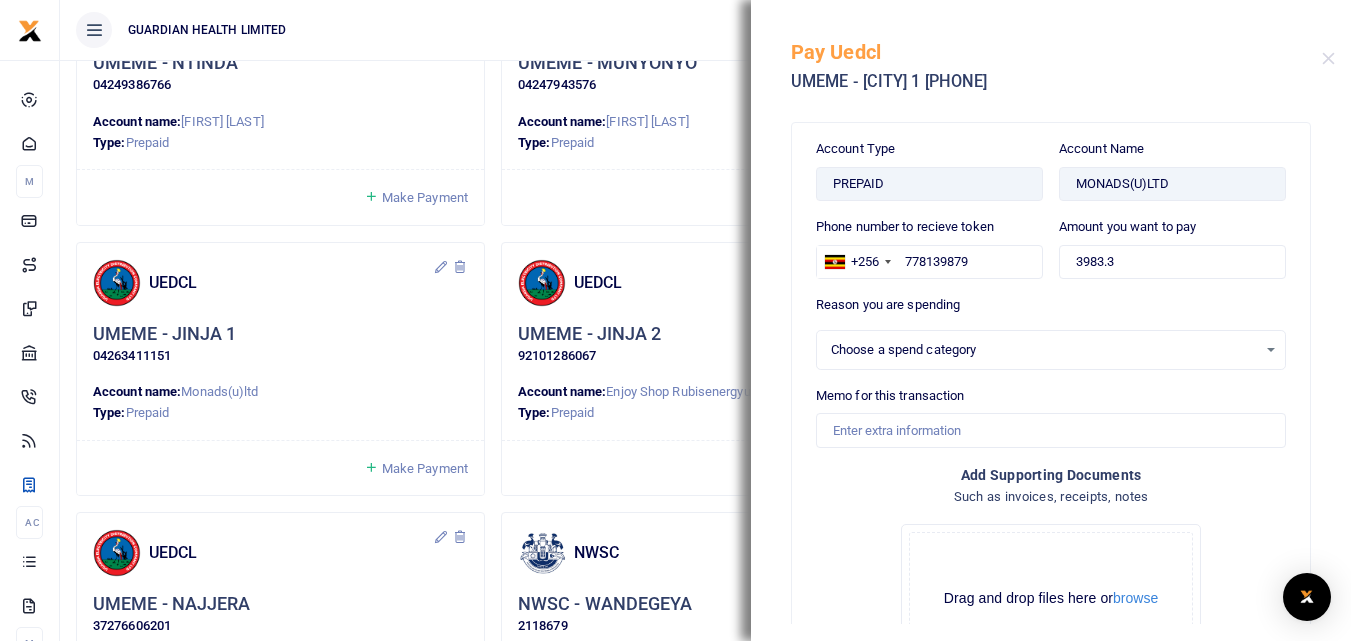 select 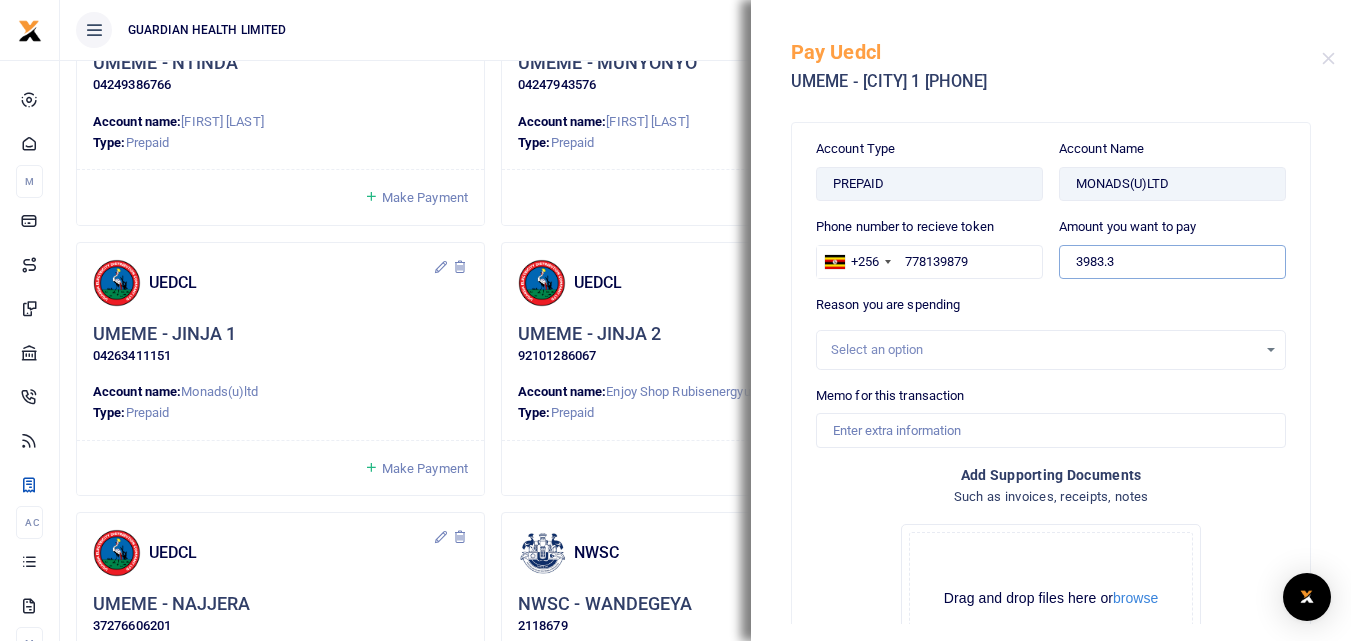 drag, startPoint x: 1184, startPoint y: 269, endPoint x: 923, endPoint y: 228, distance: 264.20068 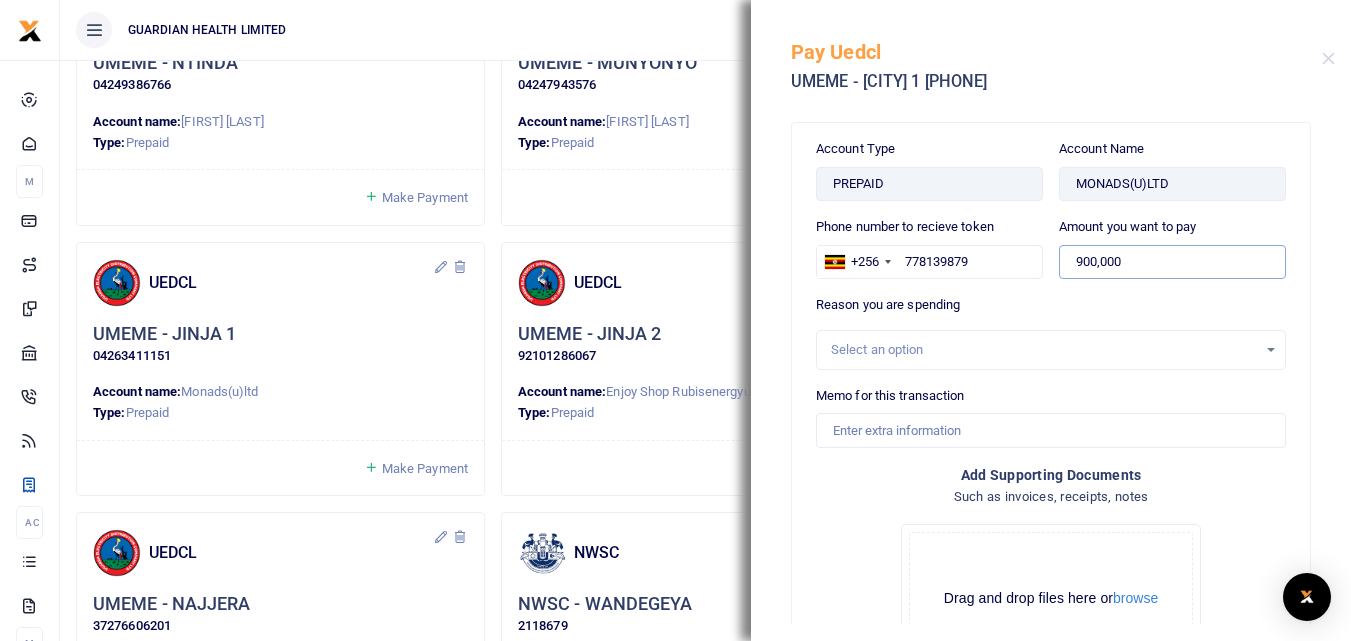 type on "900,000" 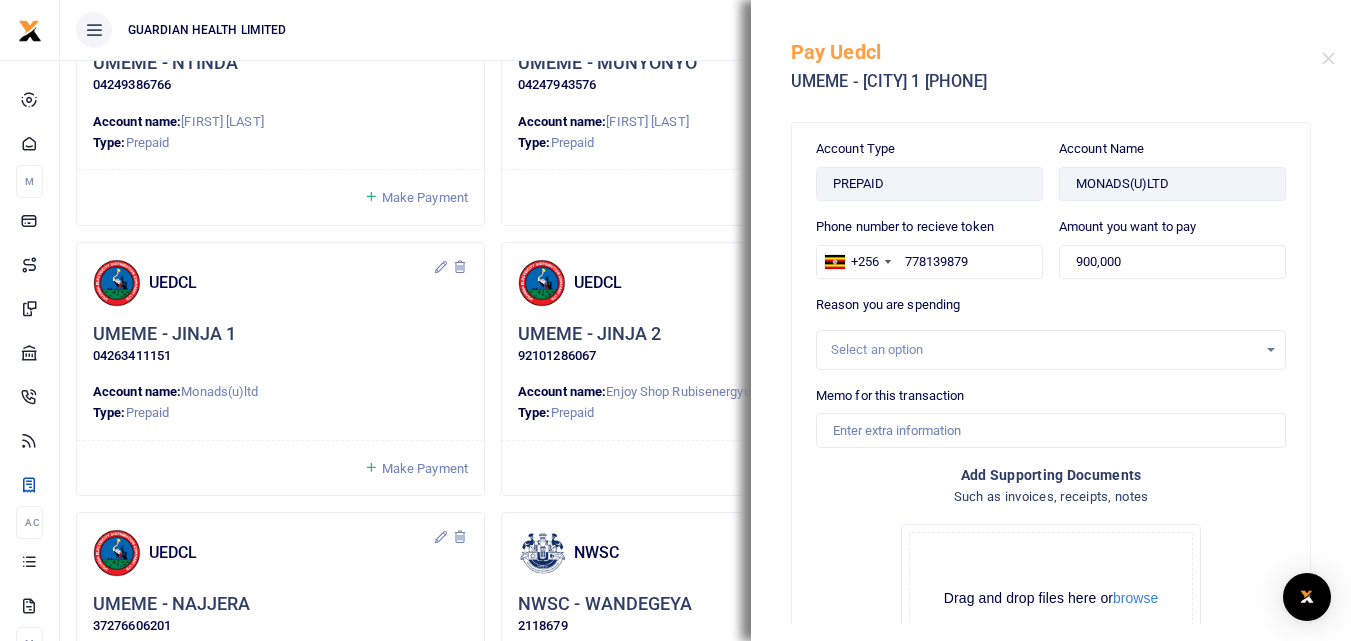 click on "Select an option" at bounding box center [1044, 350] 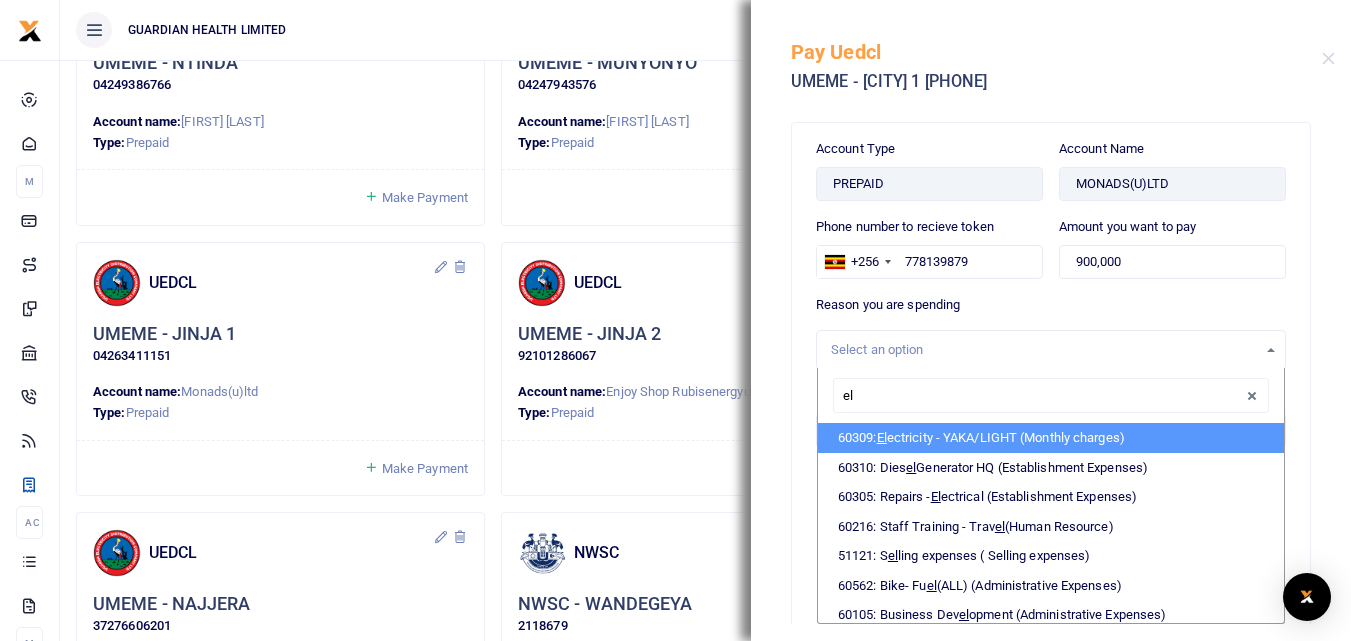 type on "ele" 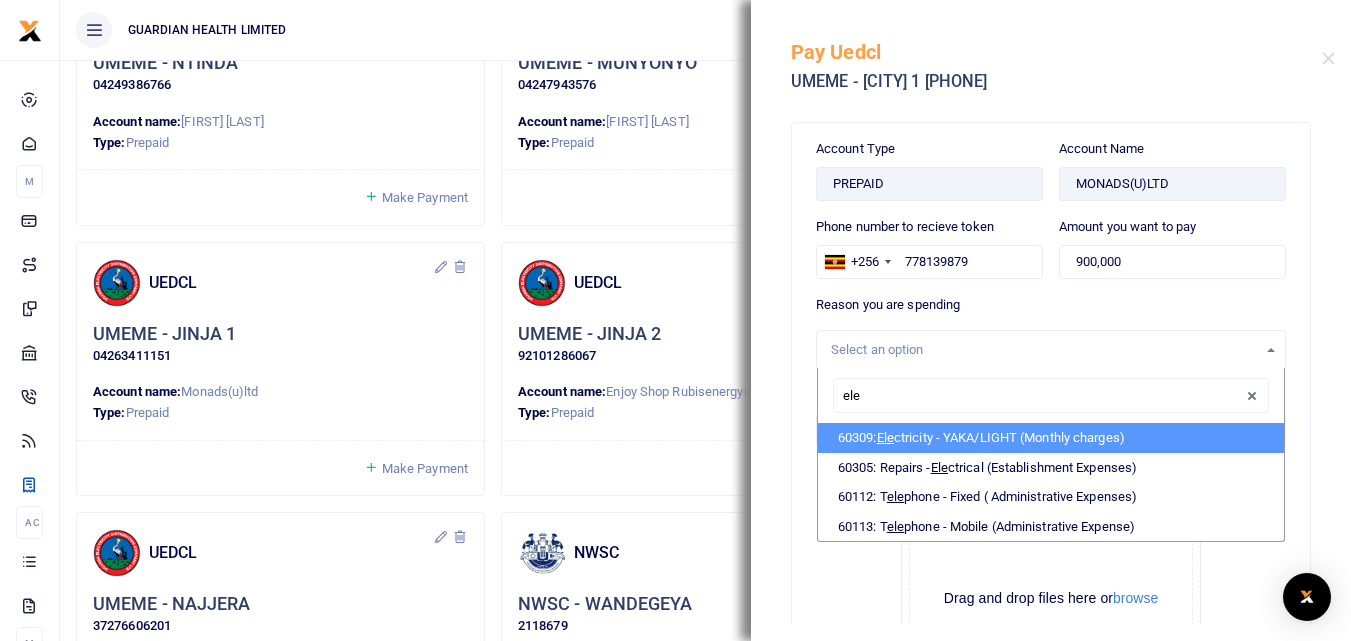 click on "60309:  Ele ctricity - YAKA/LIGHT (Monthly charges)" at bounding box center (1051, 438) 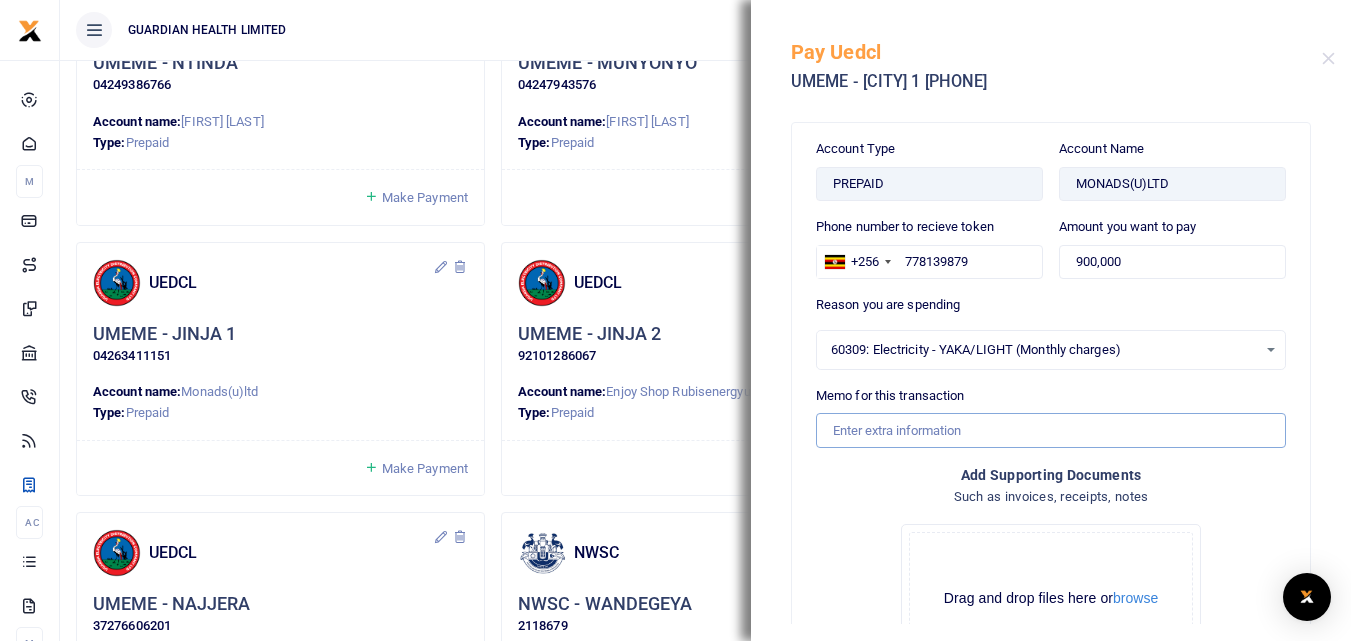 click on "Memo for this transaction" at bounding box center [1051, 430] 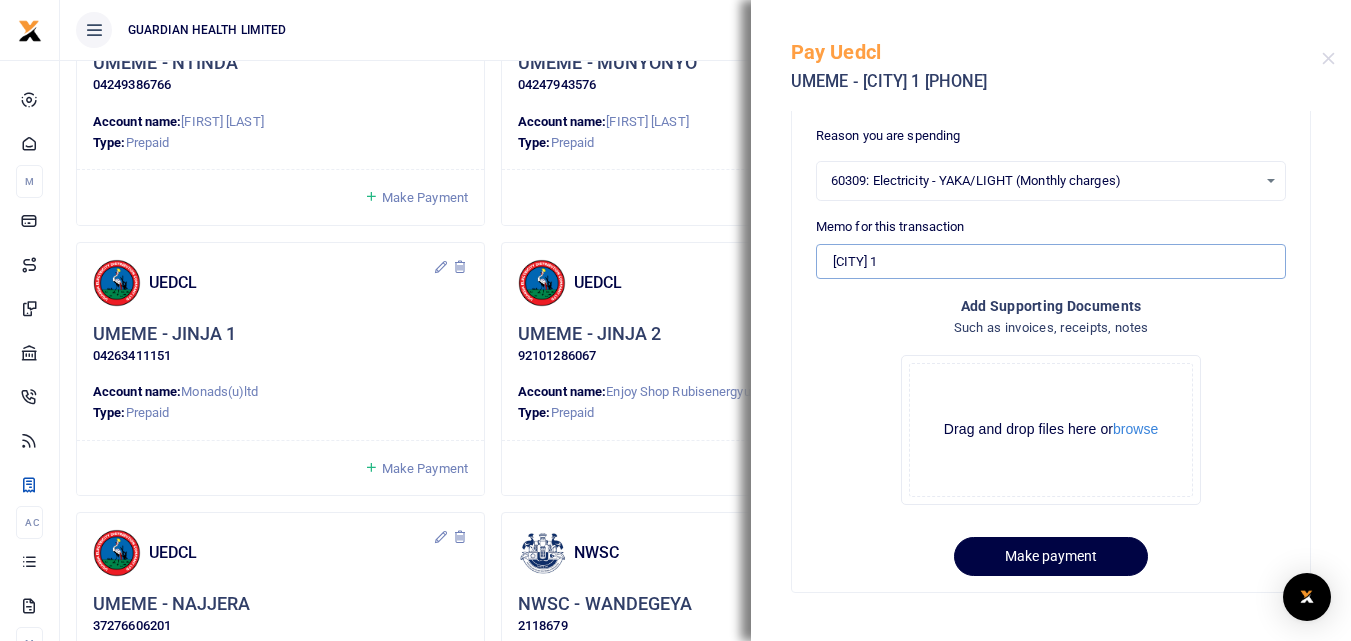 scroll, scrollTop: 170, scrollLeft: 0, axis: vertical 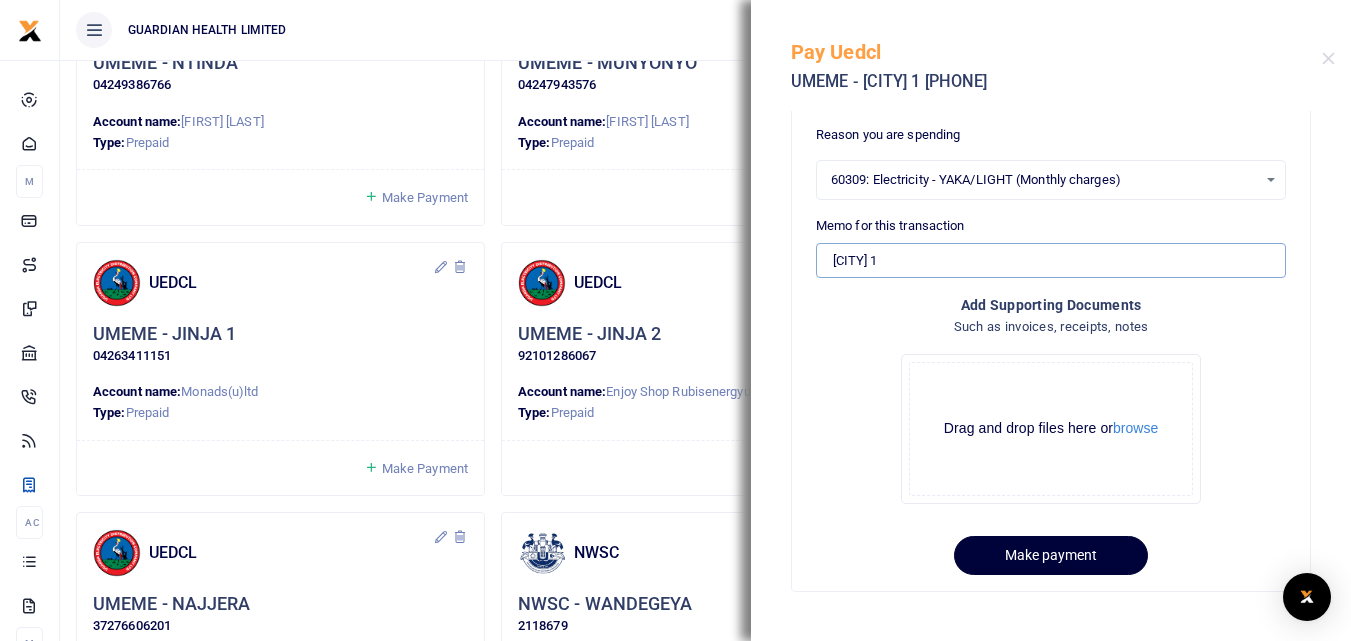 type on "Jinja 1" 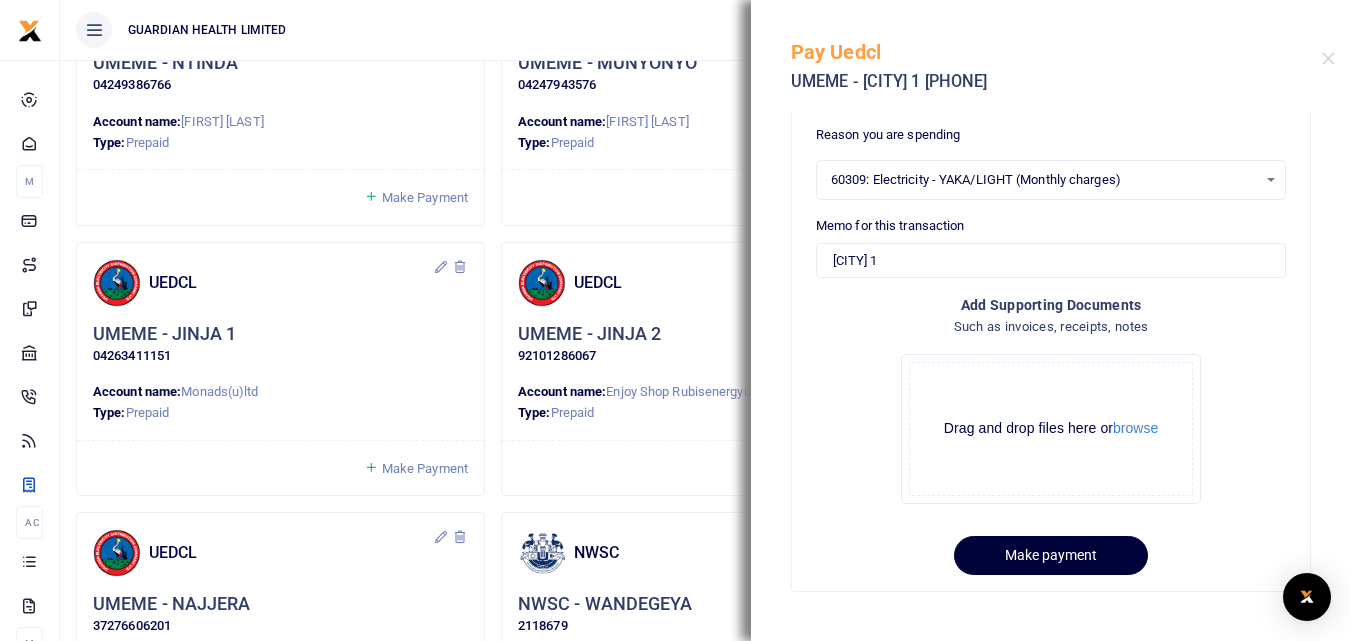 click on "Make payment" at bounding box center (1051, 555) 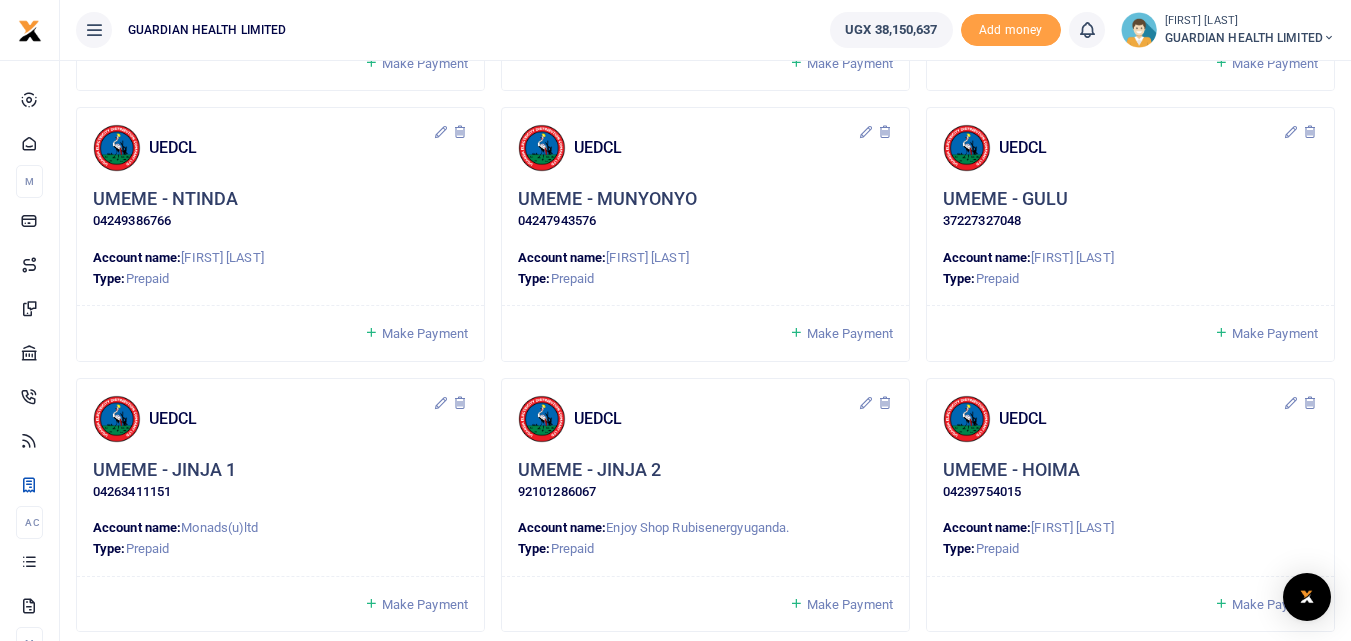 scroll, scrollTop: 1200, scrollLeft: 0, axis: vertical 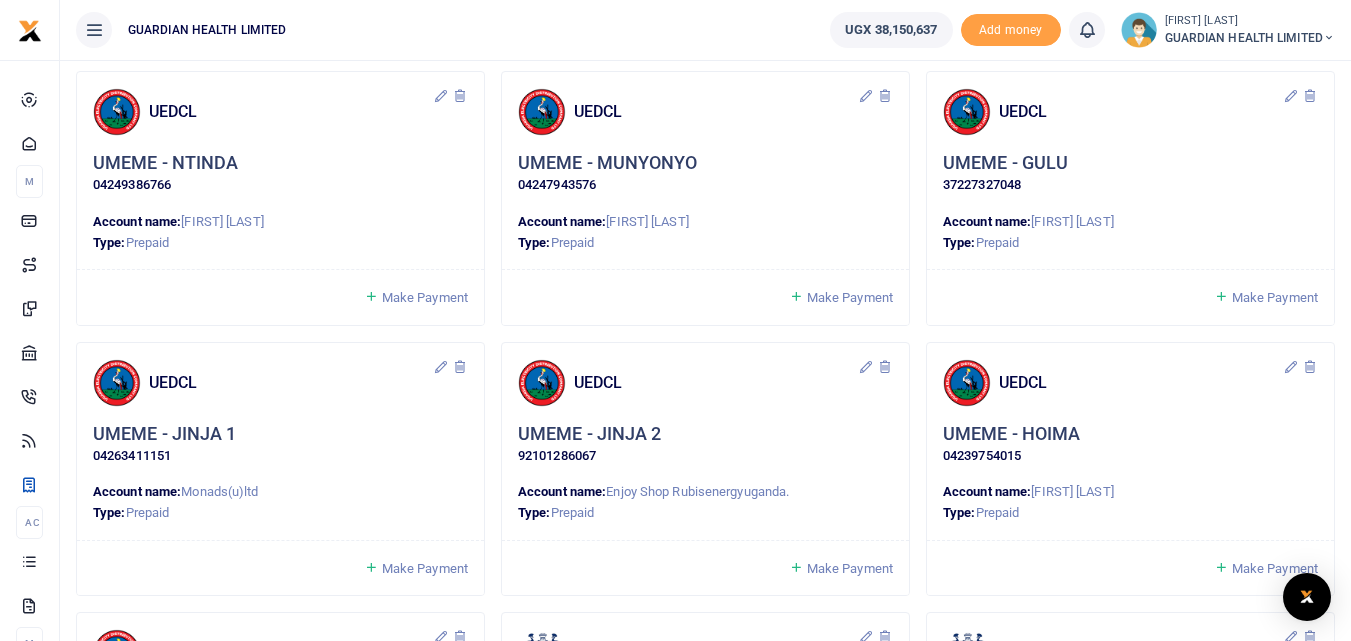 click on "Make Payment" at bounding box center [850, 568] 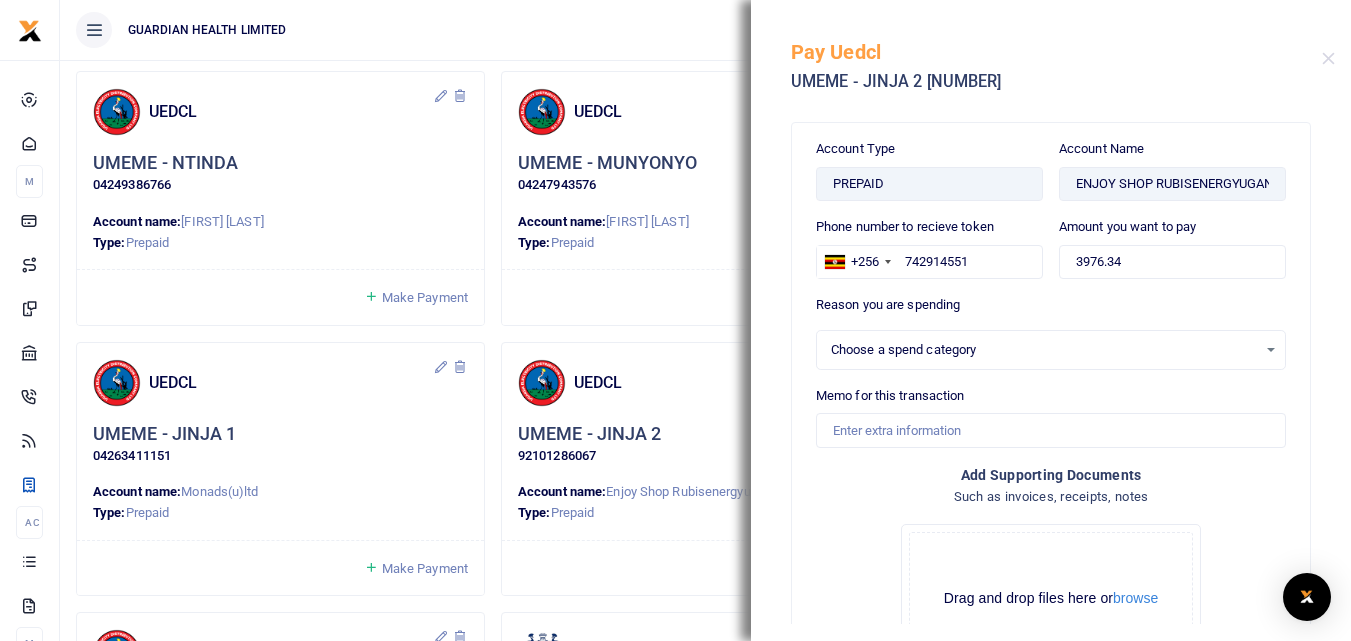 select 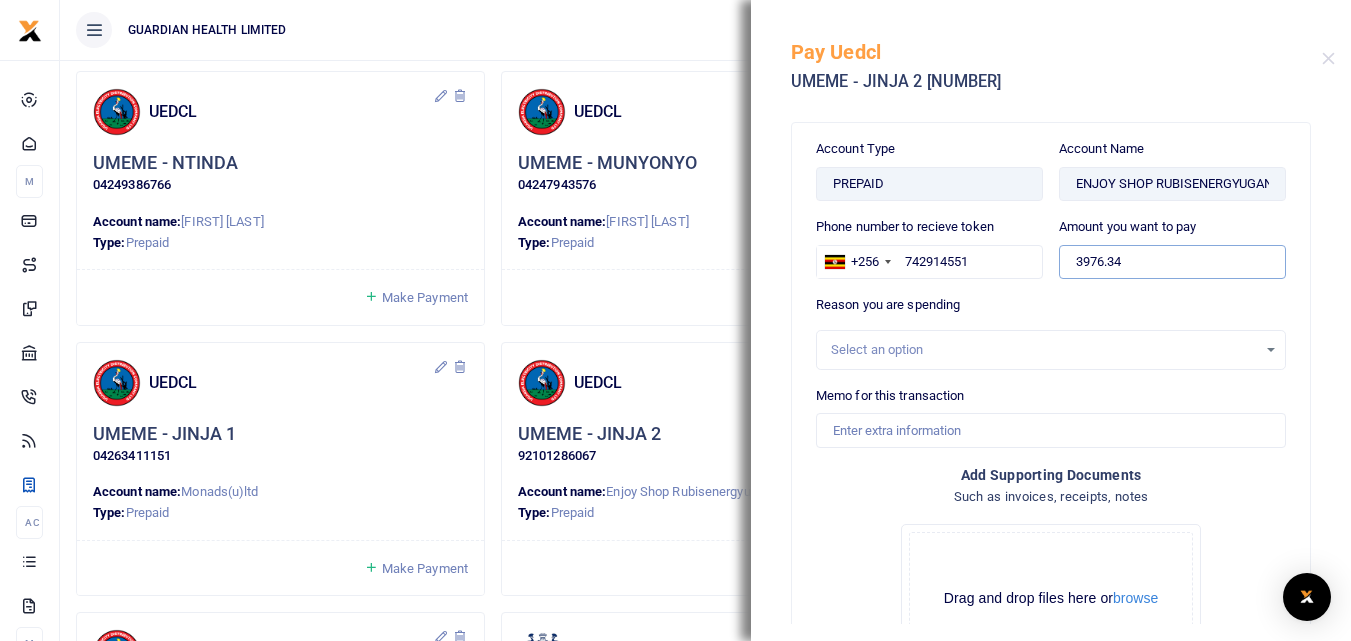 drag, startPoint x: 1163, startPoint y: 257, endPoint x: 1008, endPoint y: 255, distance: 155.01291 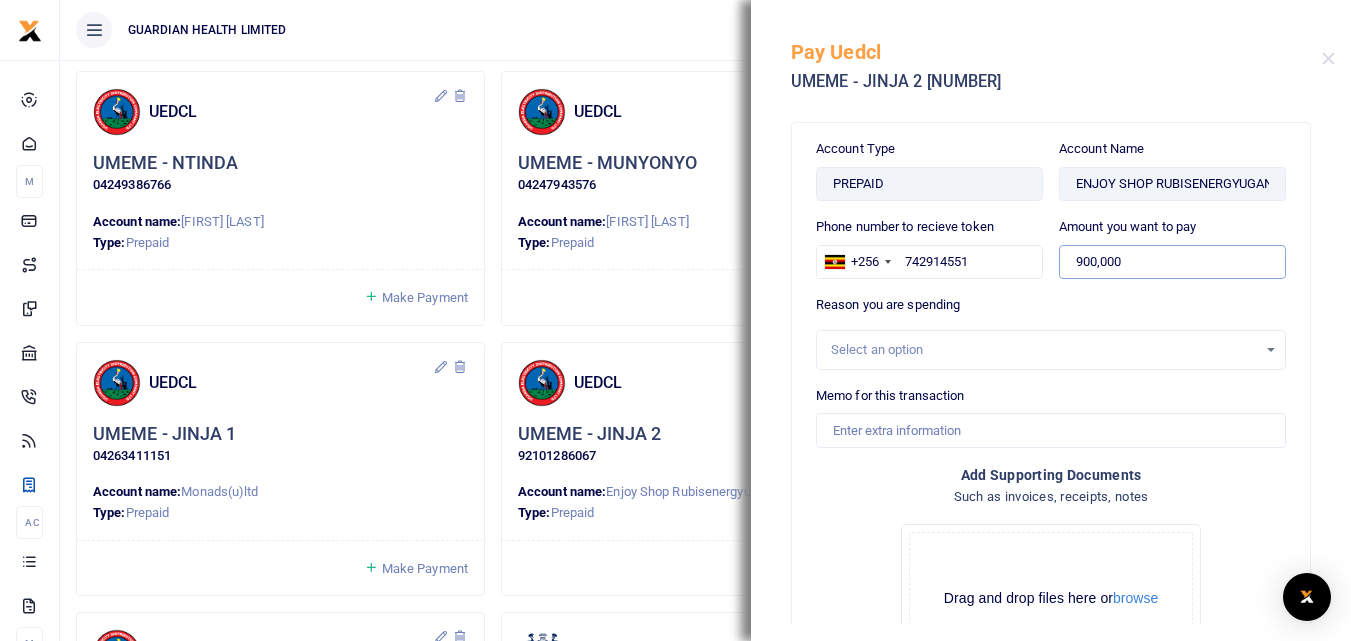 type on "900,000" 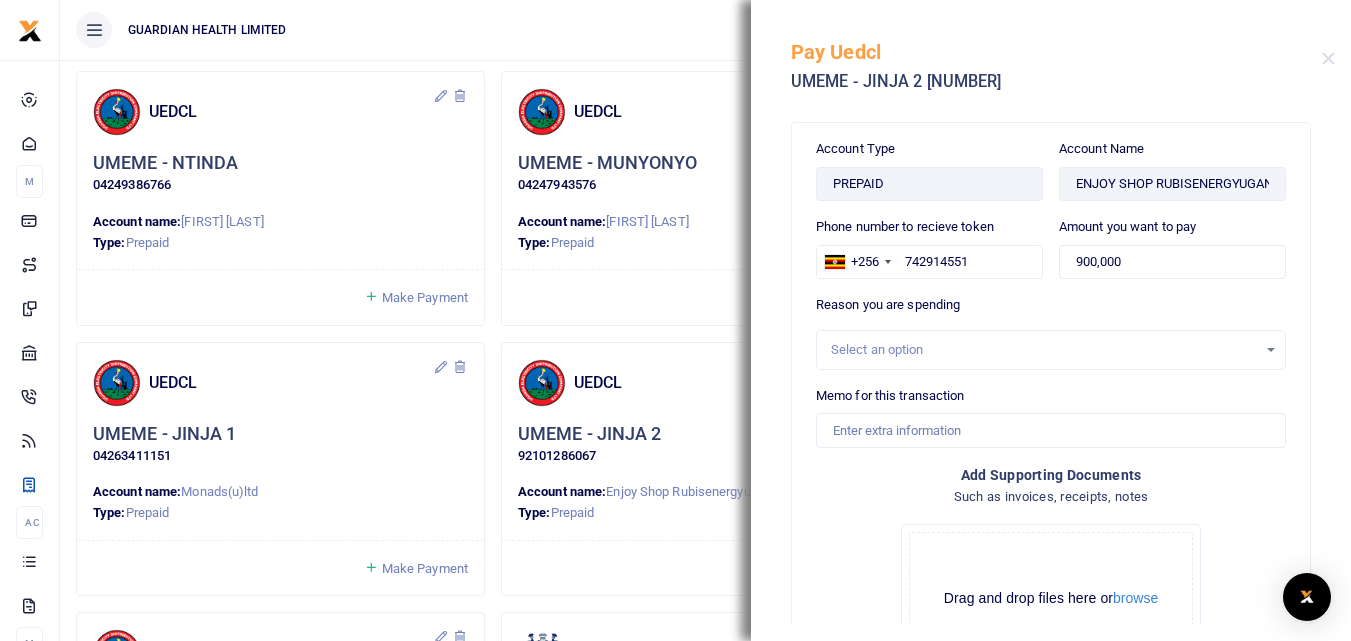 click on "Select an option" at bounding box center (1044, 350) 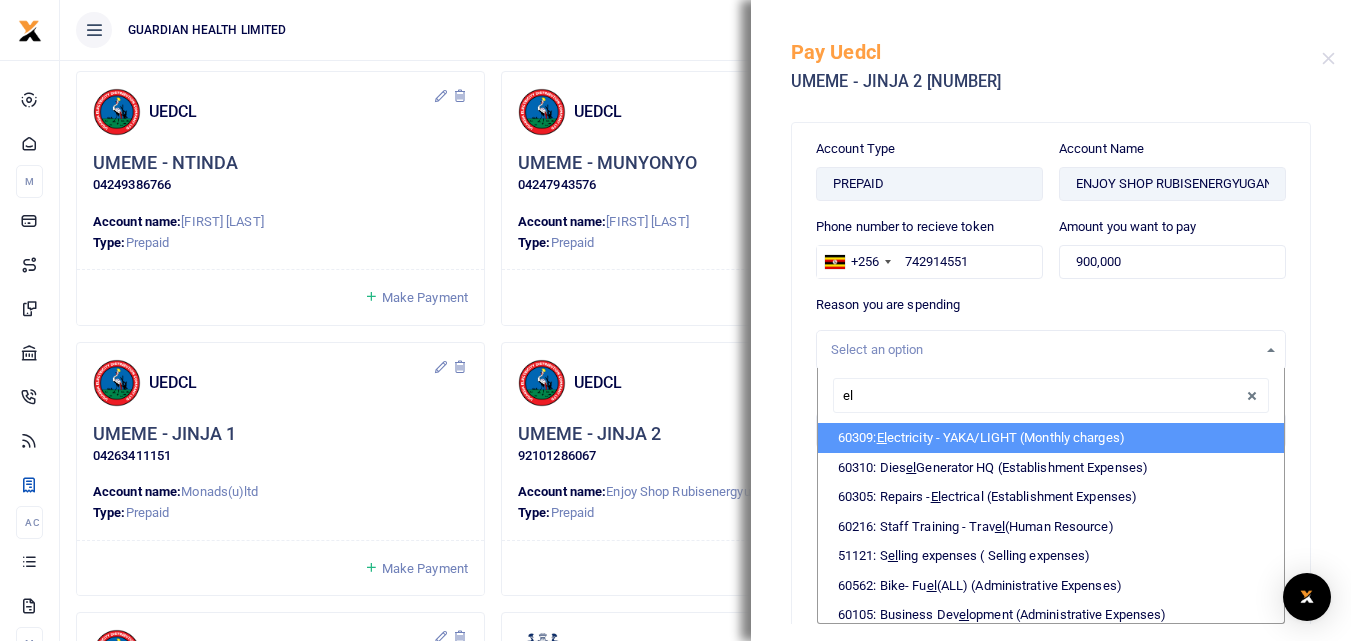 type on "ele" 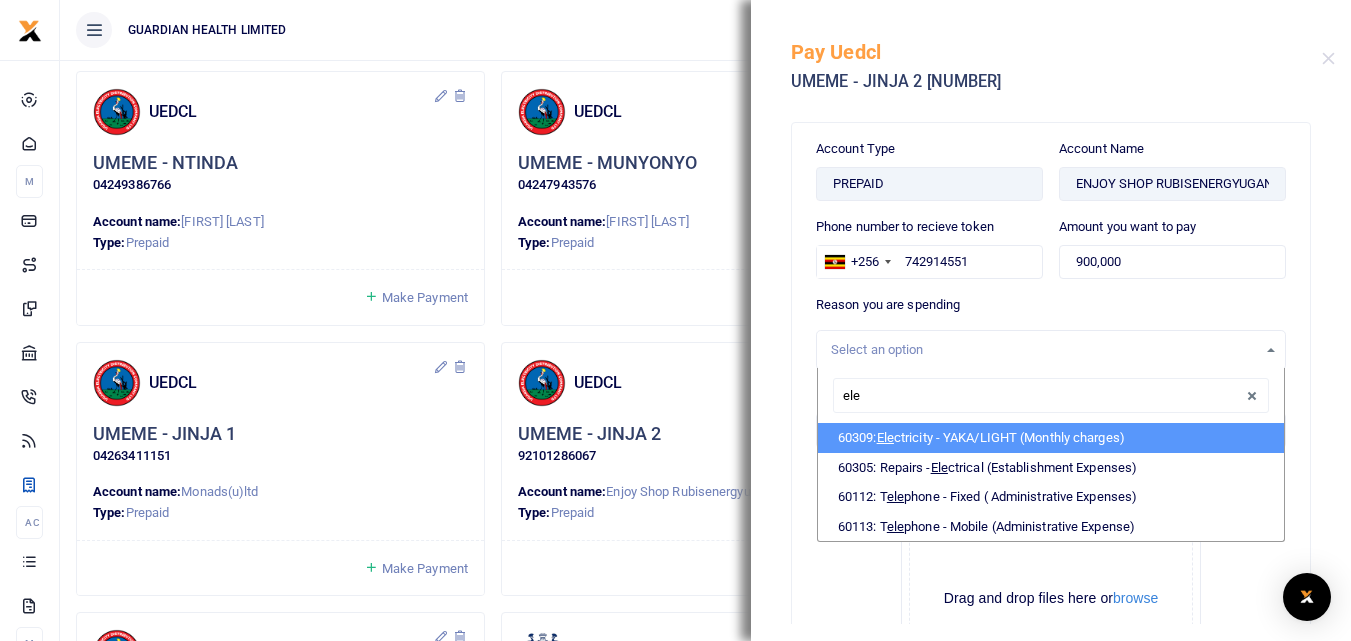 click on "60309:  Ele ctricity - YAKA/LIGHT (Monthly charges)" at bounding box center (1051, 438) 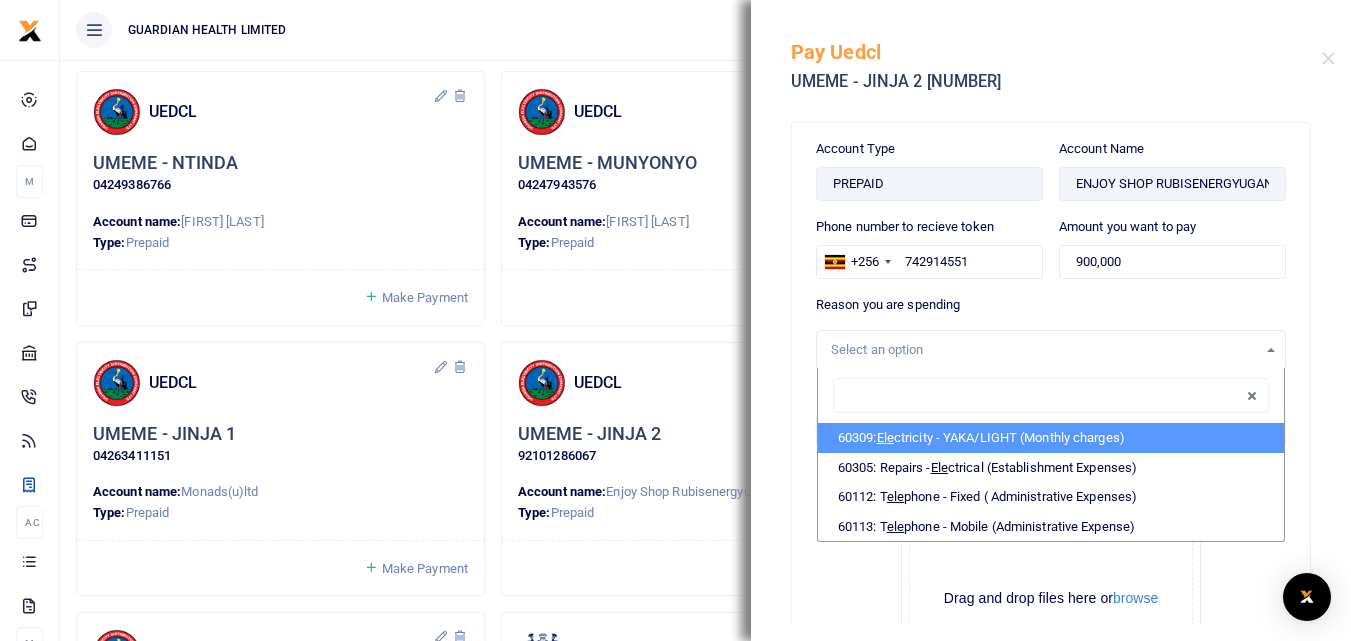 select on "5374" 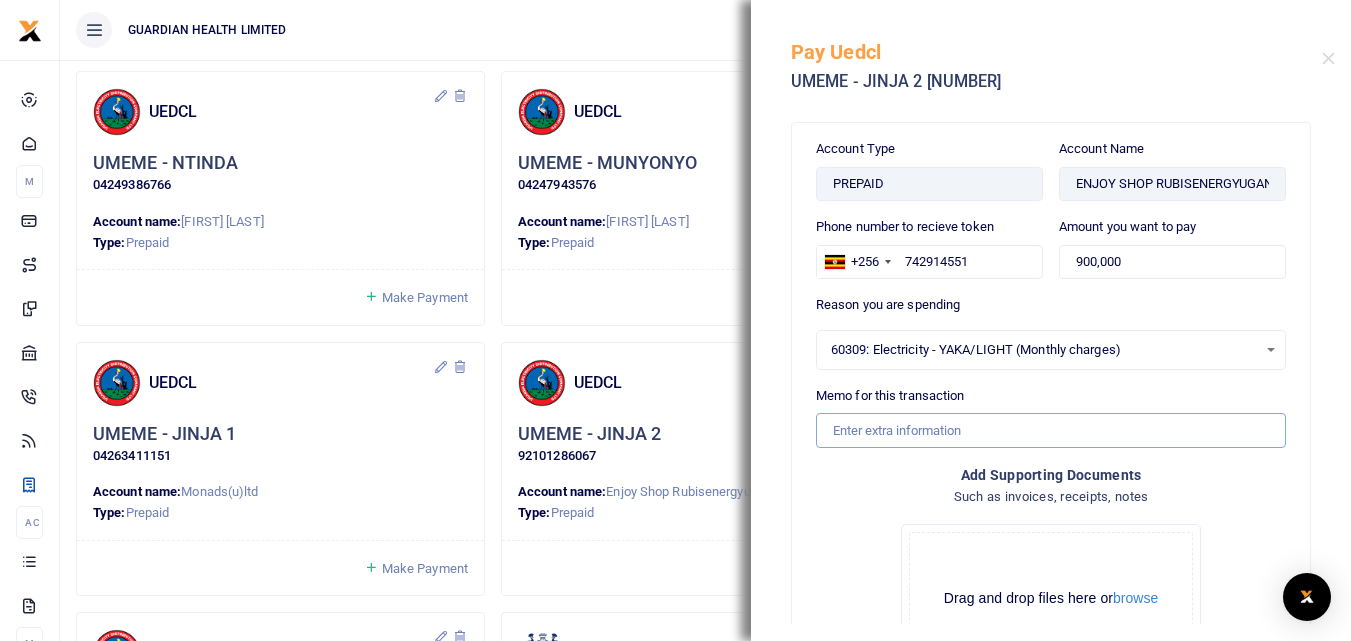 click on "Memo for this transaction" at bounding box center [1051, 430] 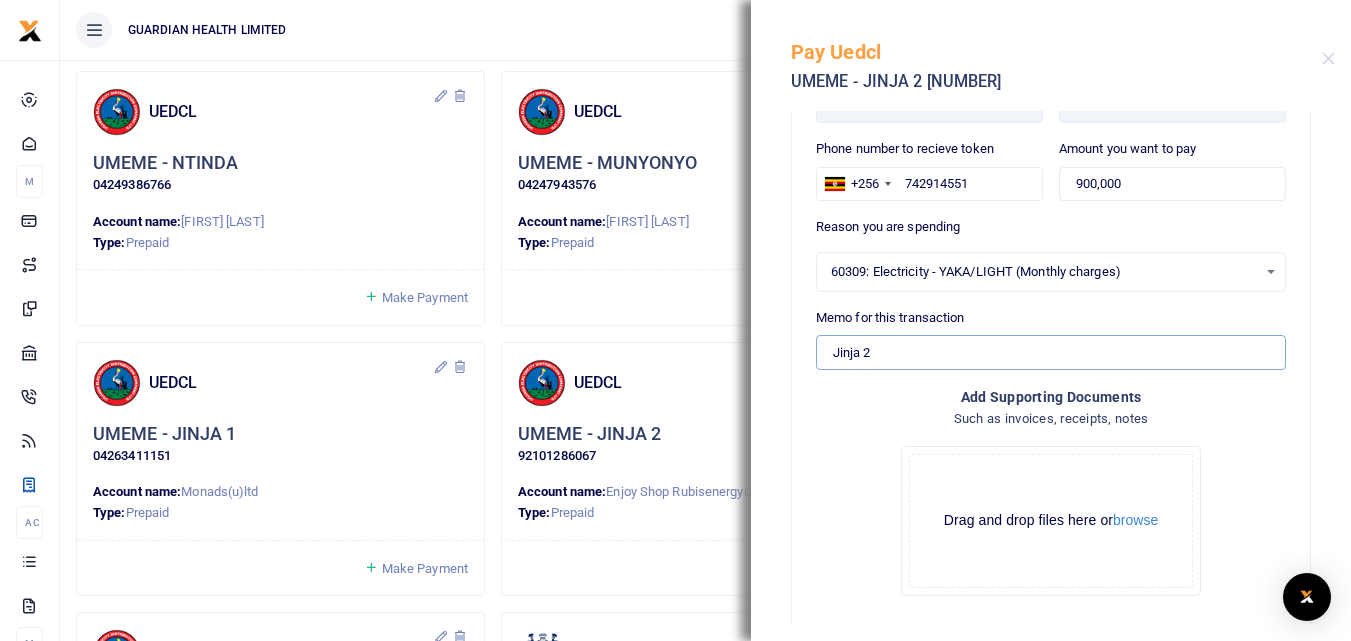 scroll, scrollTop: 170, scrollLeft: 0, axis: vertical 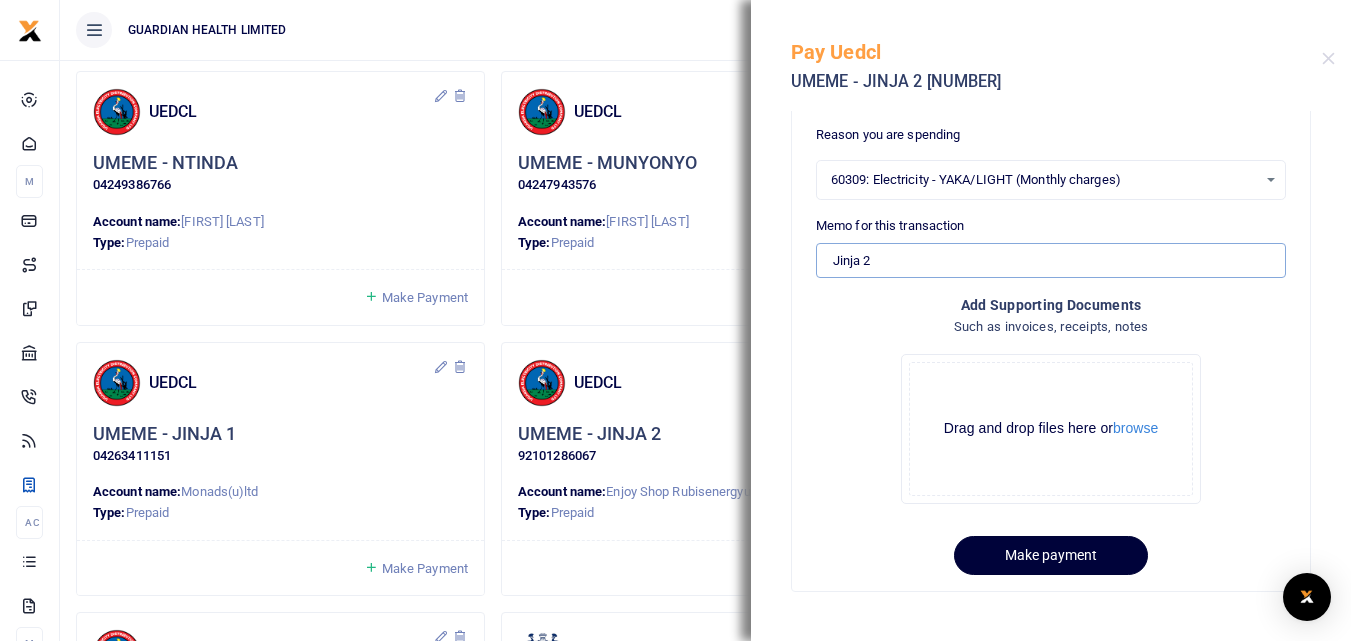 type on "Jinja 2" 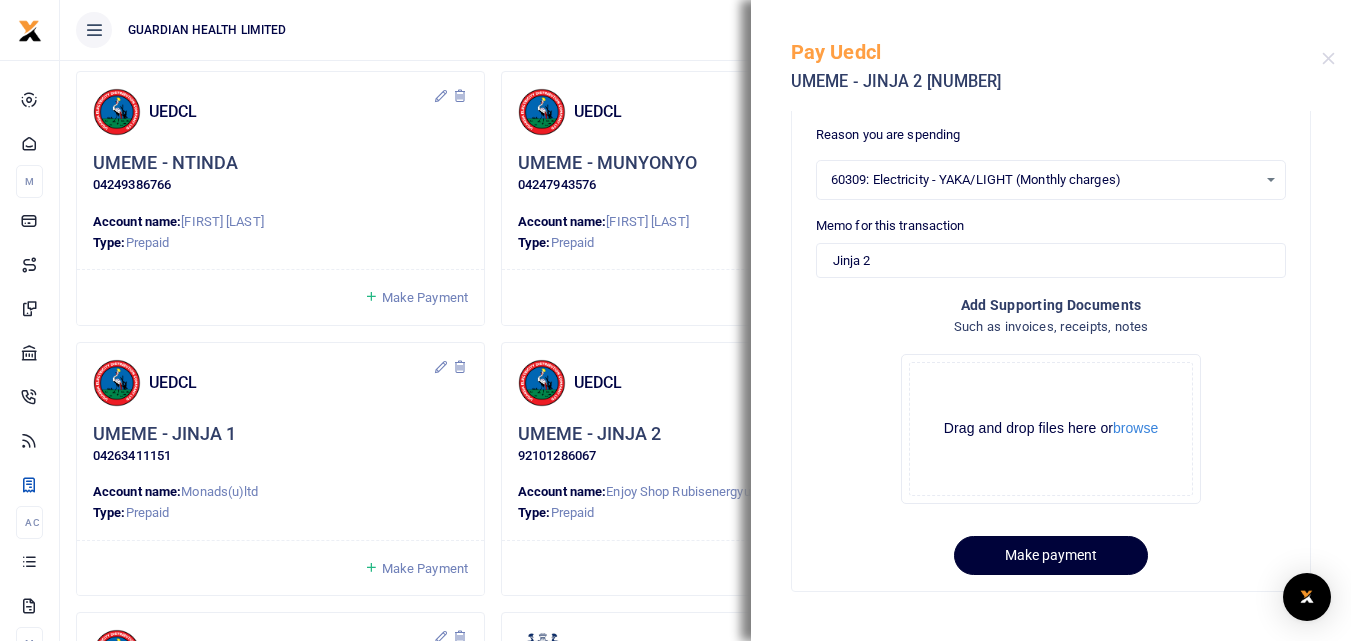 click on "Make payment" at bounding box center (1051, 555) 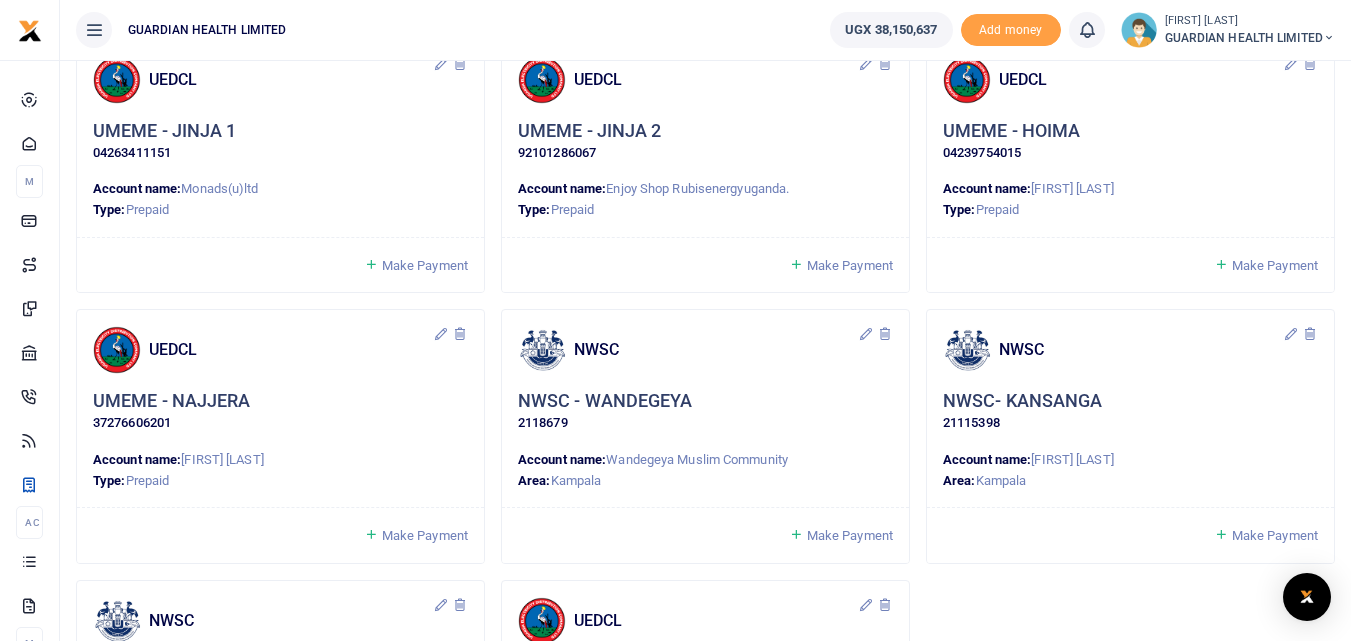 scroll, scrollTop: 1484, scrollLeft: 0, axis: vertical 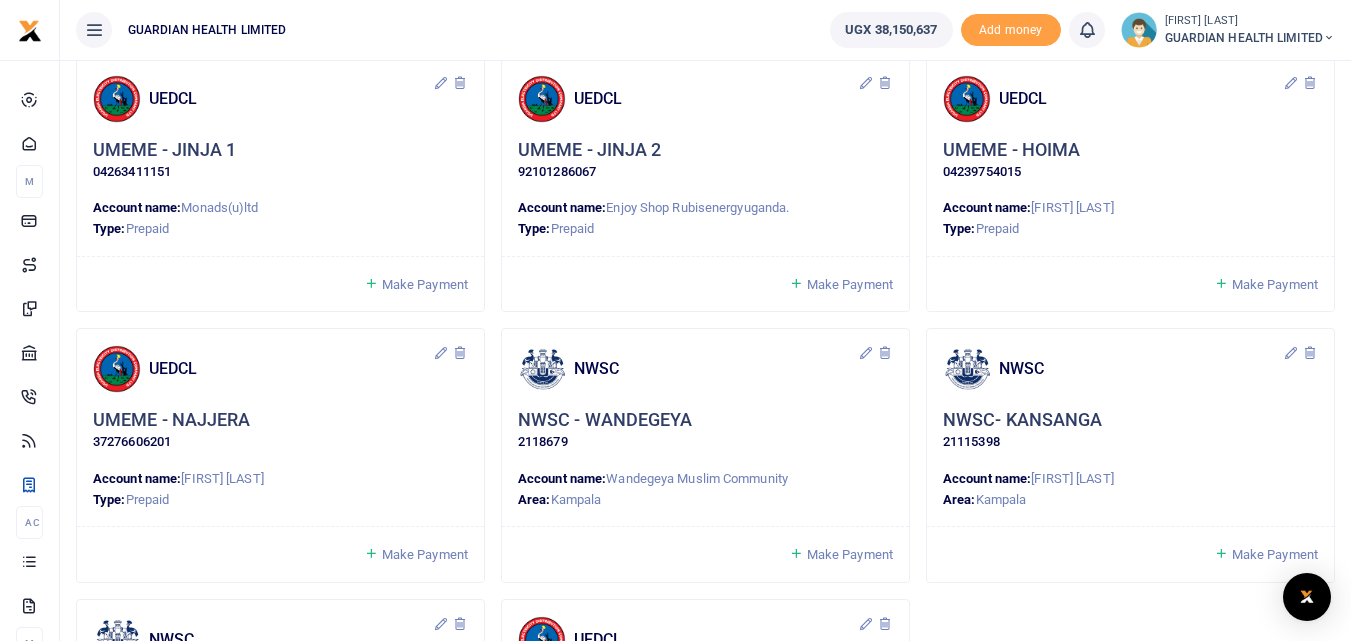 click on "Make Payment" at bounding box center [1266, 284] 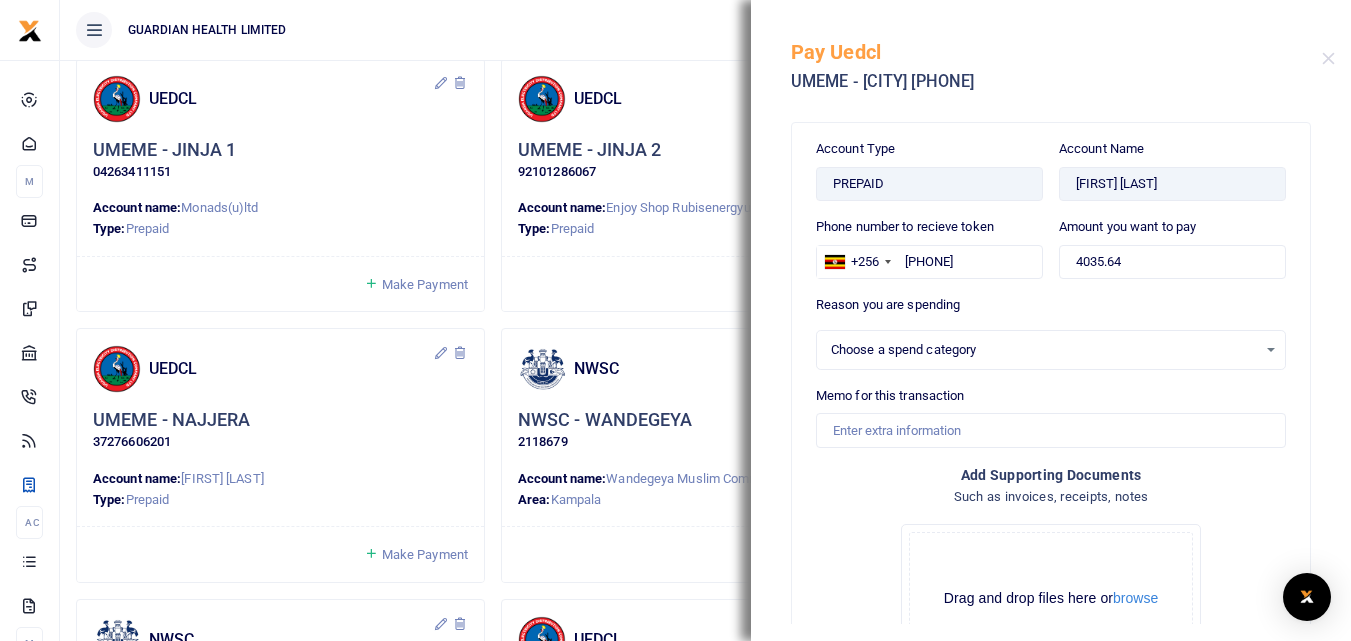 select 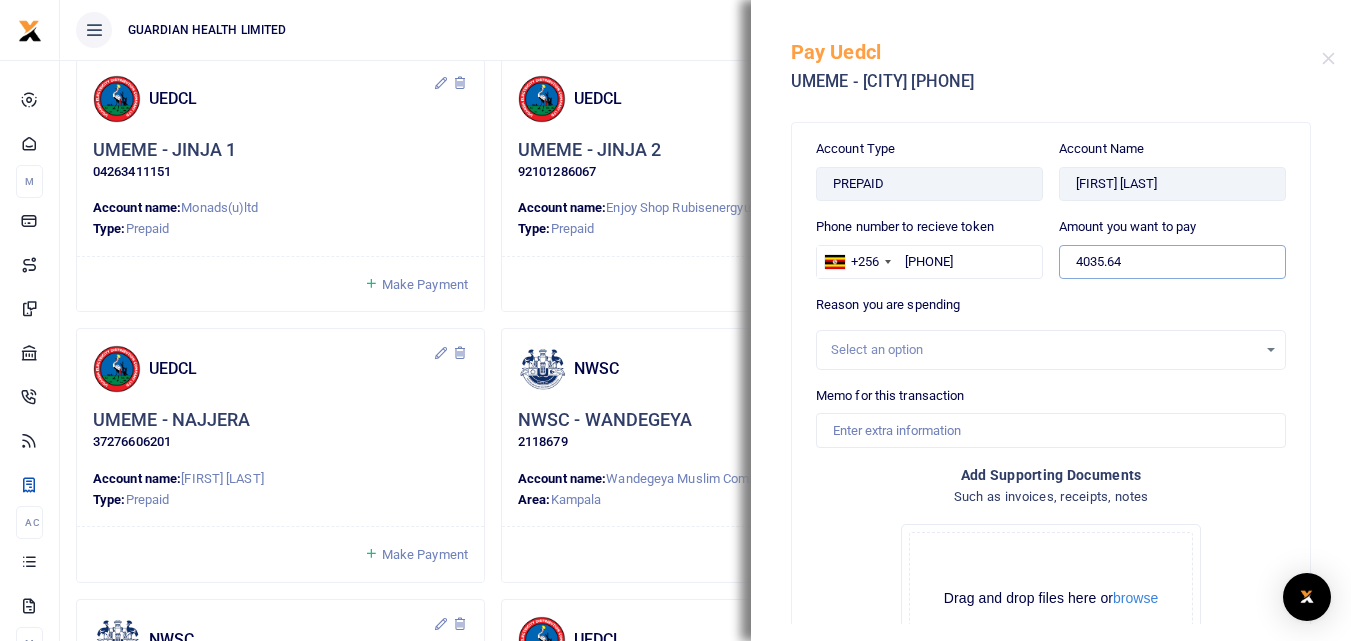 drag, startPoint x: 1172, startPoint y: 260, endPoint x: 954, endPoint y: 244, distance: 218.58636 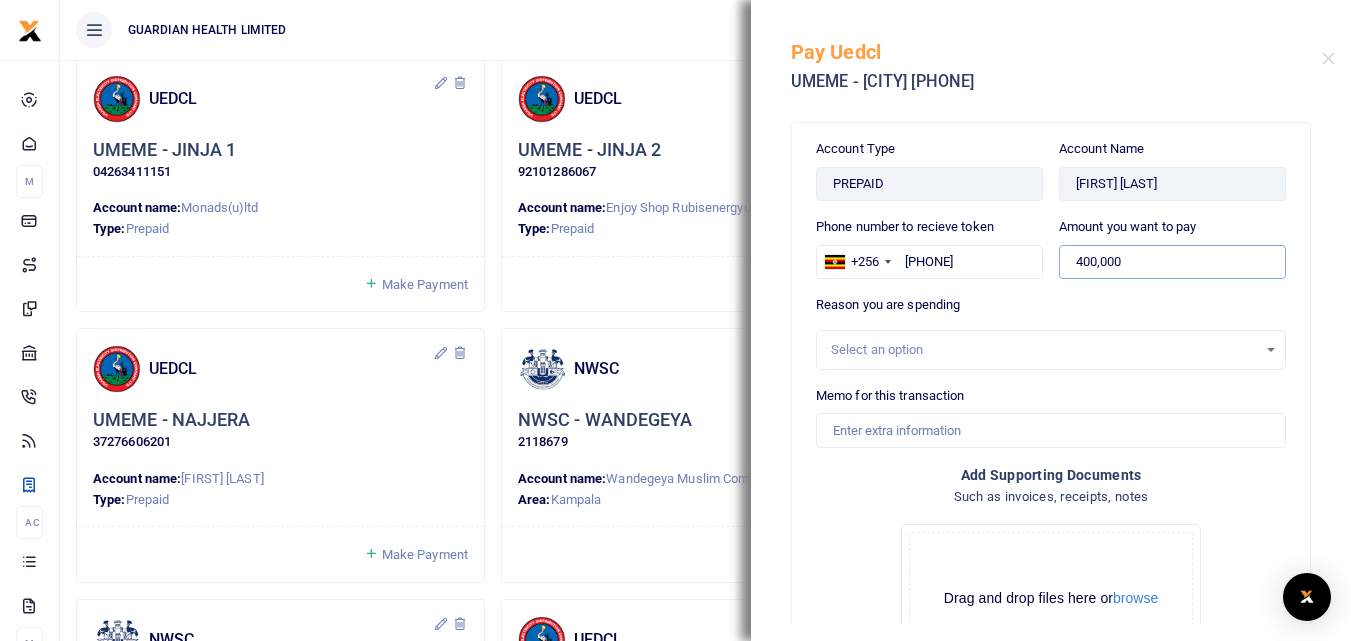 type on "400,000" 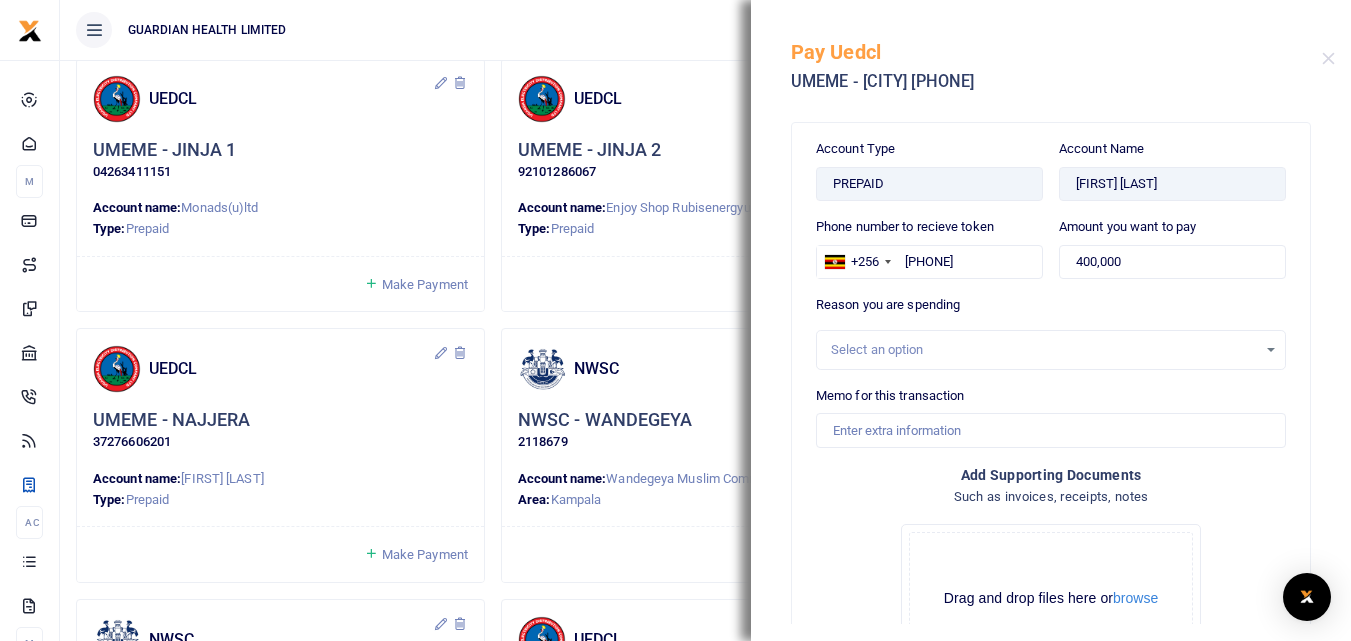 click on "Select an option" at bounding box center [1044, 350] 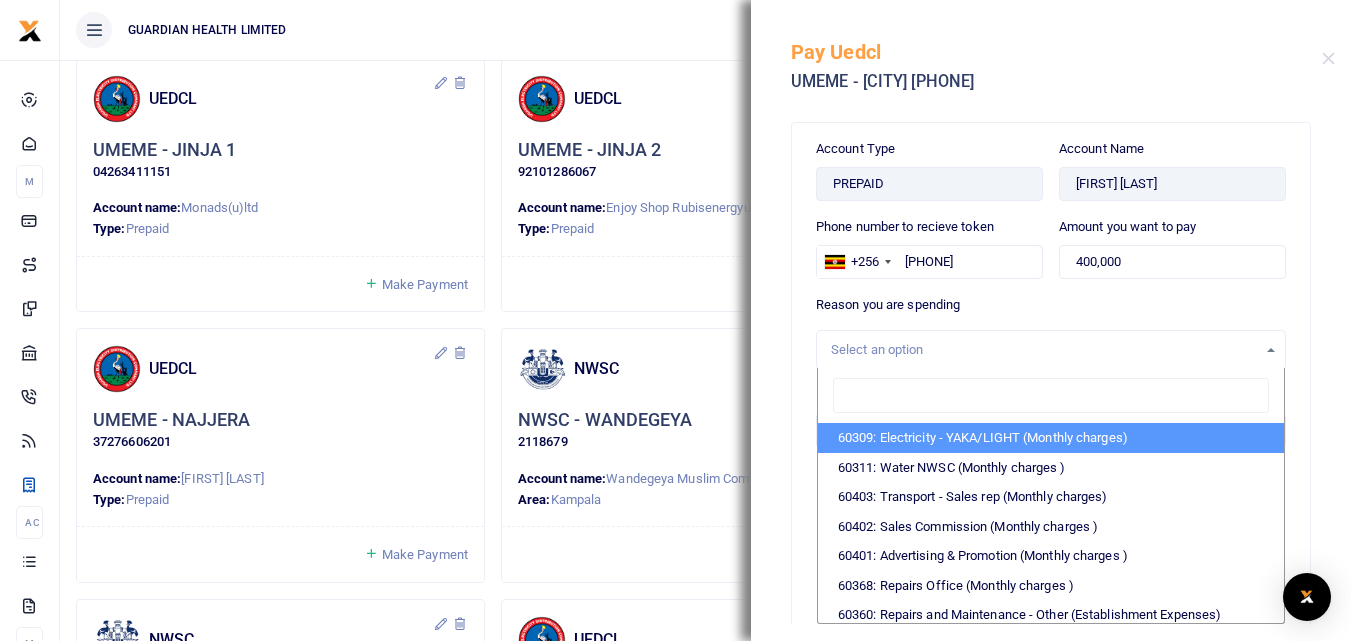 type on "r" 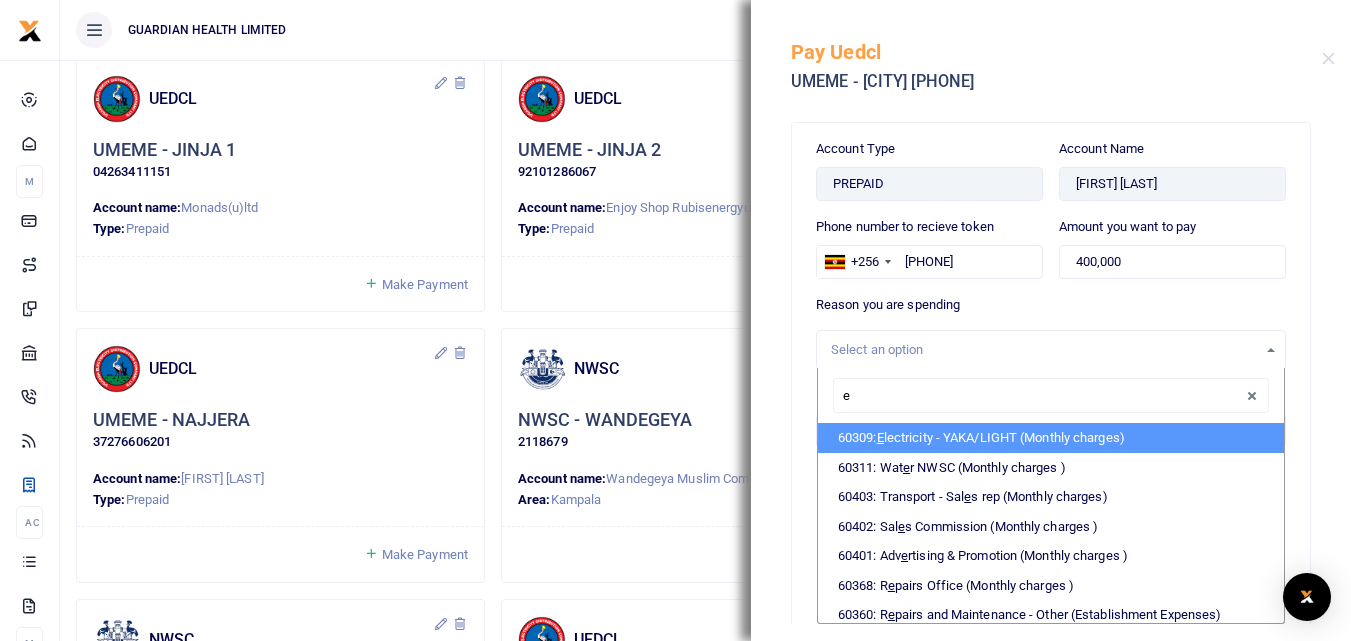 type on "e" 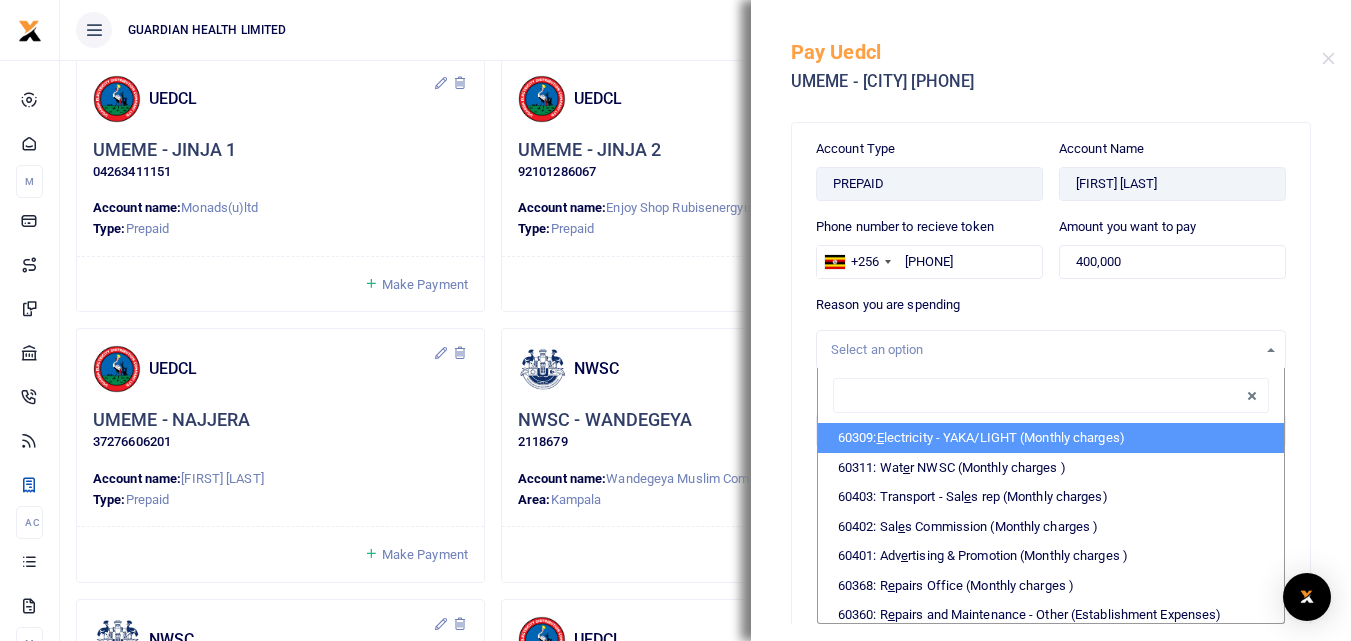 select on "5374" 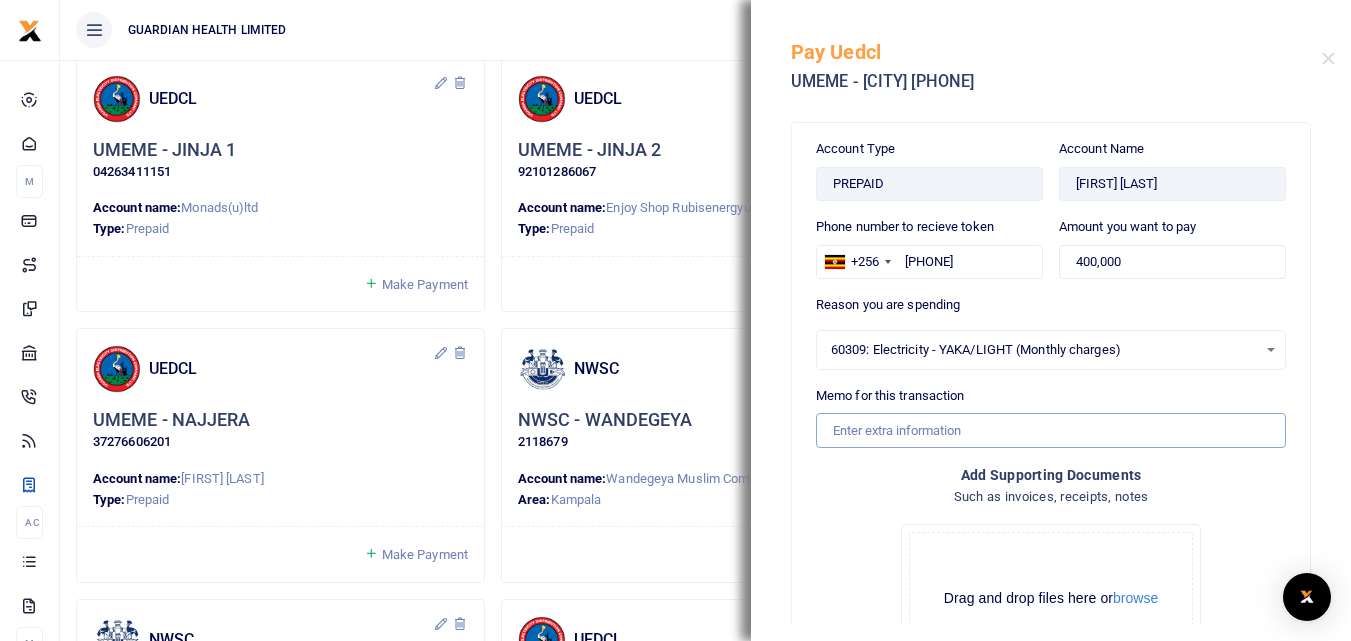 click on "Memo for this transaction" at bounding box center (1051, 430) 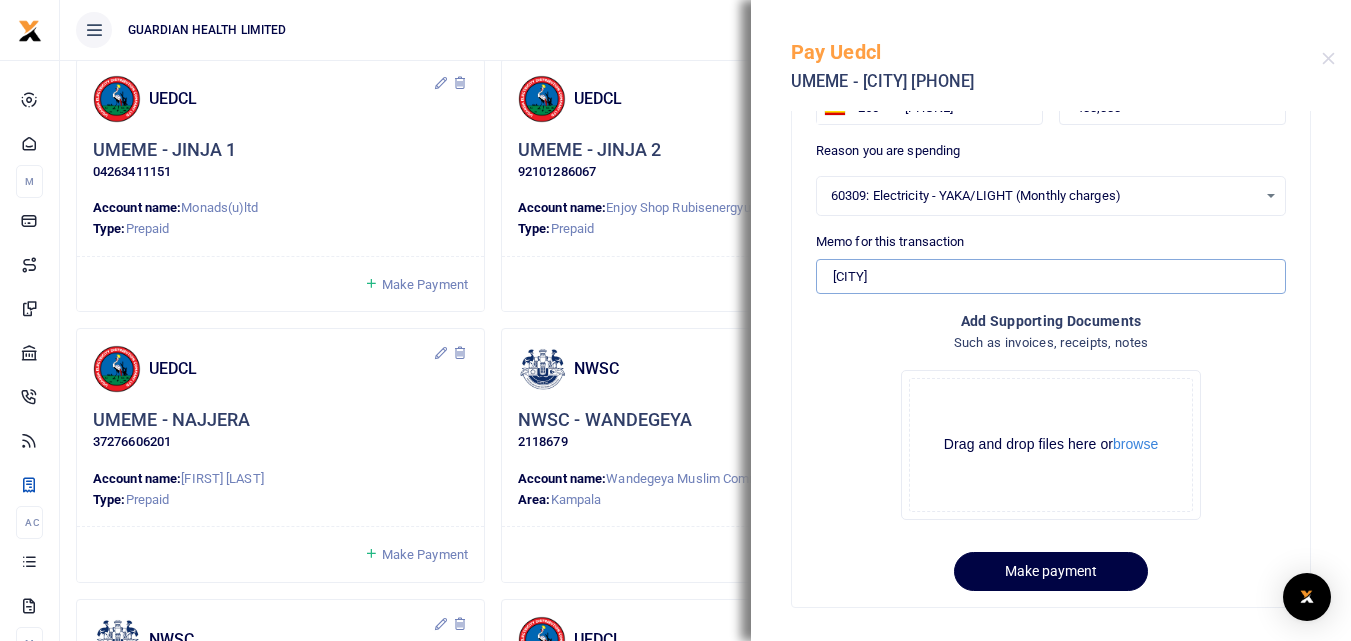 scroll, scrollTop: 170, scrollLeft: 0, axis: vertical 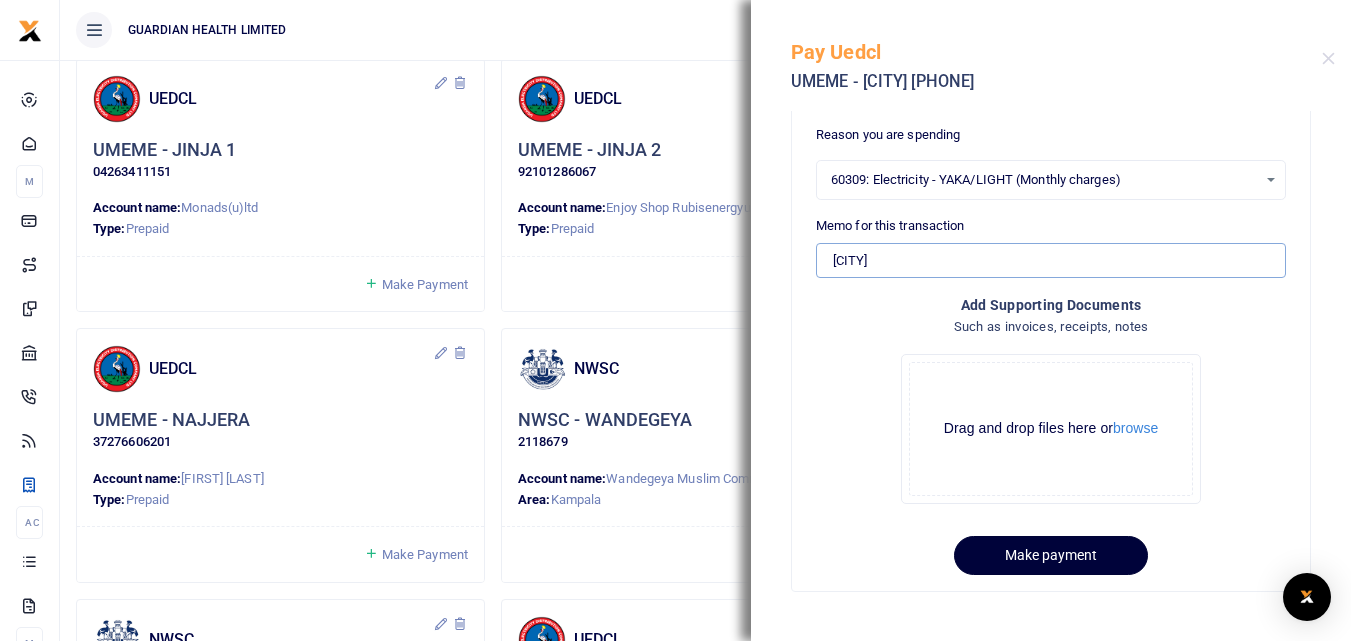 type on "Hoima" 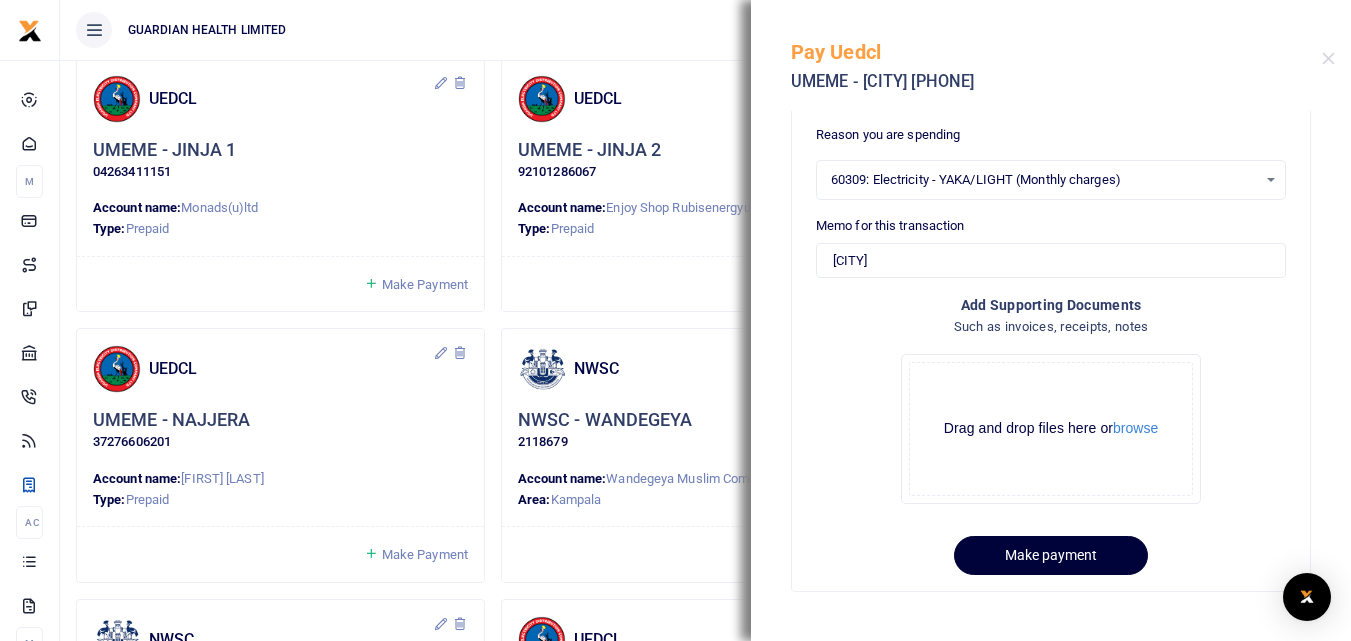 click on "Make payment" at bounding box center (1051, 555) 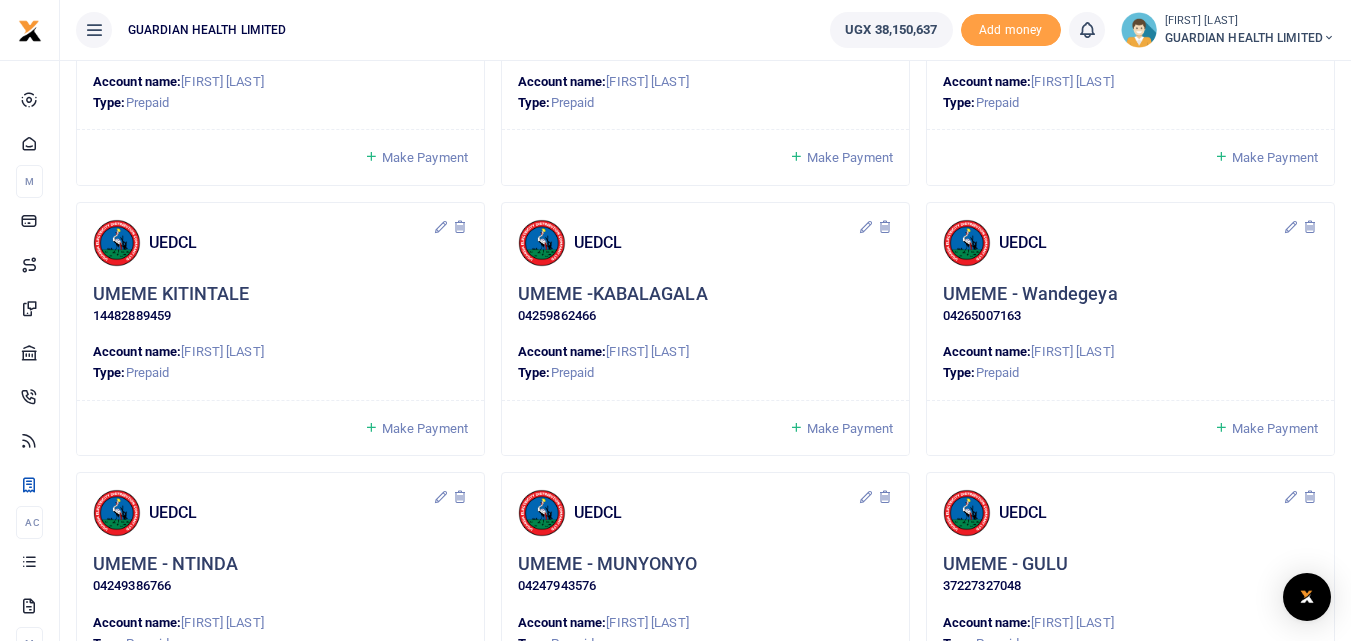 scroll, scrollTop: 800, scrollLeft: 0, axis: vertical 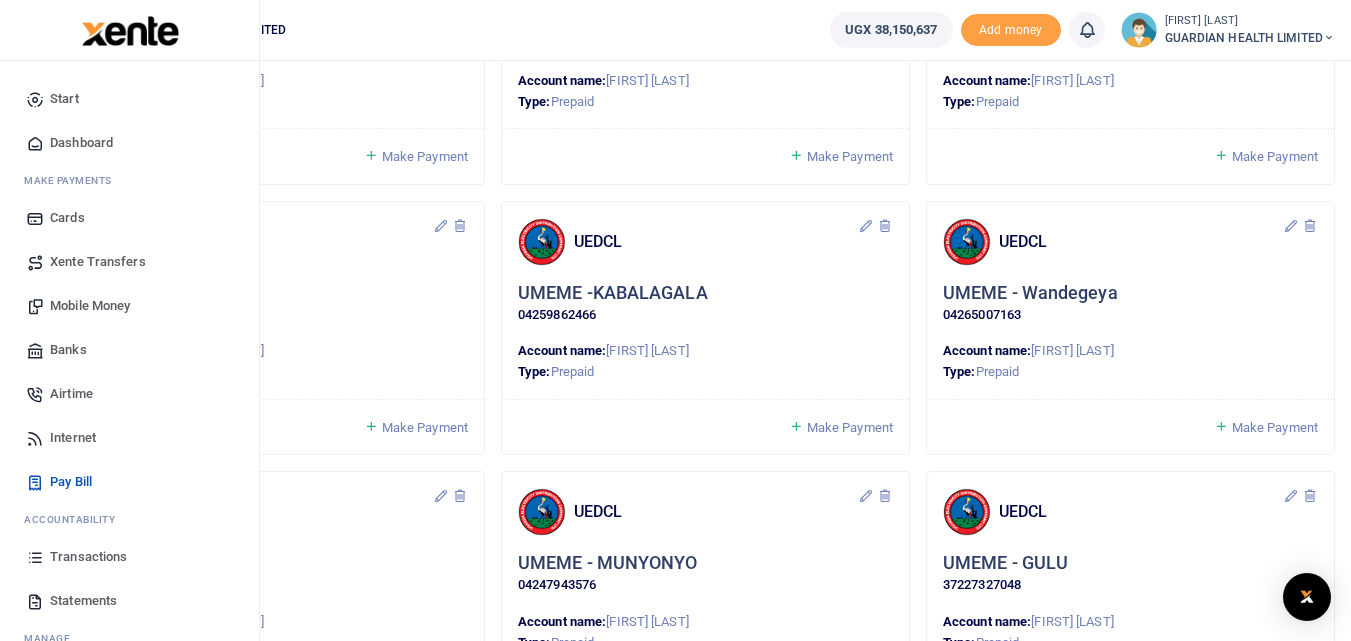 click on "Dashboard" at bounding box center (81, 143) 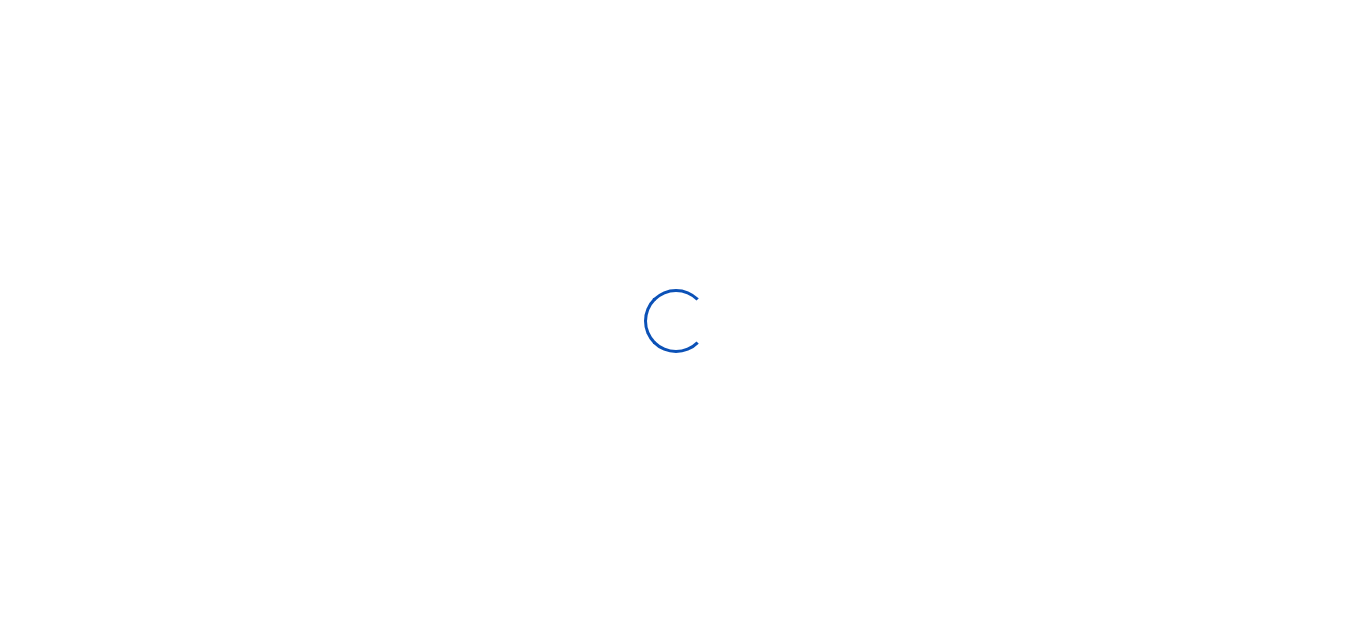 scroll, scrollTop: 0, scrollLeft: 0, axis: both 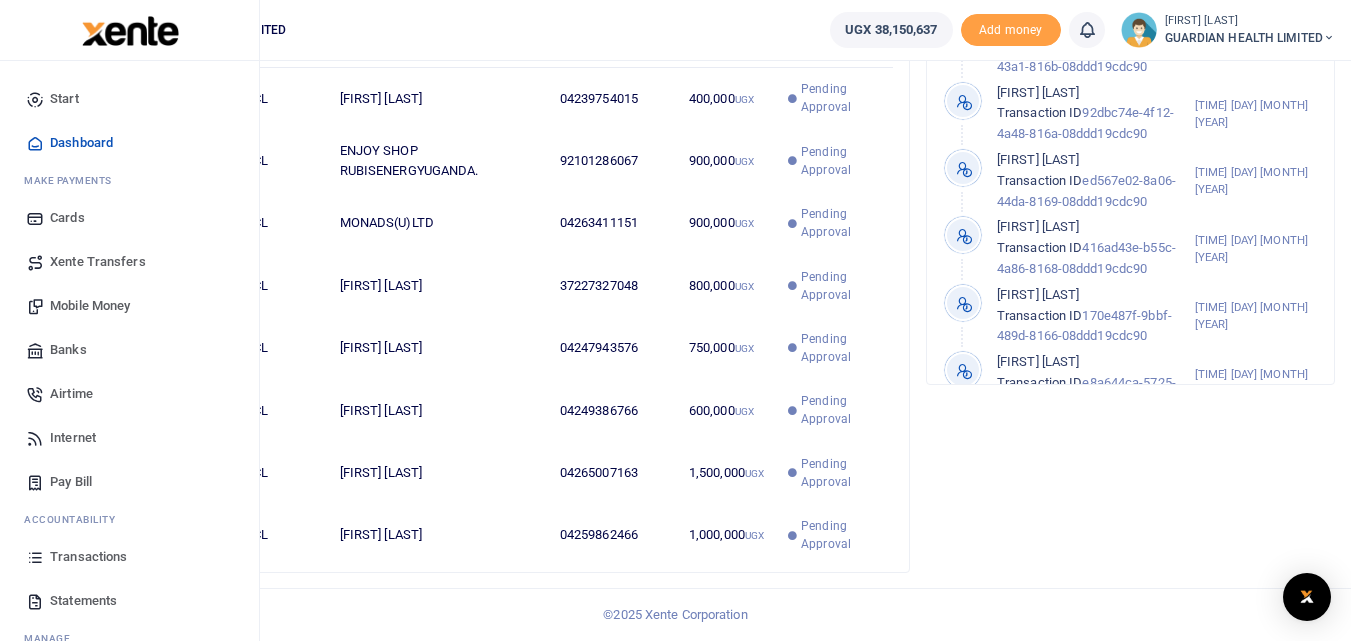 click on "Transactions" at bounding box center [88, 557] 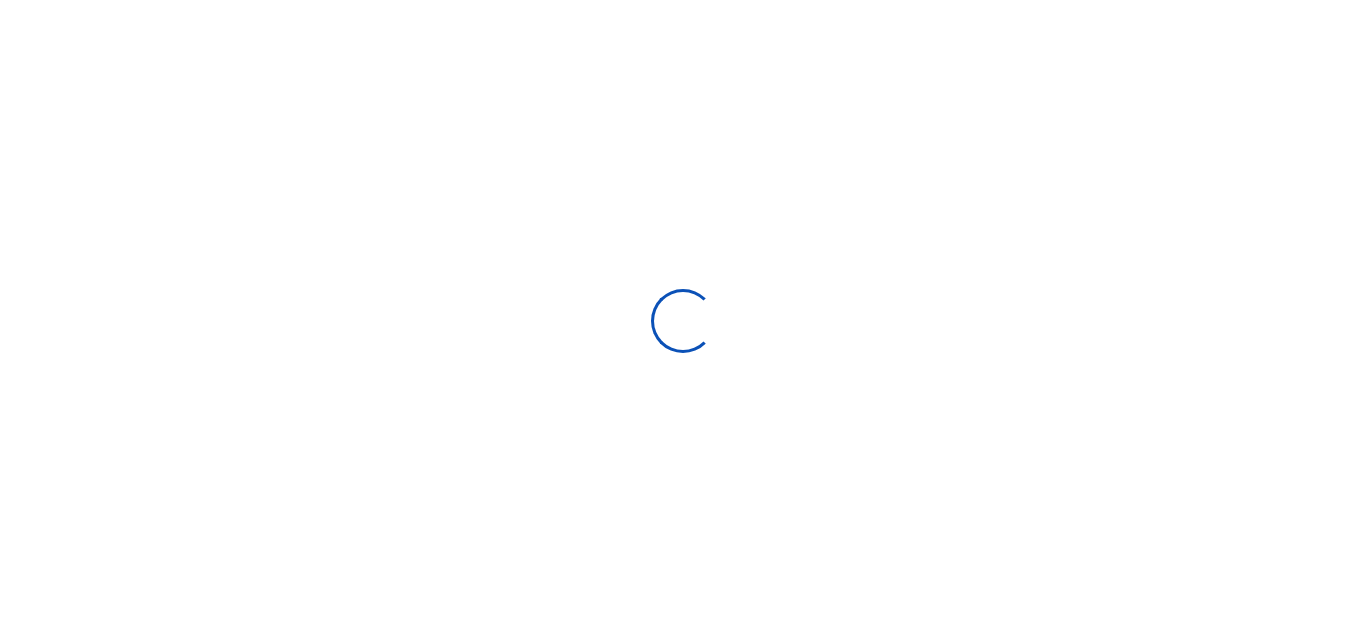 select 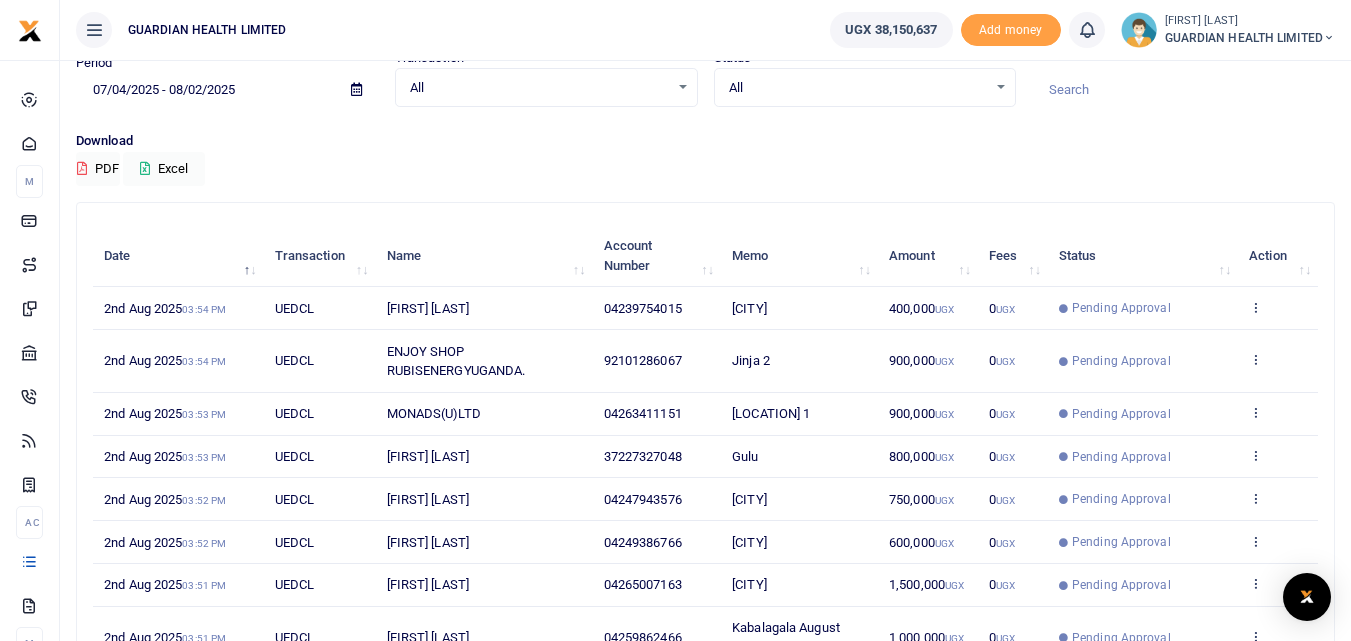 scroll, scrollTop: 76, scrollLeft: 0, axis: vertical 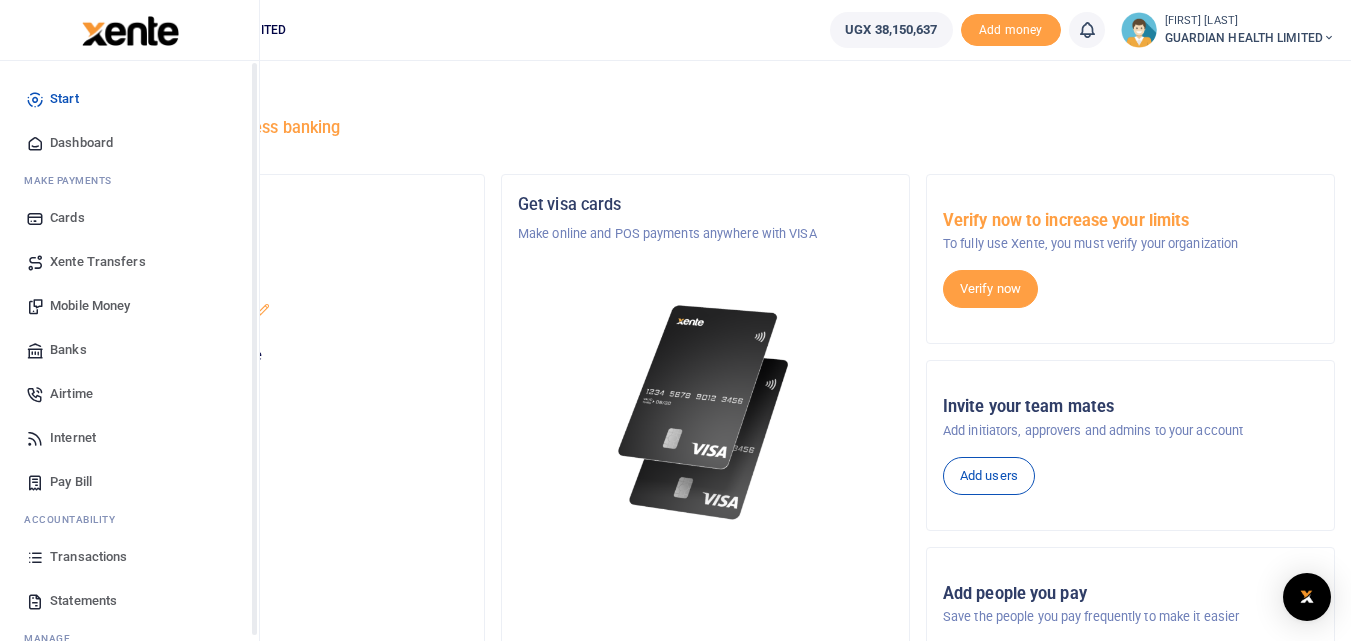click on "Dashboard" at bounding box center (81, 143) 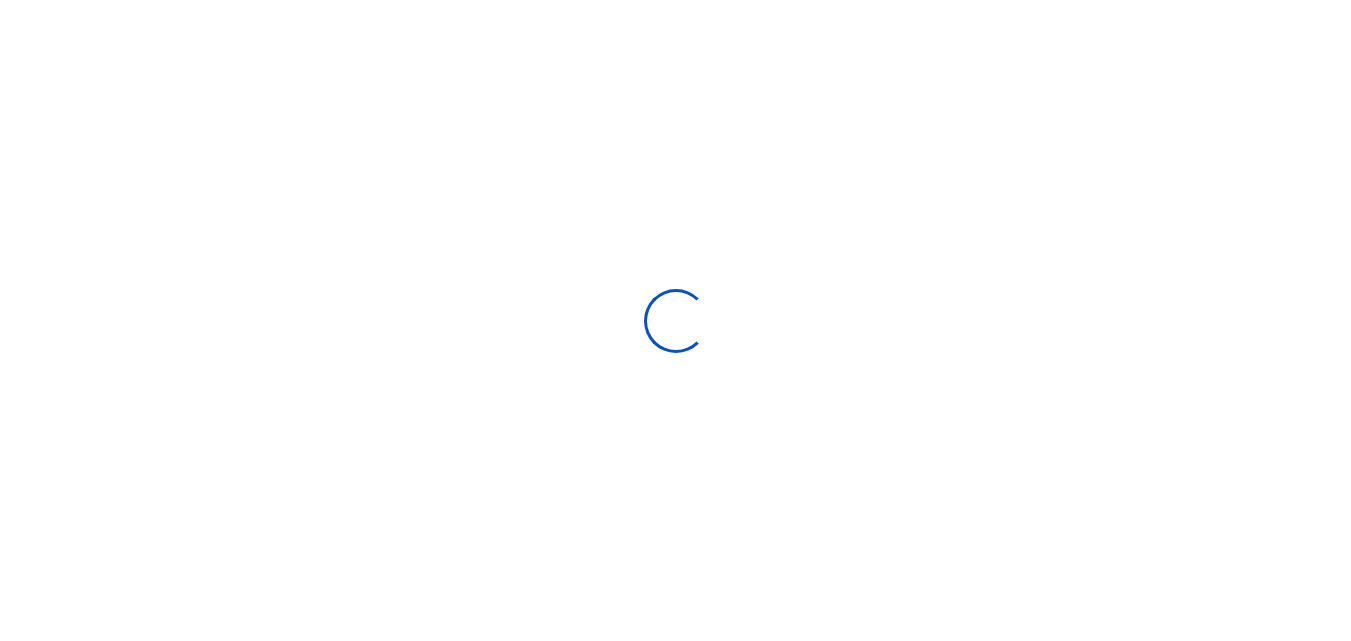 scroll, scrollTop: 0, scrollLeft: 0, axis: both 